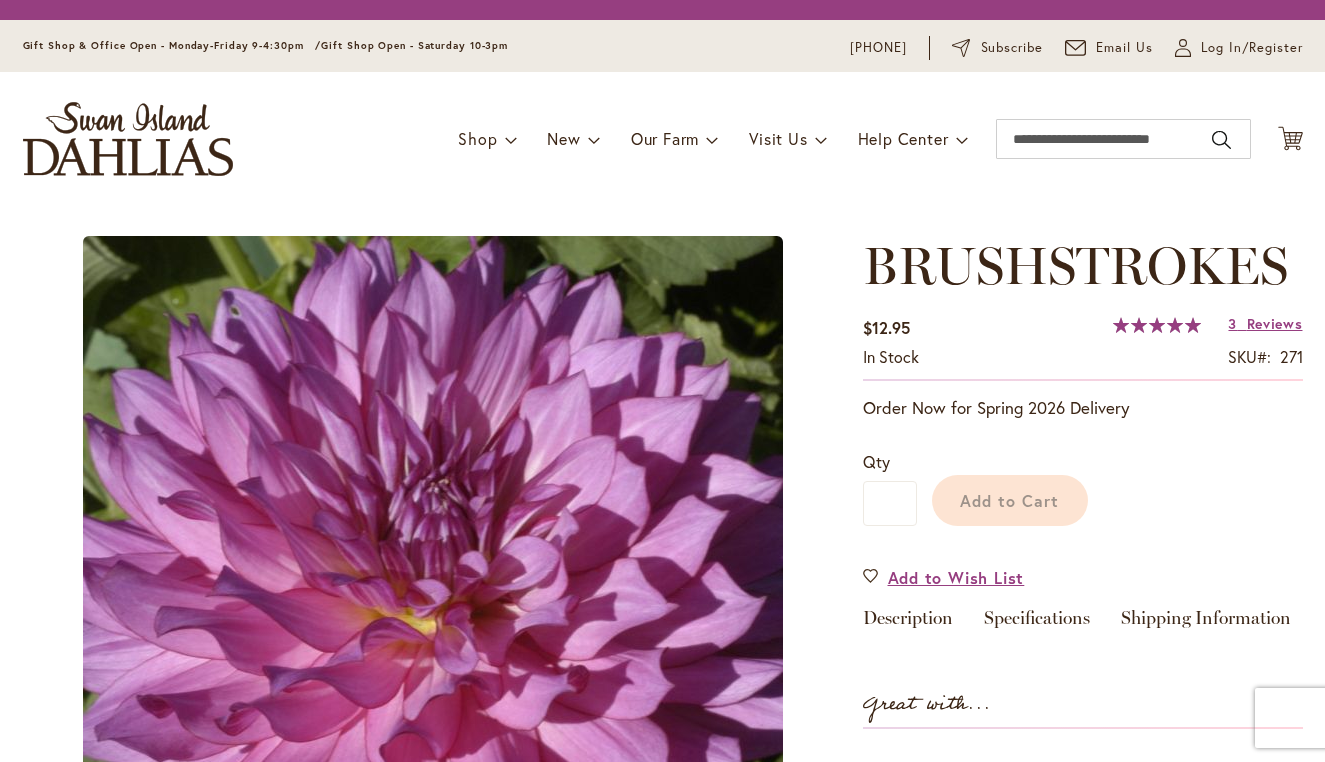 scroll, scrollTop: 0, scrollLeft: 0, axis: both 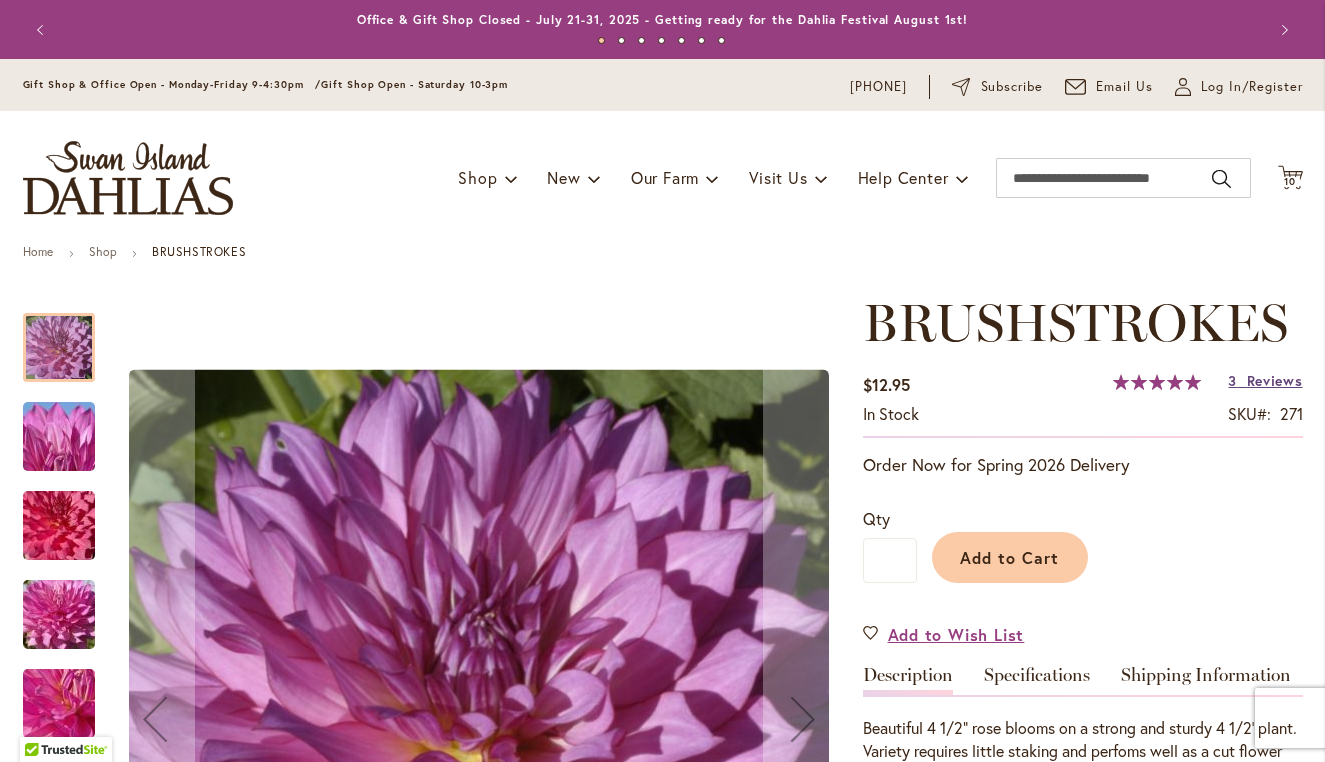click on "Reviews" at bounding box center [1275, 380] 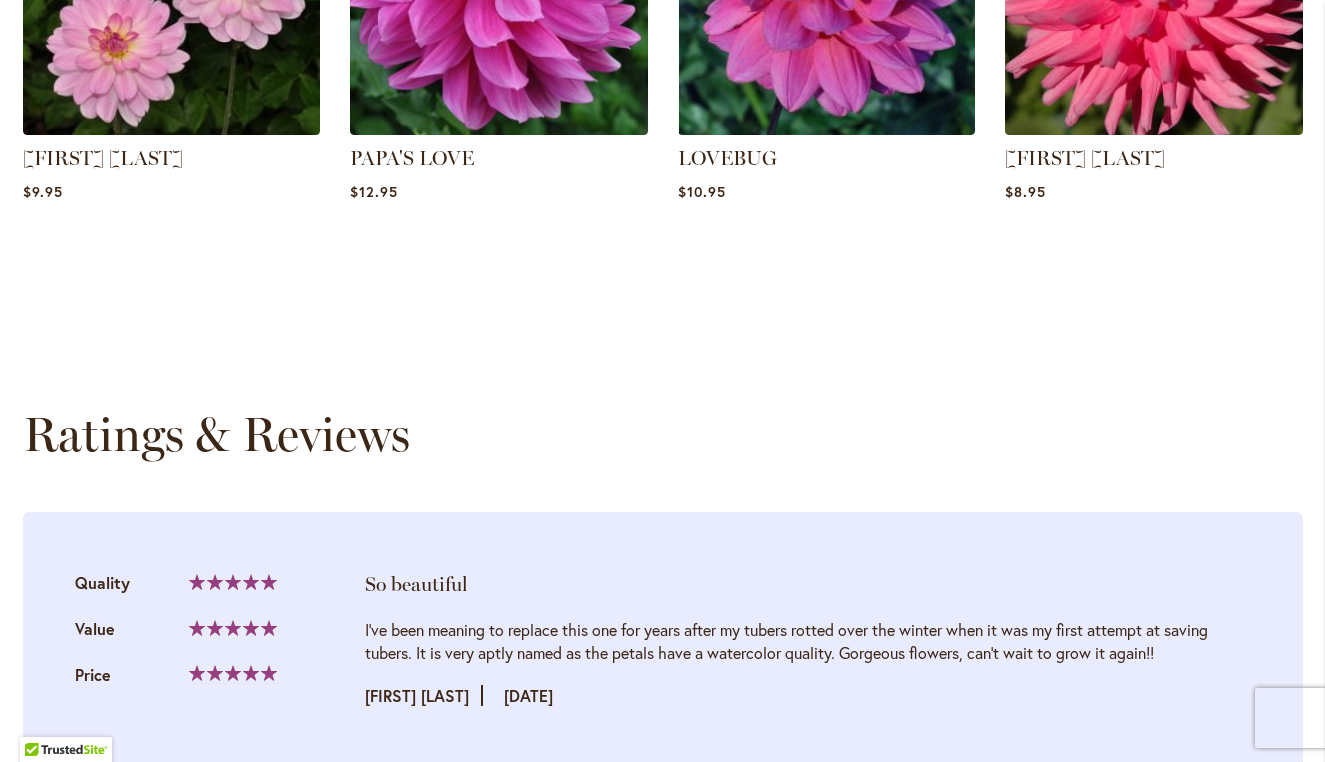scroll, scrollTop: 1997, scrollLeft: 0, axis: vertical 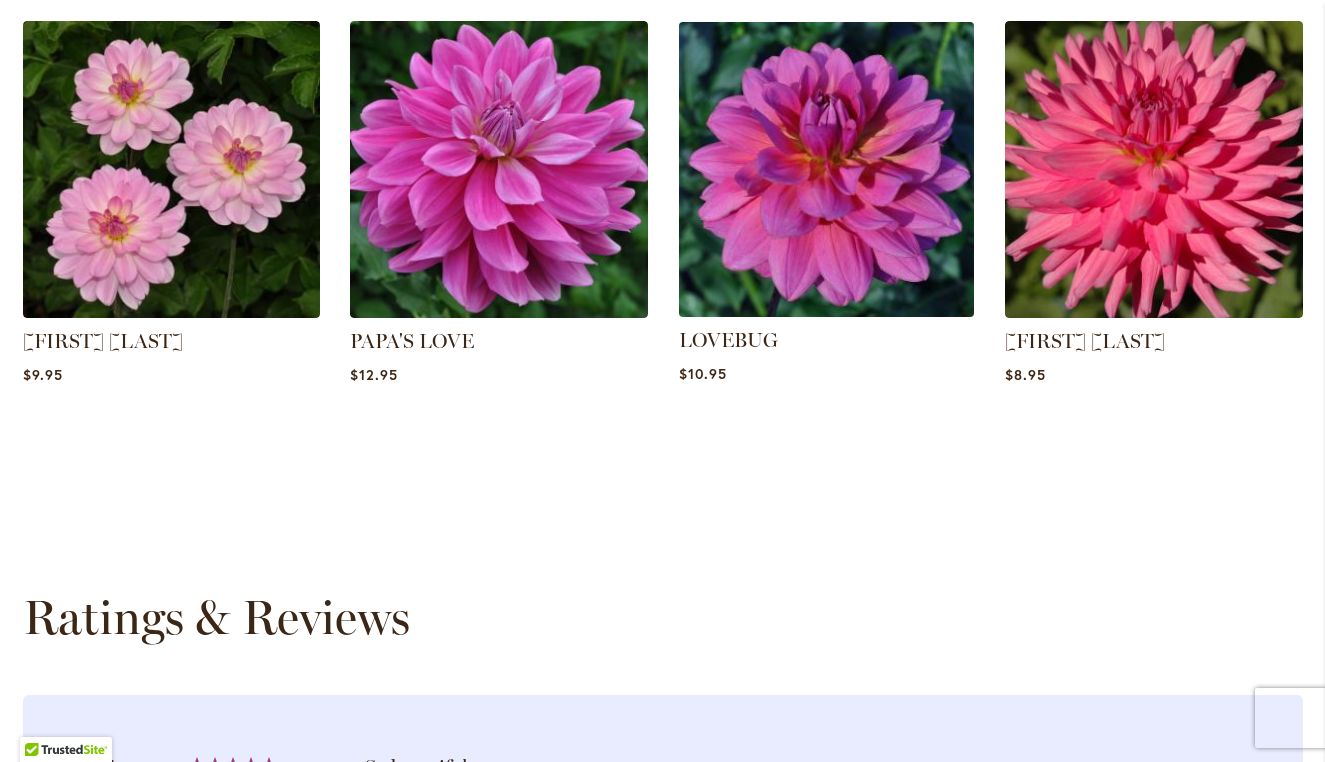 click at bounding box center [826, 169] 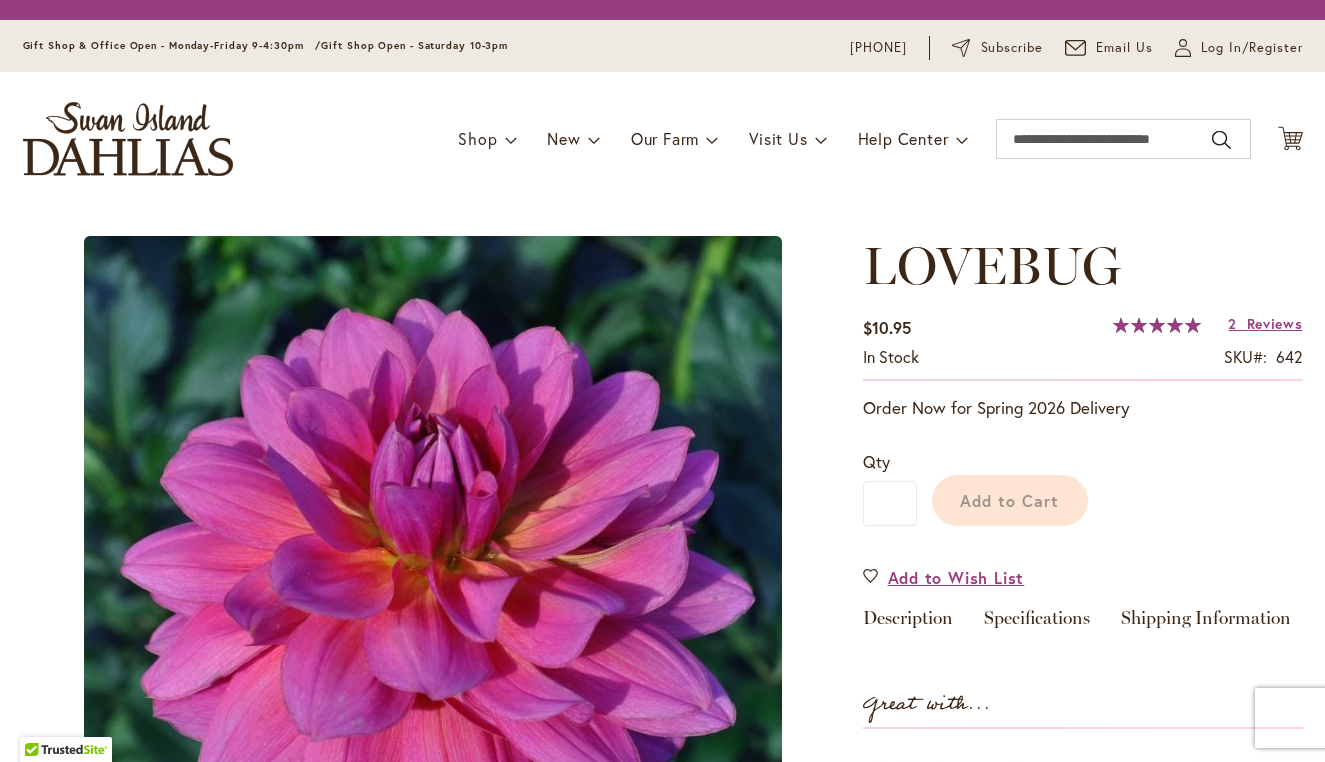 scroll, scrollTop: 0, scrollLeft: 0, axis: both 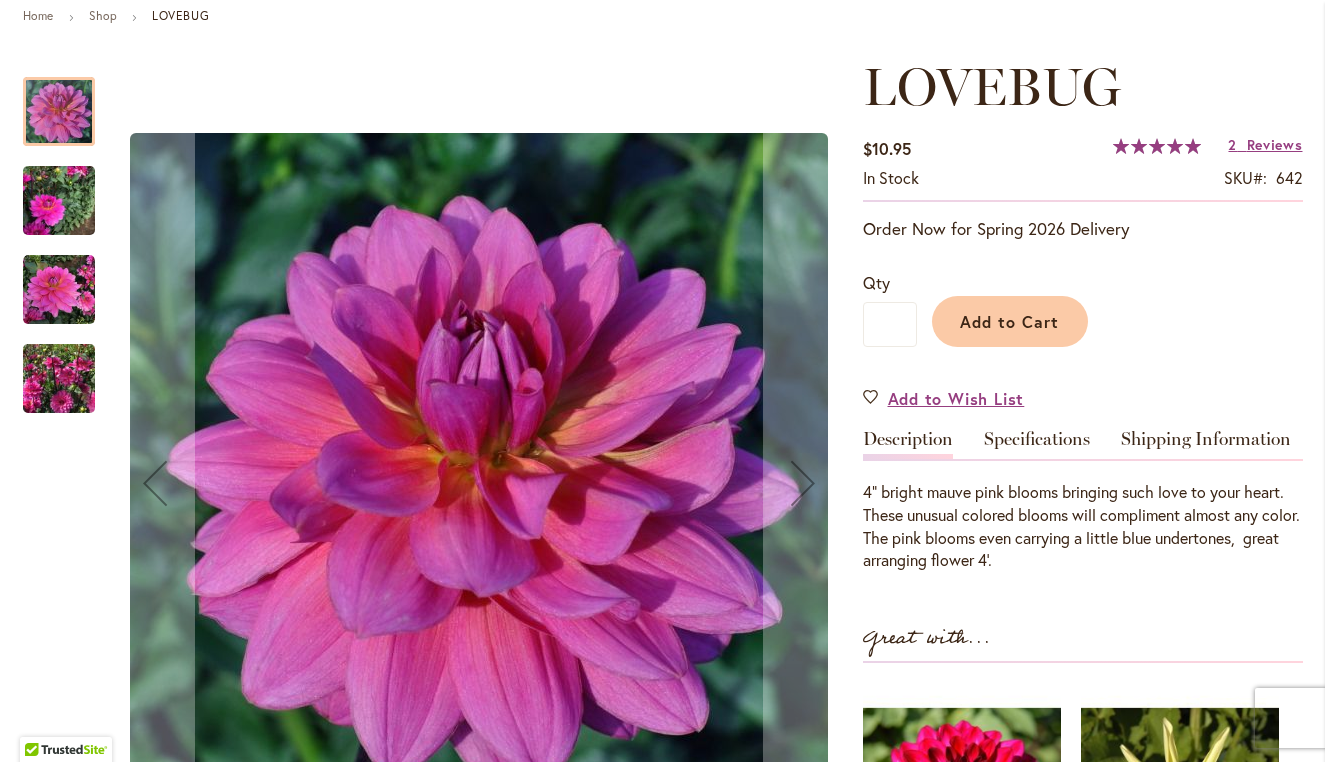 click at bounding box center [59, 379] 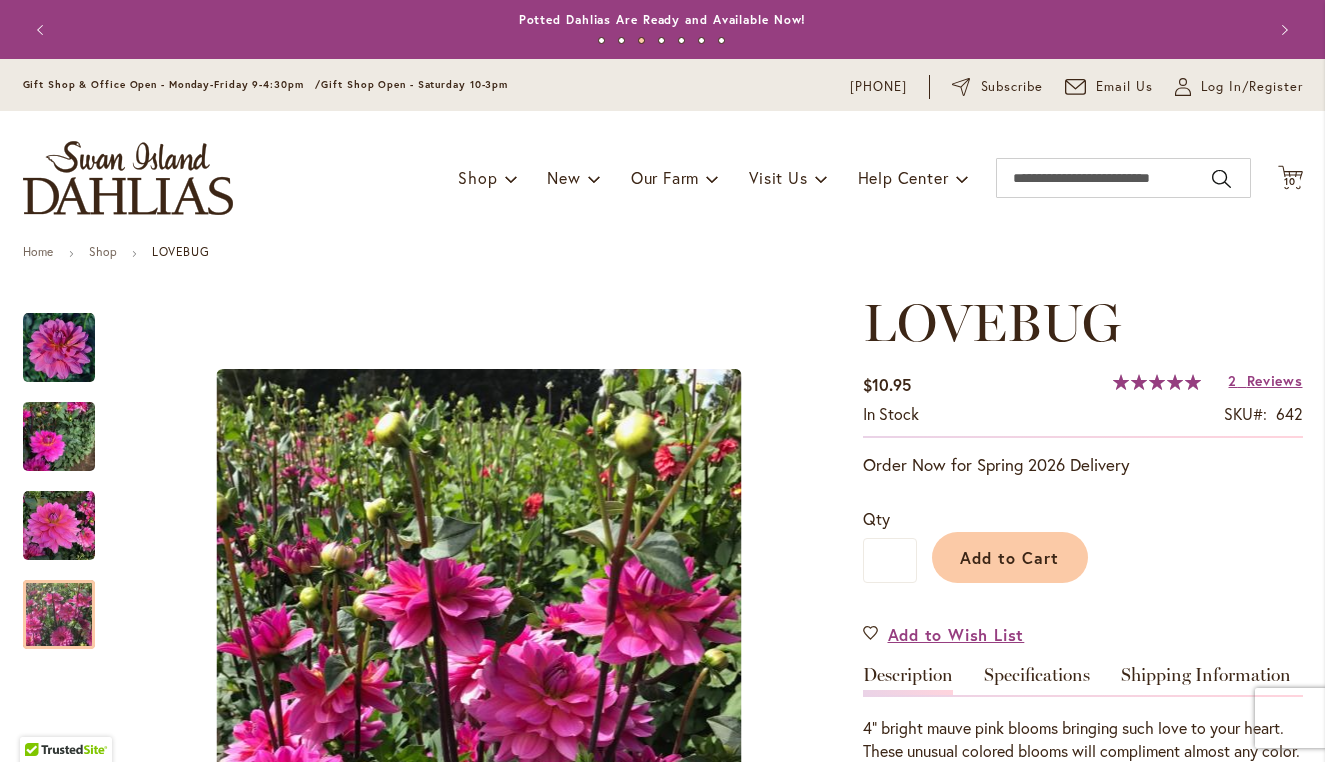 scroll, scrollTop: 0, scrollLeft: 0, axis: both 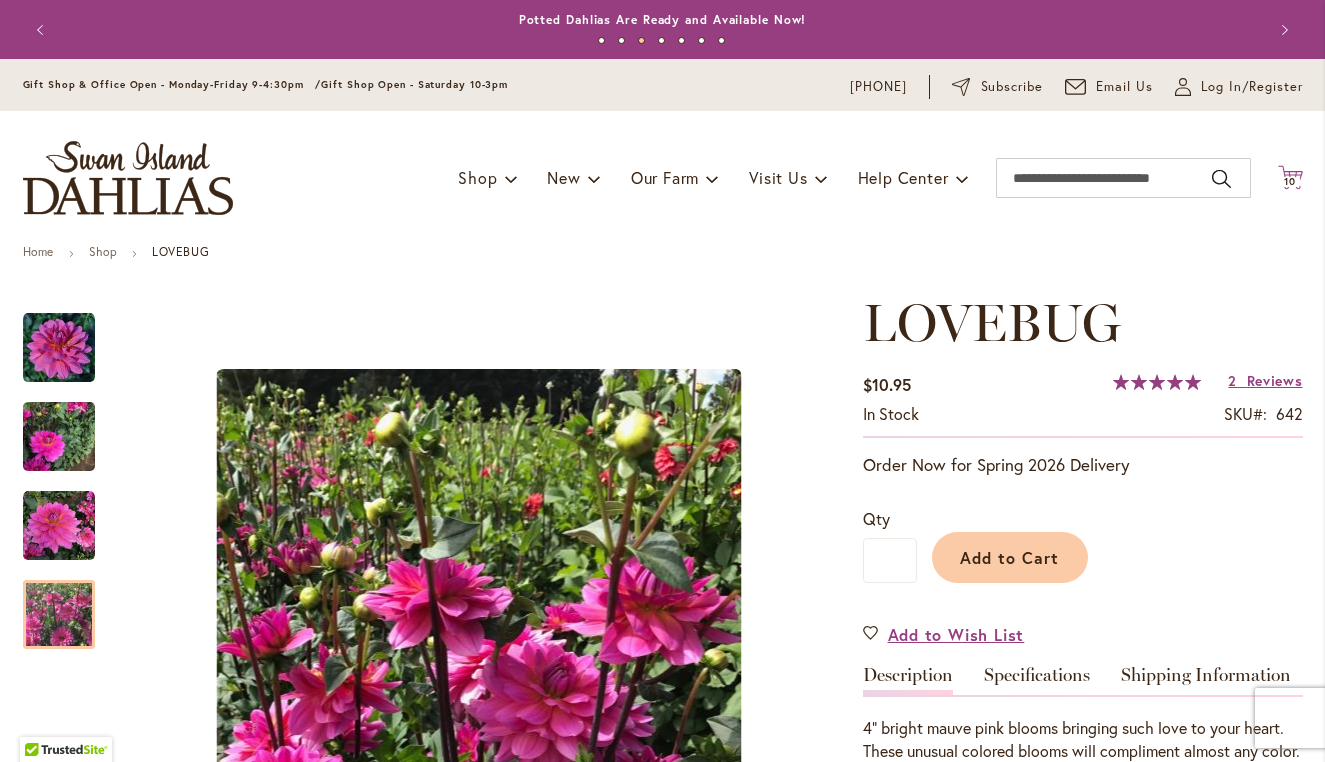 click on "10" at bounding box center (1290, 181) 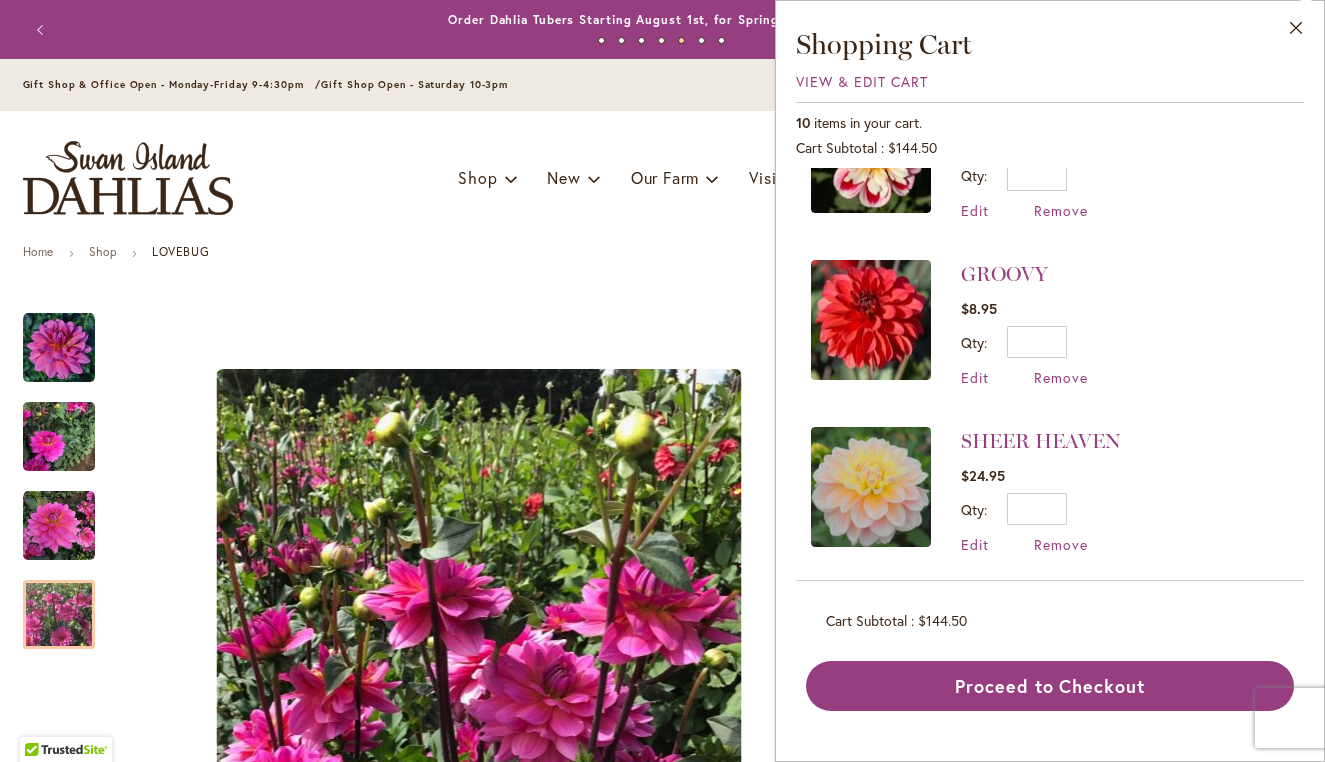 scroll, scrollTop: 1258, scrollLeft: 0, axis: vertical 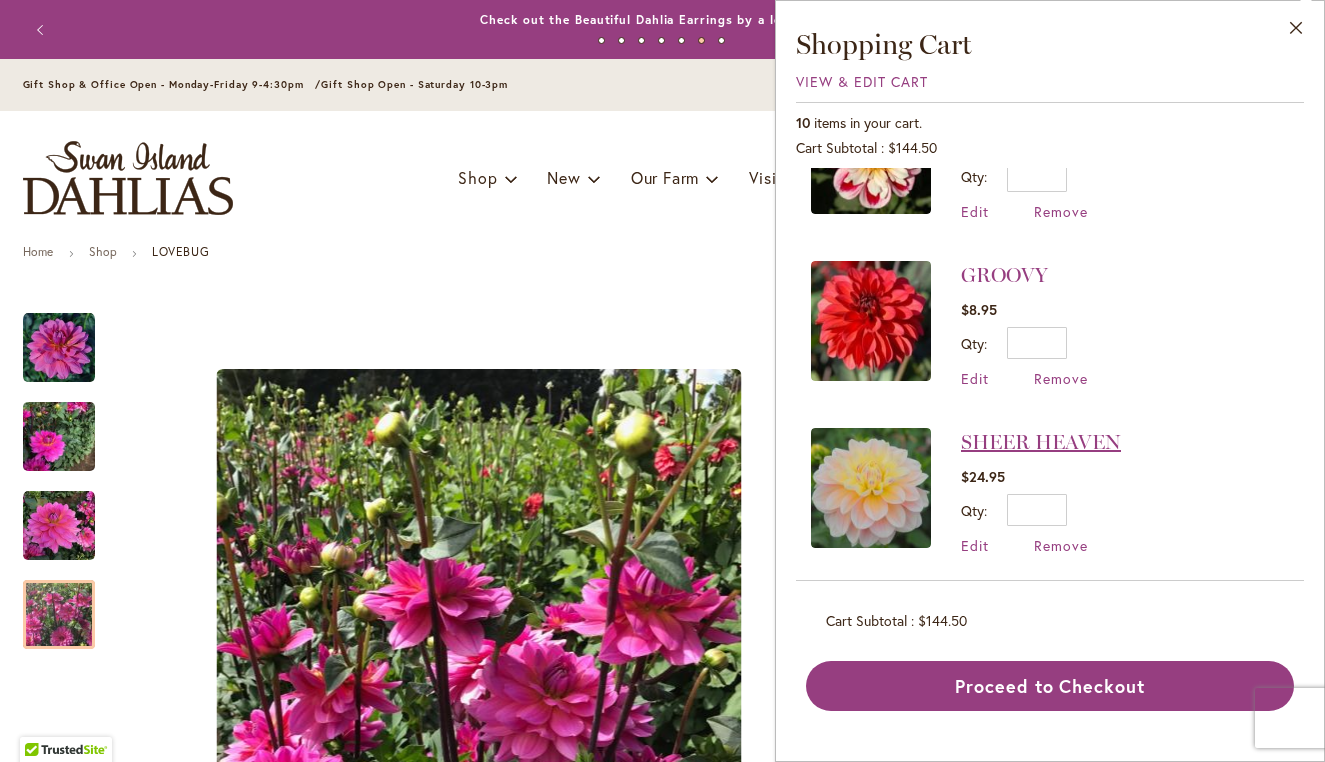 click on "SHEER HEAVEN" at bounding box center (1041, 442) 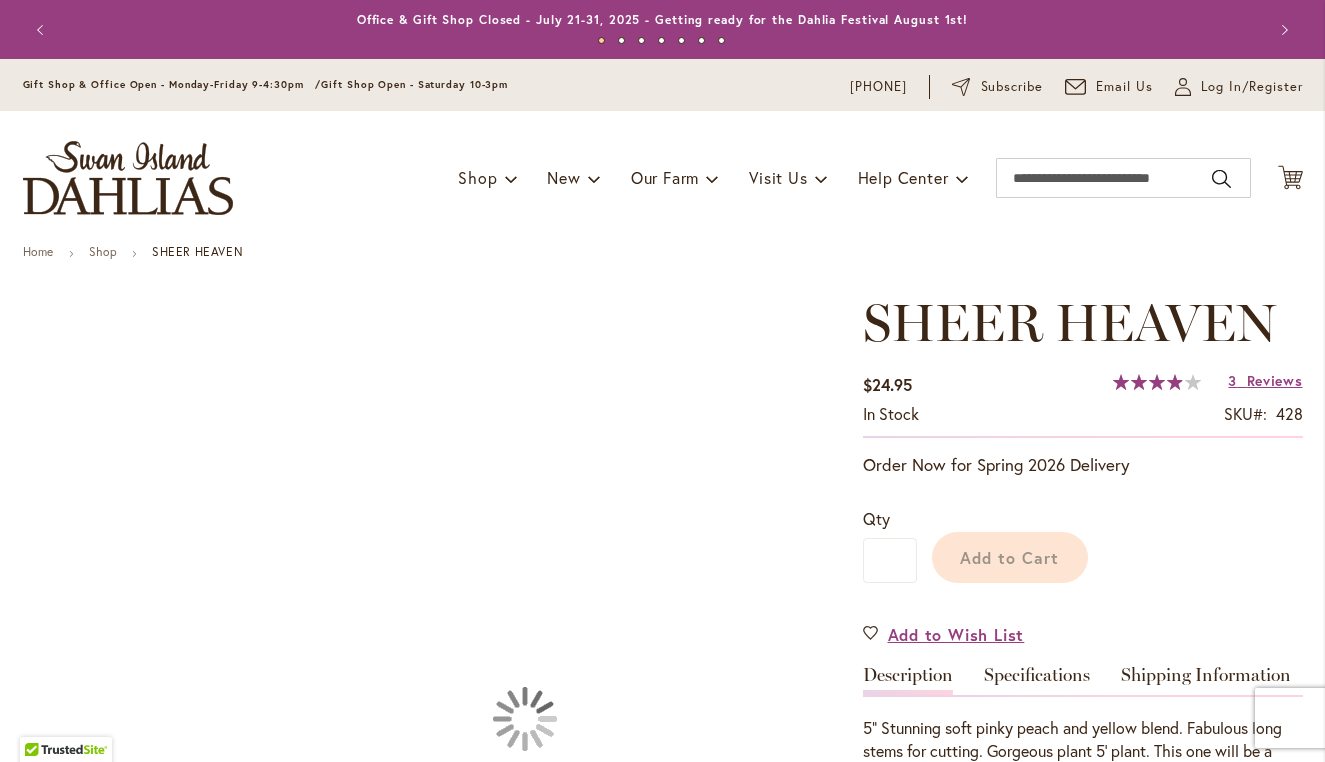 scroll, scrollTop: 0, scrollLeft: 0, axis: both 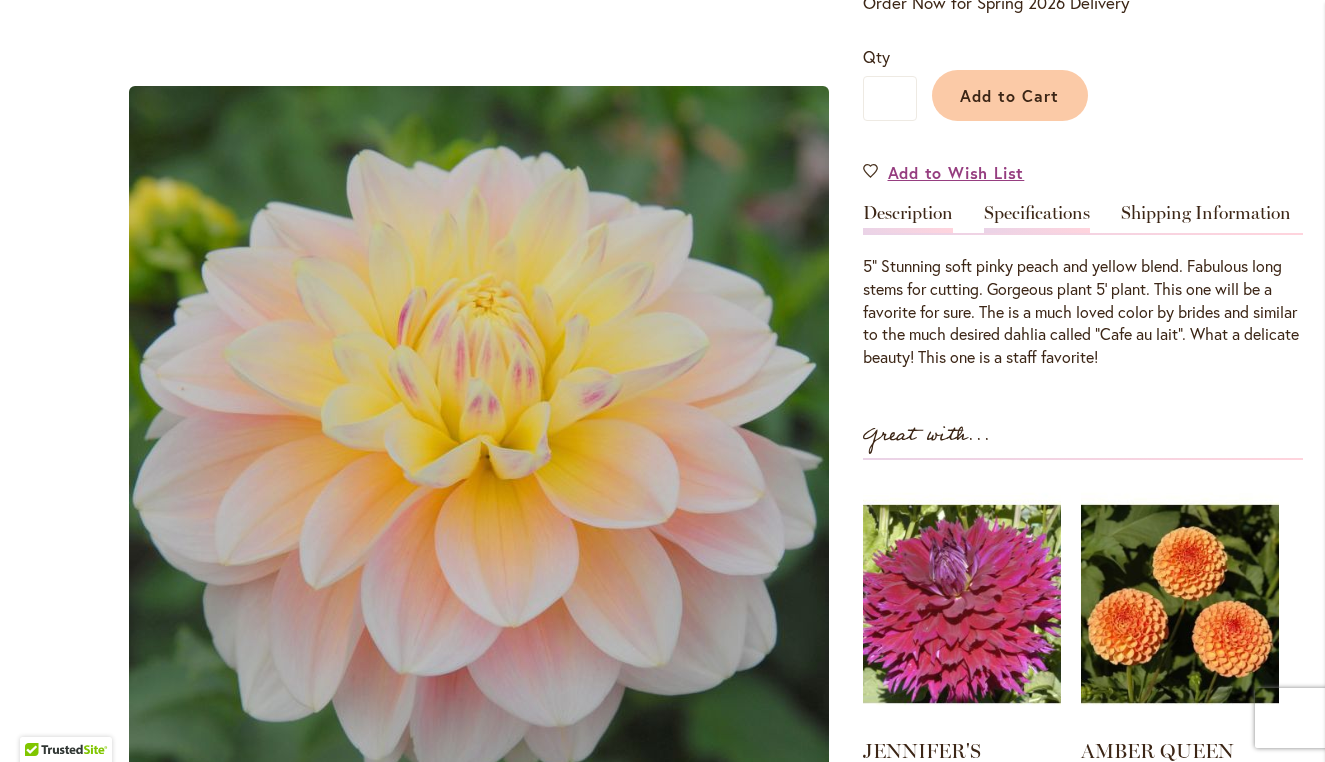 click on "Specifications" at bounding box center [1037, 218] 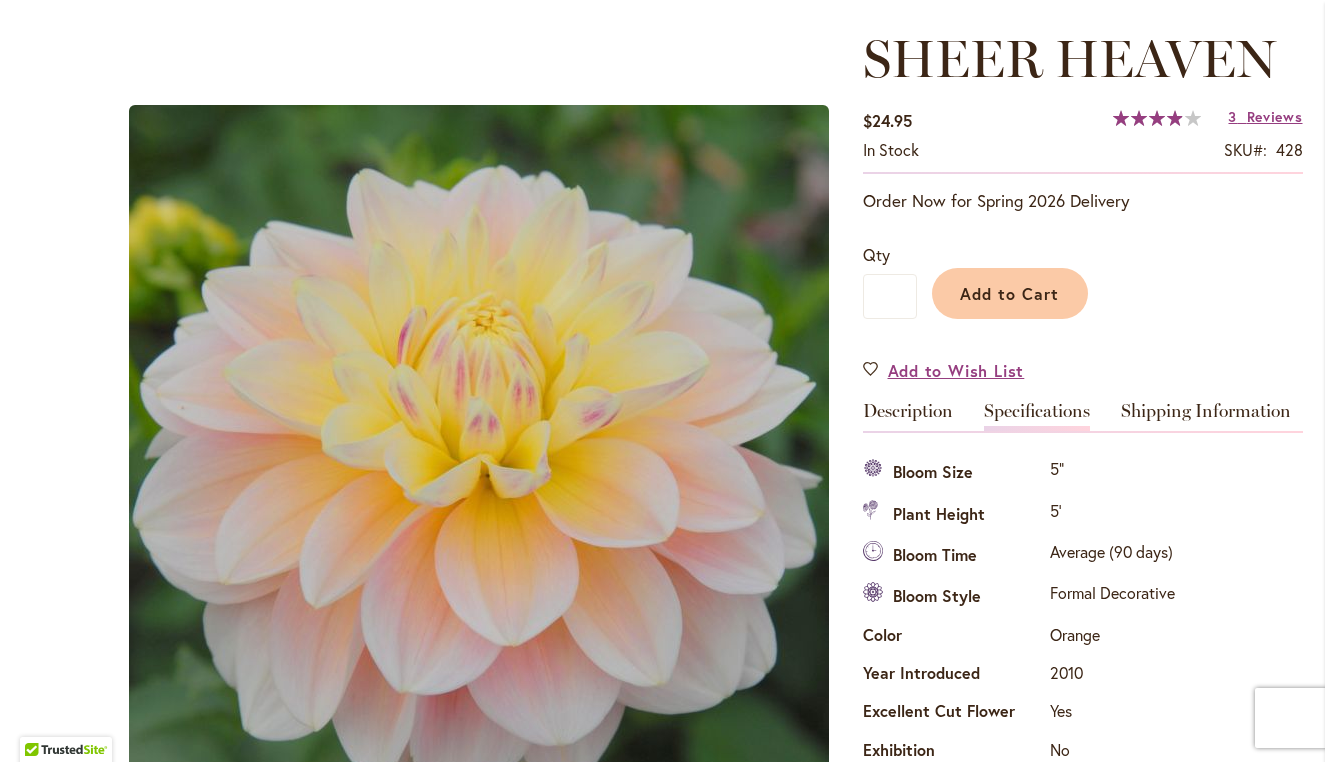scroll, scrollTop: 265, scrollLeft: 0, axis: vertical 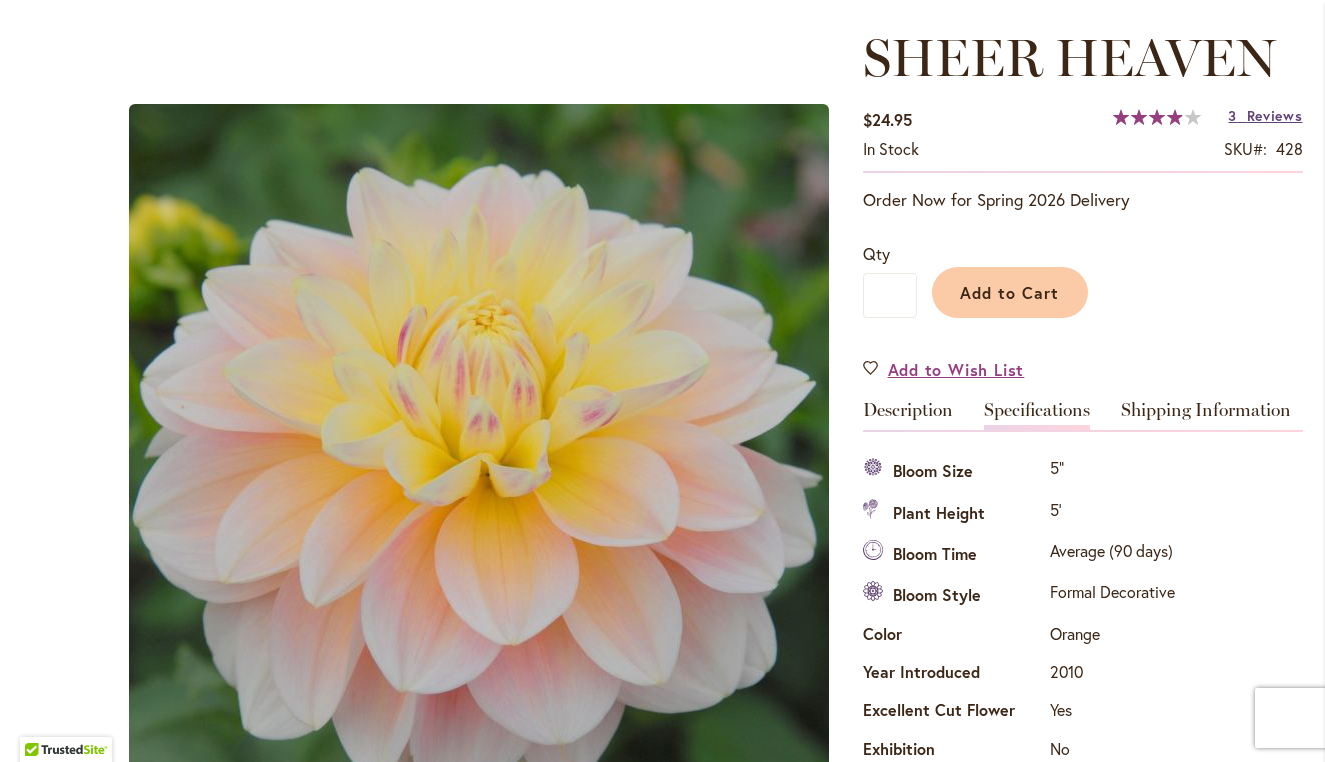 click on "Reviews" at bounding box center [1275, 115] 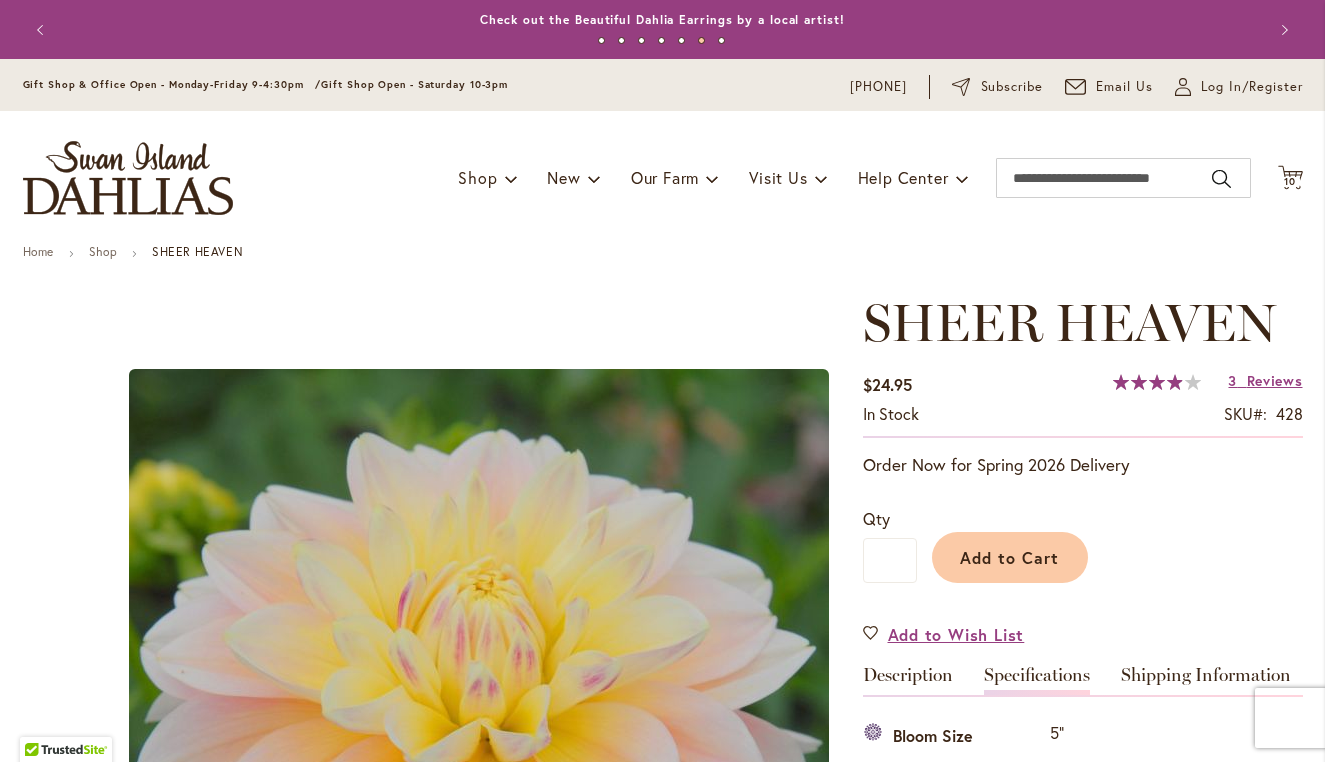 scroll, scrollTop: 0, scrollLeft: 0, axis: both 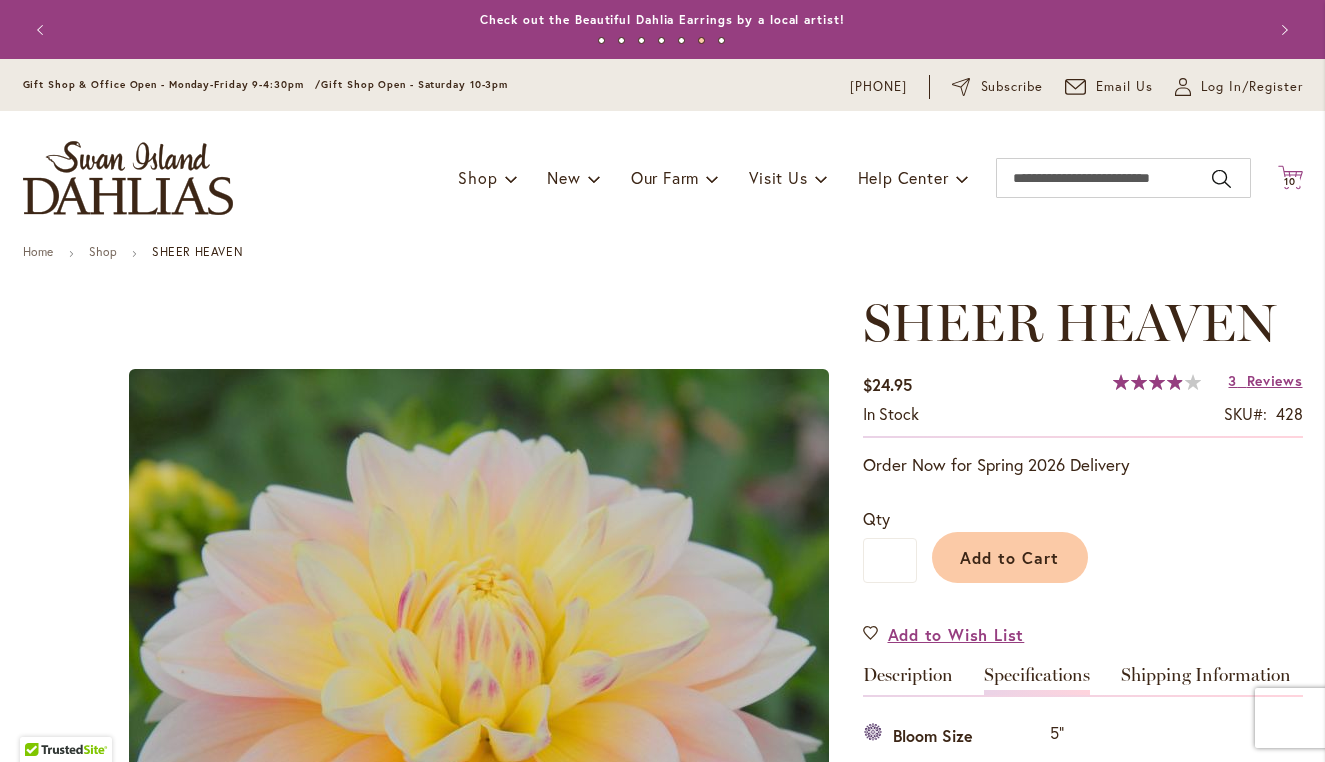 click 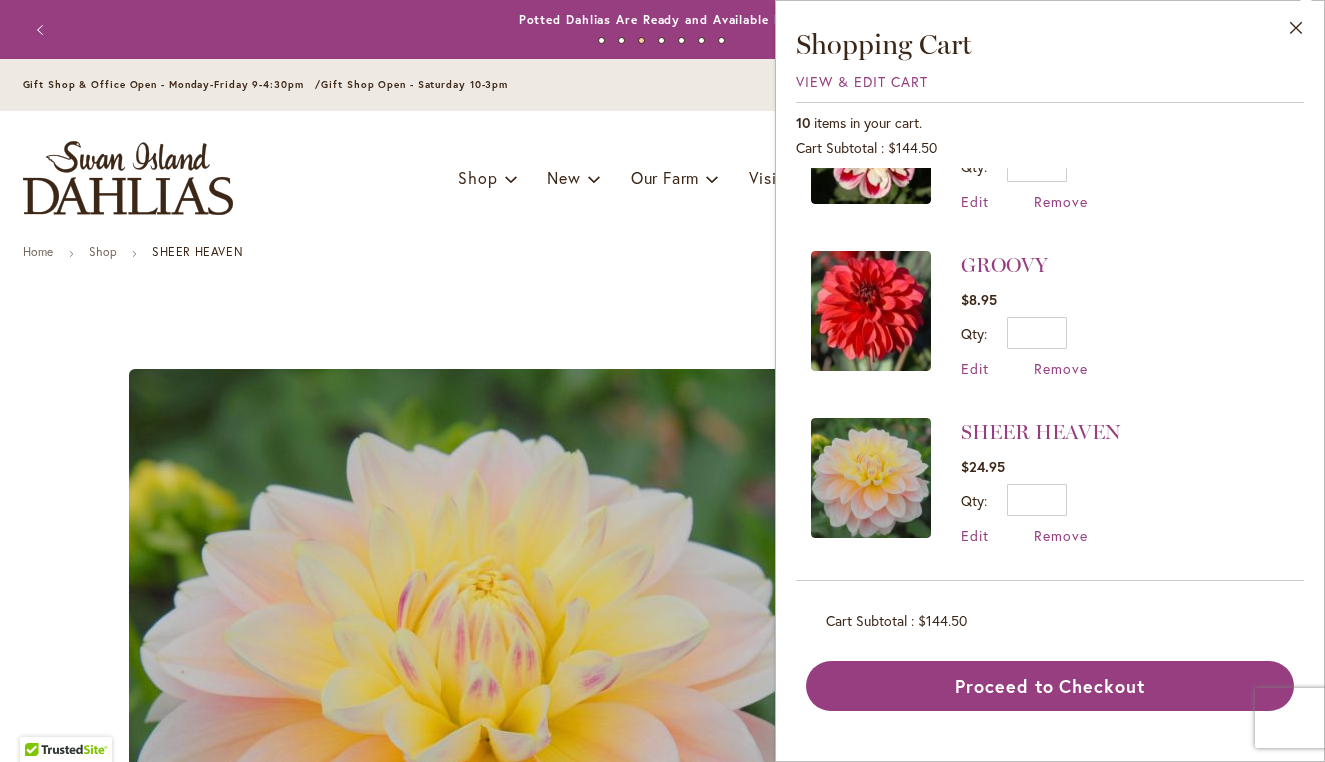 scroll, scrollTop: 1258, scrollLeft: 0, axis: vertical 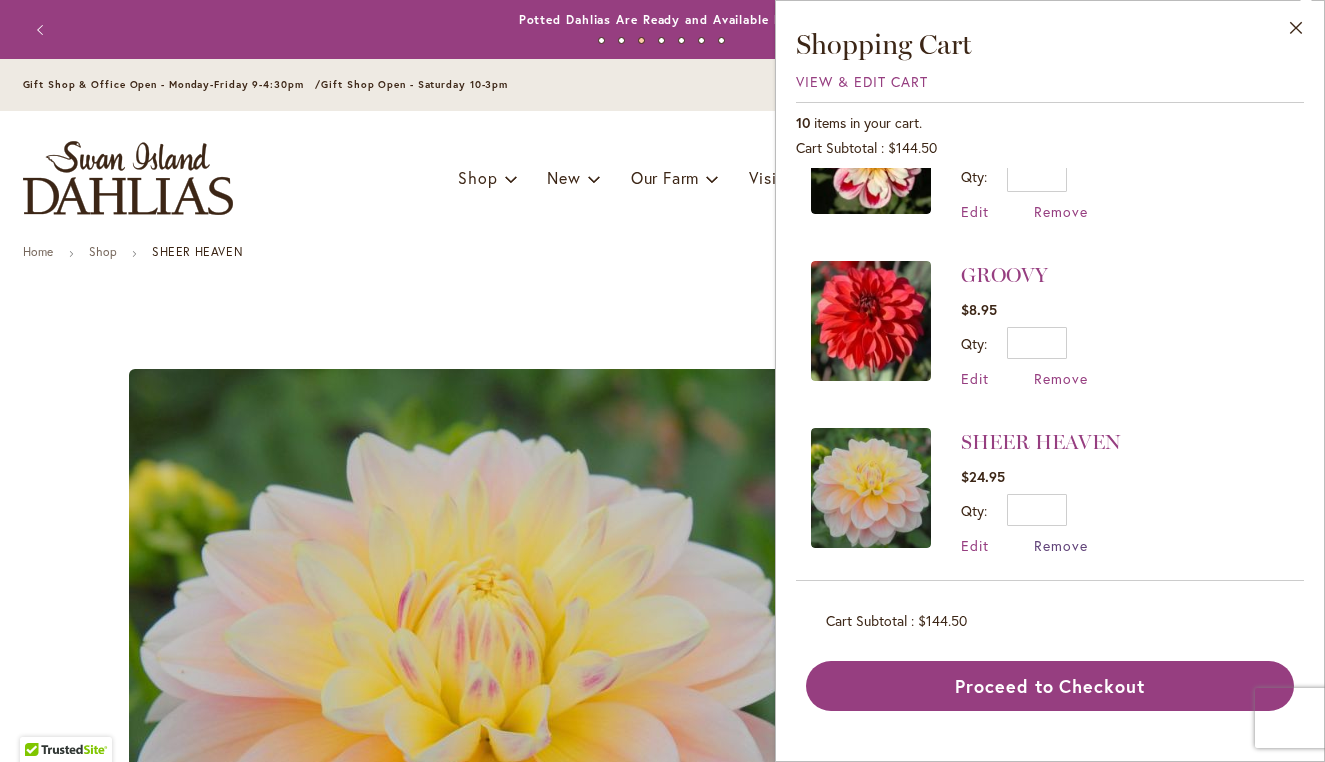 click on "Remove" at bounding box center [1061, 545] 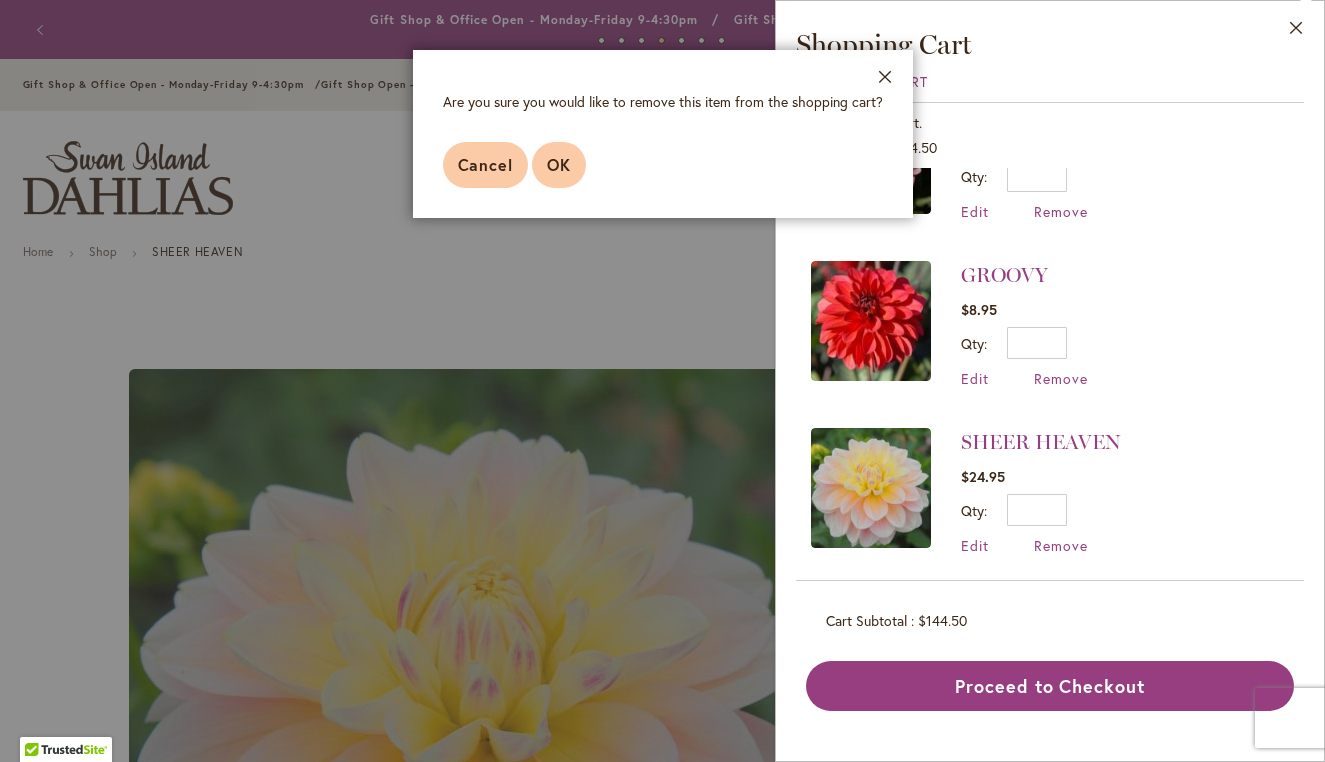 click on "OK" at bounding box center (559, 164) 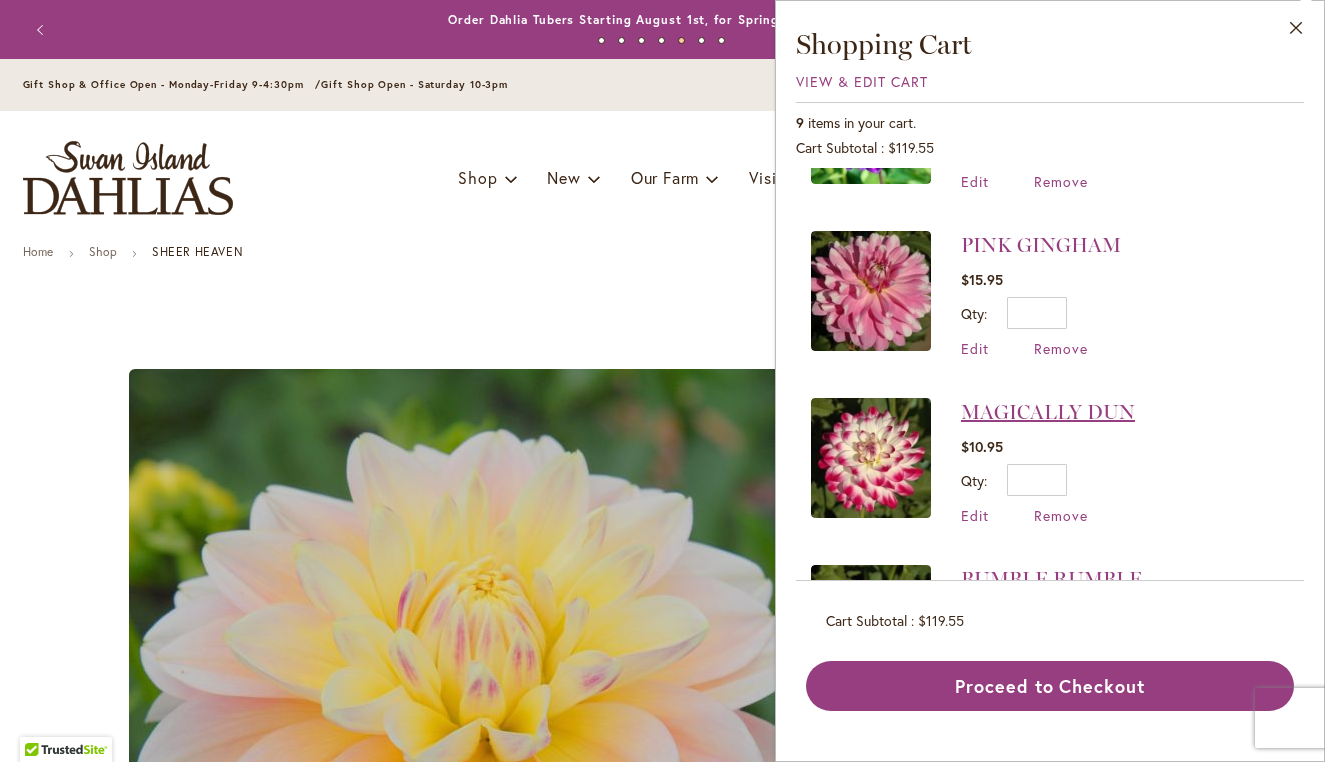 scroll, scrollTop: 722, scrollLeft: 0, axis: vertical 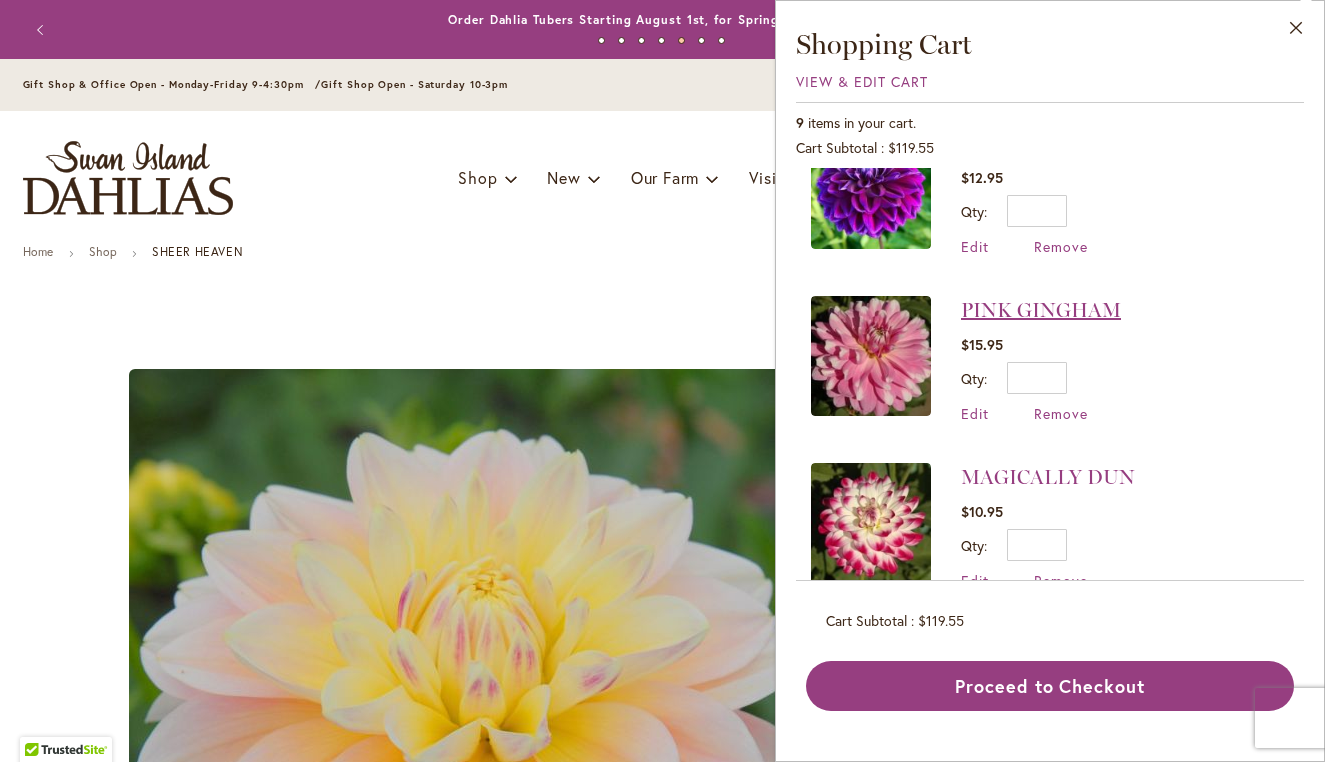 click on "PINK GINGHAM" at bounding box center [1041, 310] 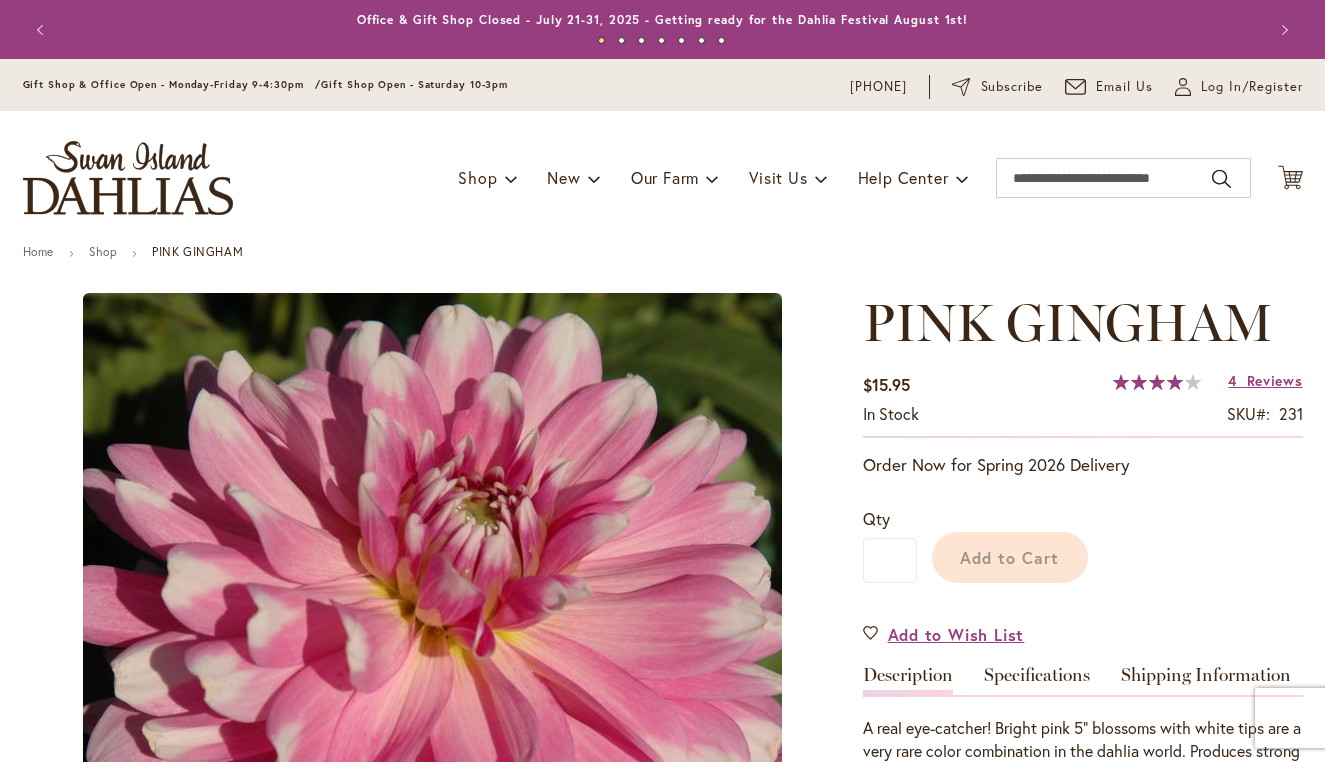 scroll, scrollTop: 0, scrollLeft: 0, axis: both 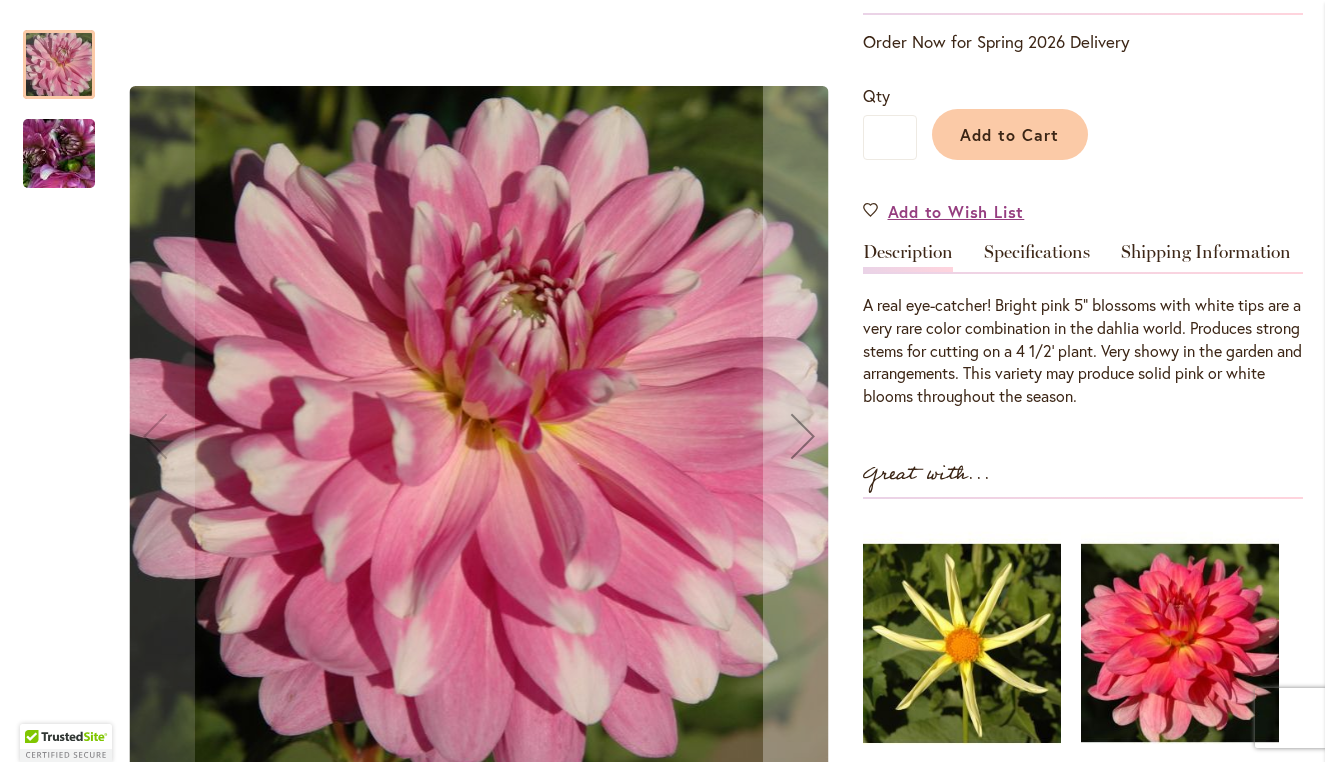 click at bounding box center [59, 154] 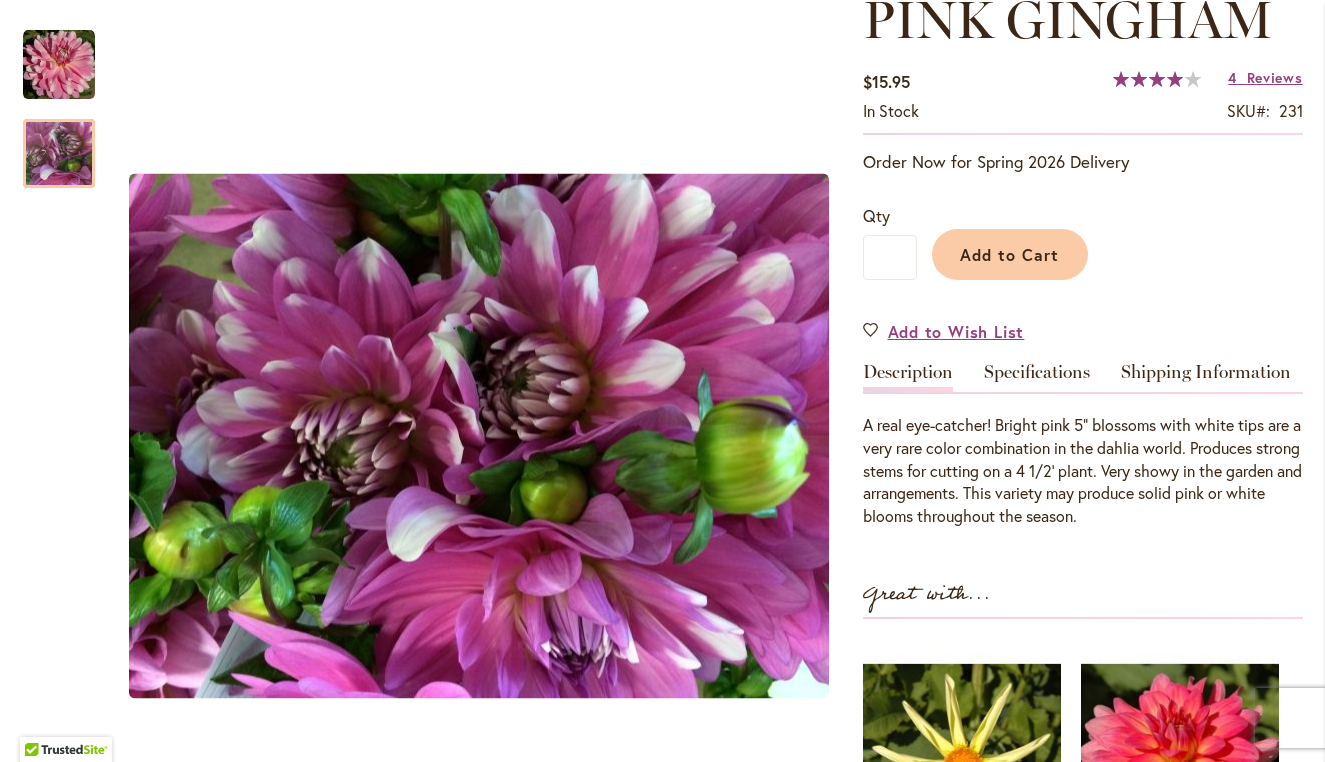 scroll, scrollTop: 164, scrollLeft: 0, axis: vertical 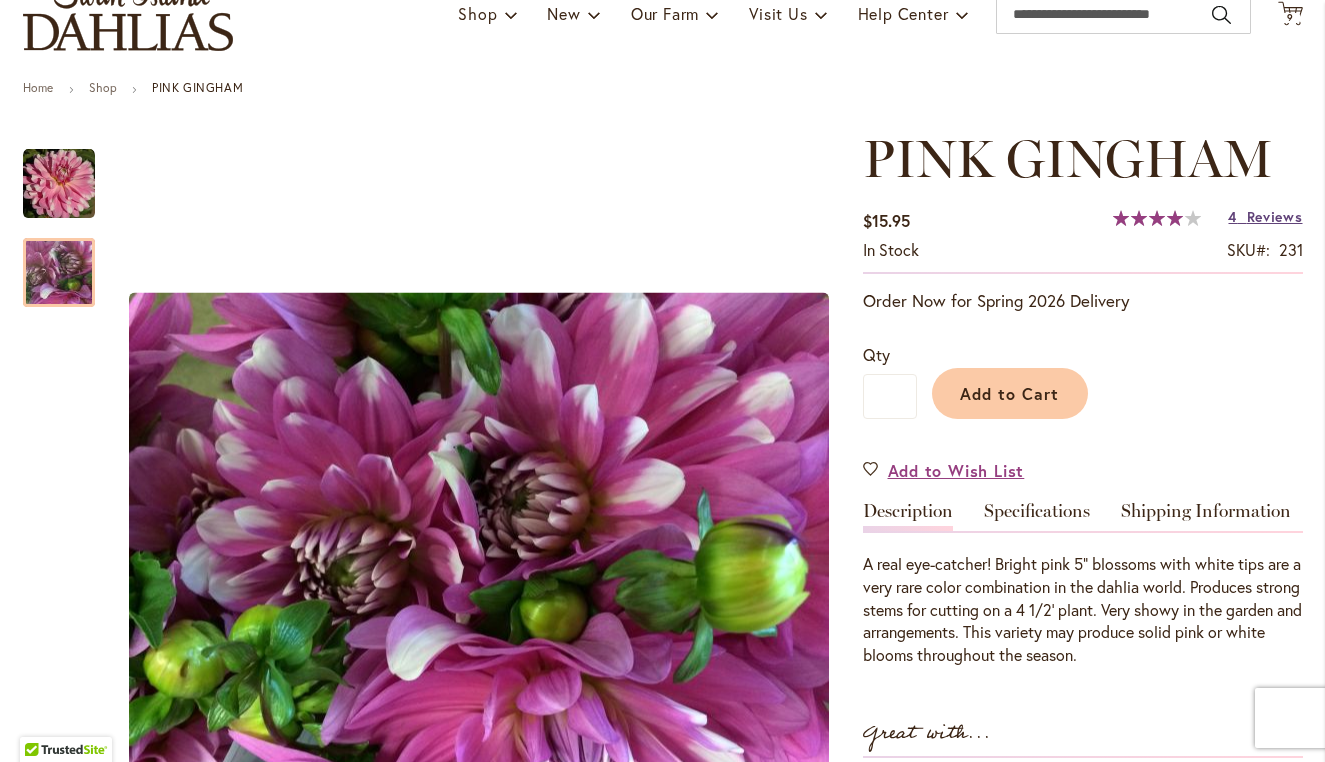 click on "Reviews" at bounding box center (1275, 216) 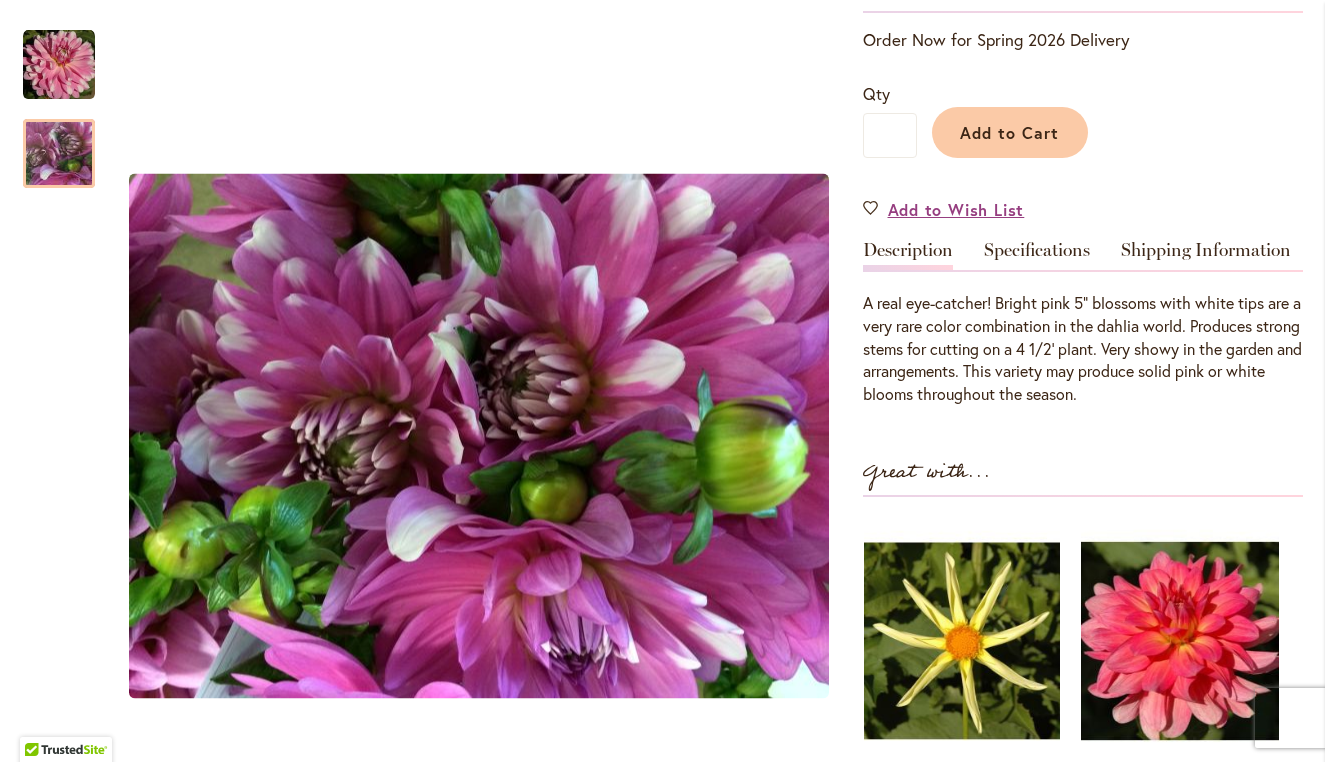scroll, scrollTop: 408, scrollLeft: 0, axis: vertical 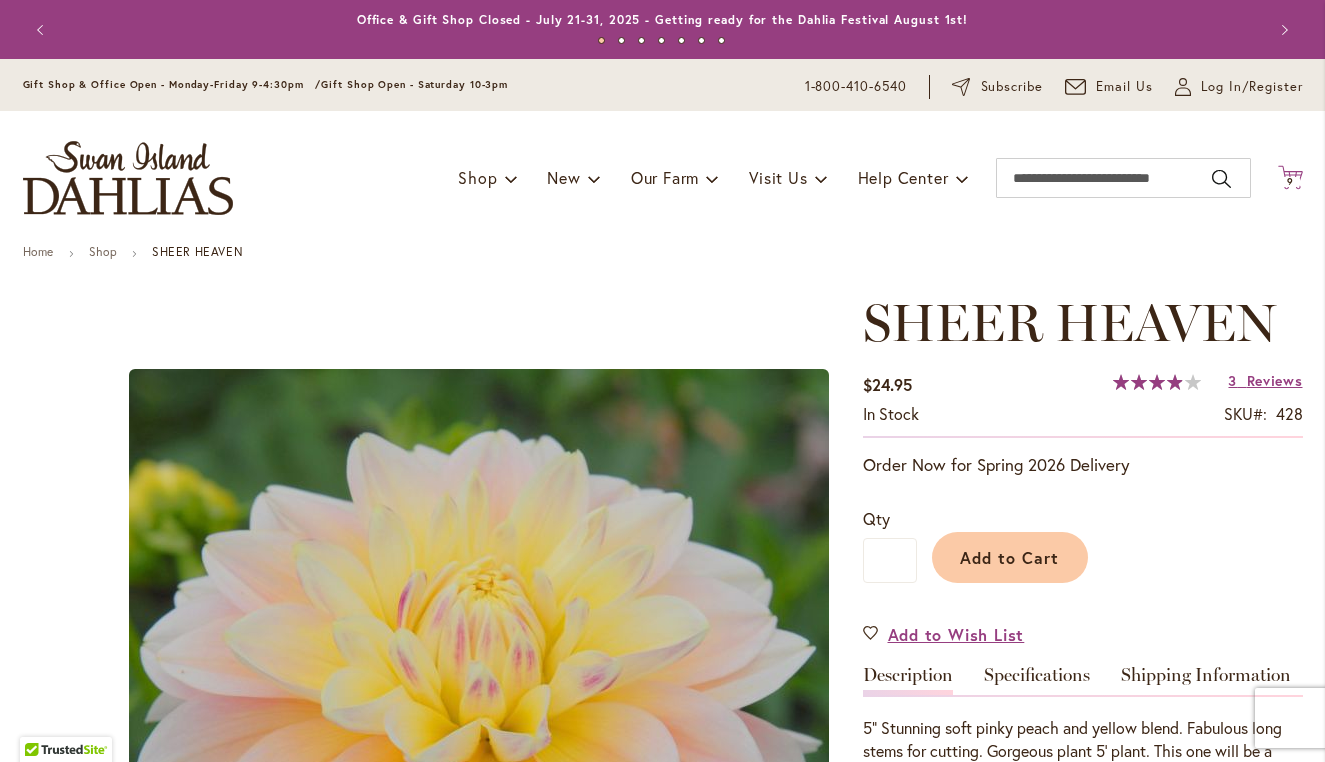 click on "9" at bounding box center [1290, 181] 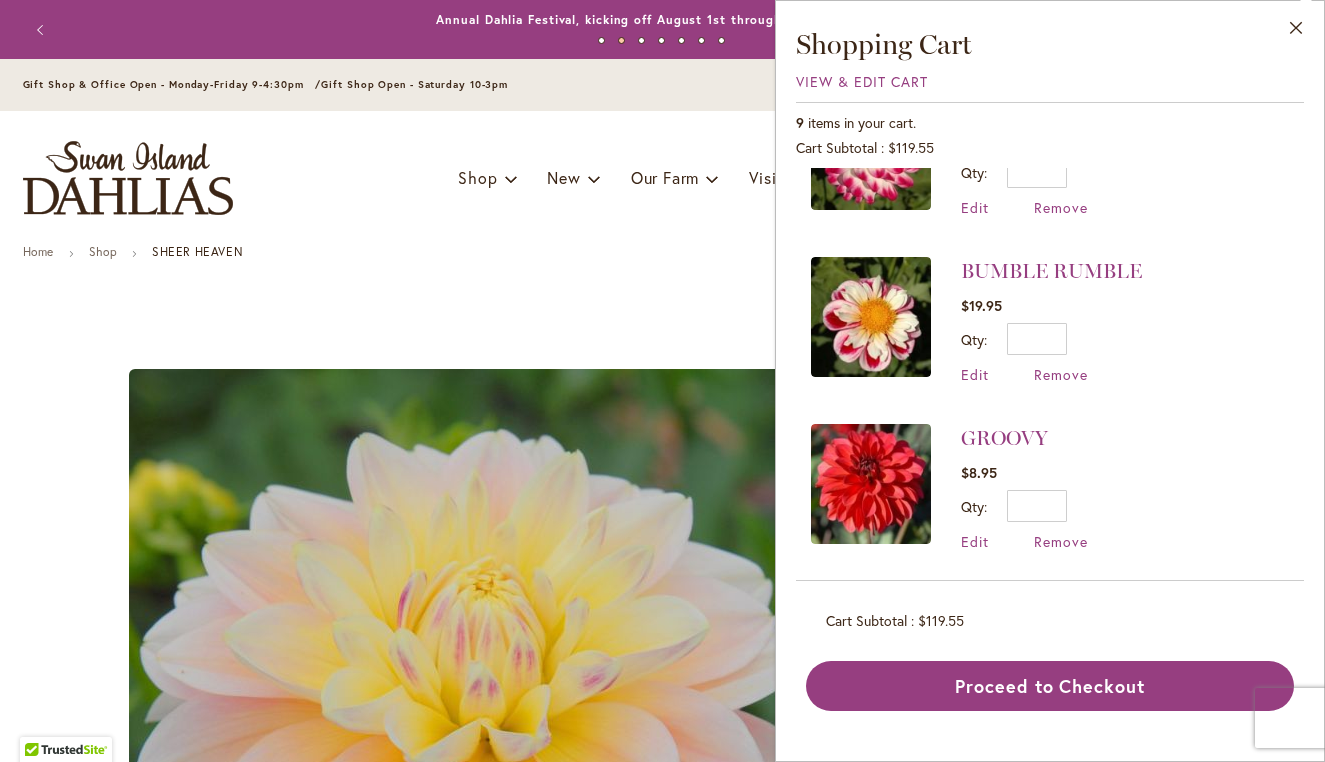 scroll, scrollTop: 1092, scrollLeft: 0, axis: vertical 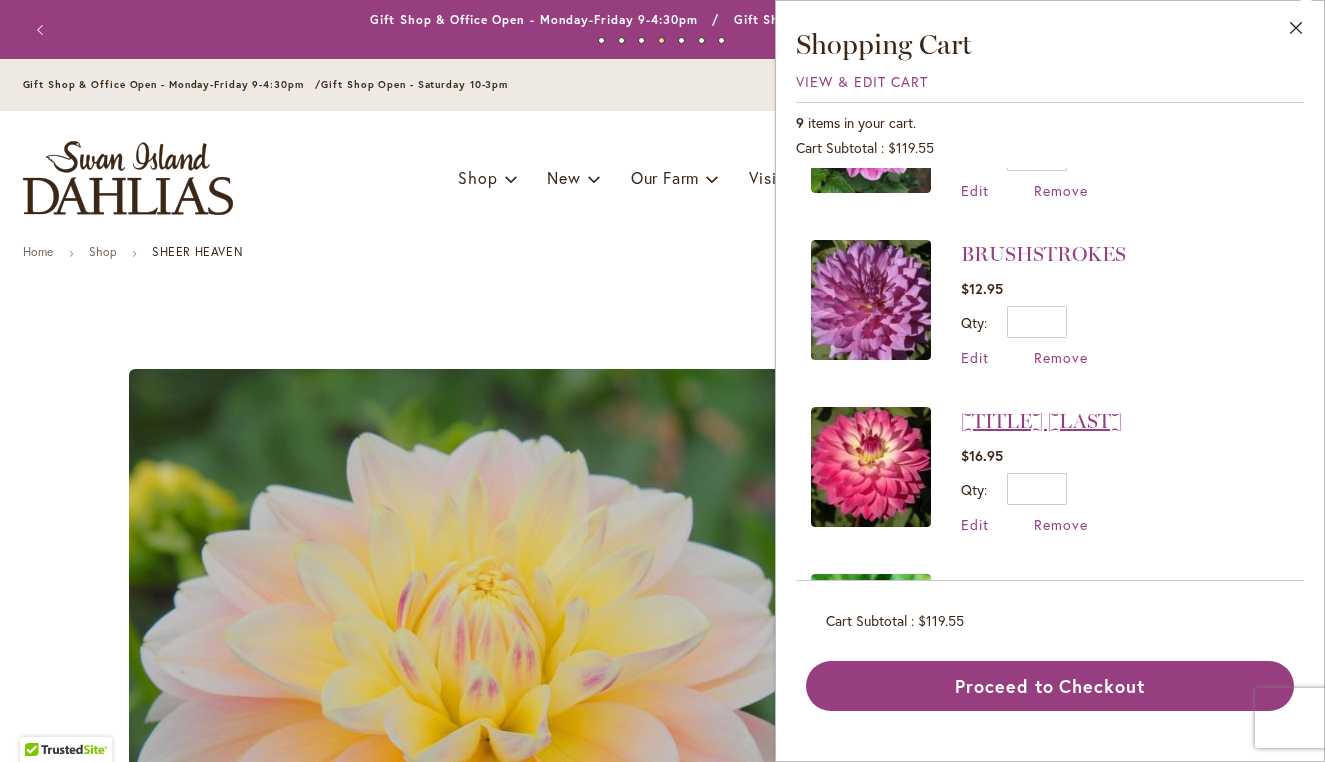 click on "[TITLE] [LAST]" at bounding box center [1041, 421] 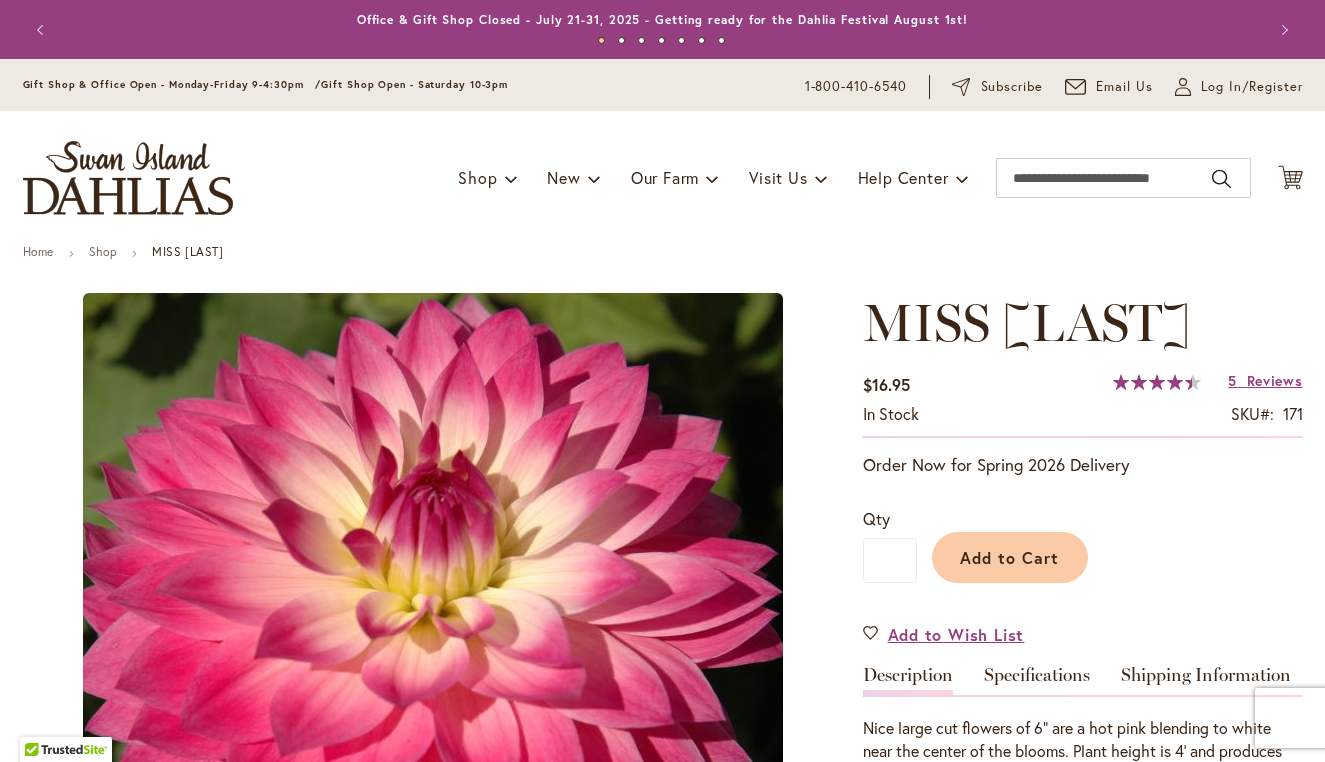 scroll, scrollTop: 0, scrollLeft: 0, axis: both 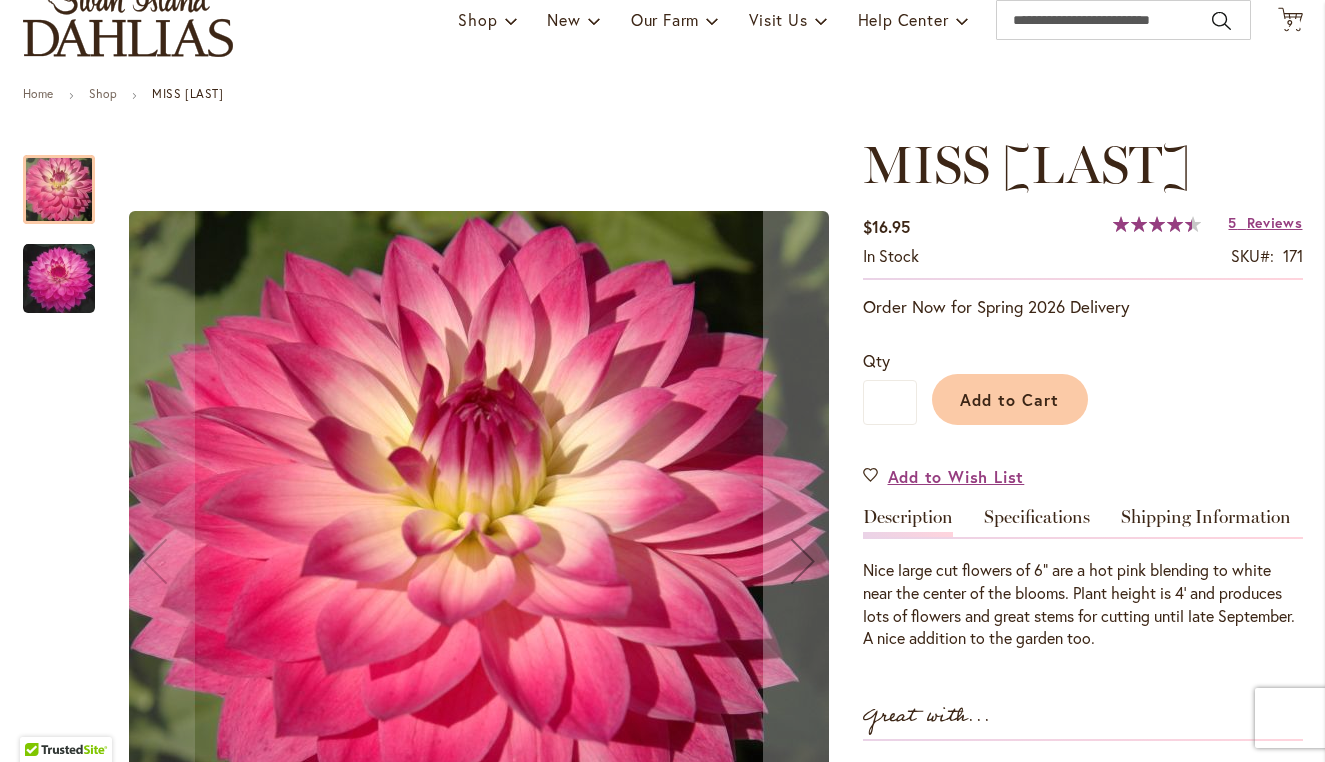 click at bounding box center [59, 279] 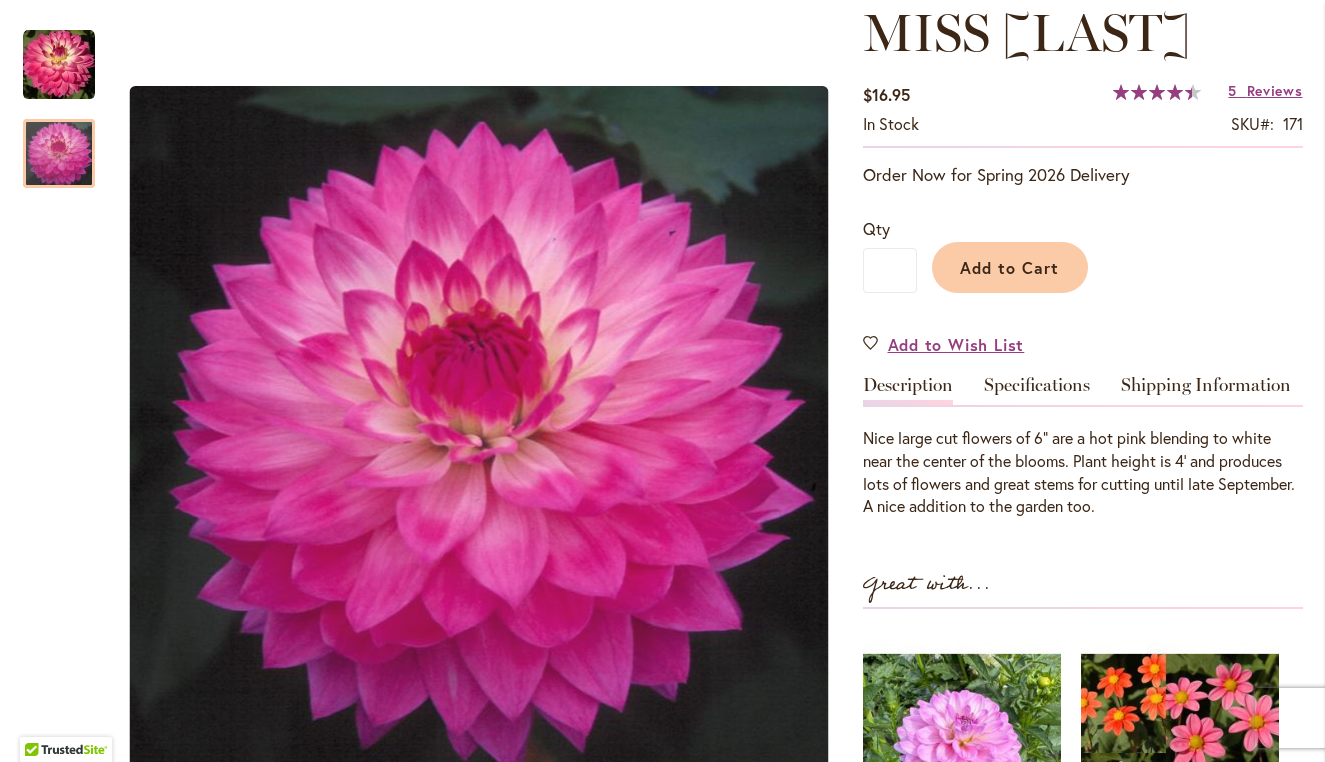 scroll, scrollTop: 294, scrollLeft: 0, axis: vertical 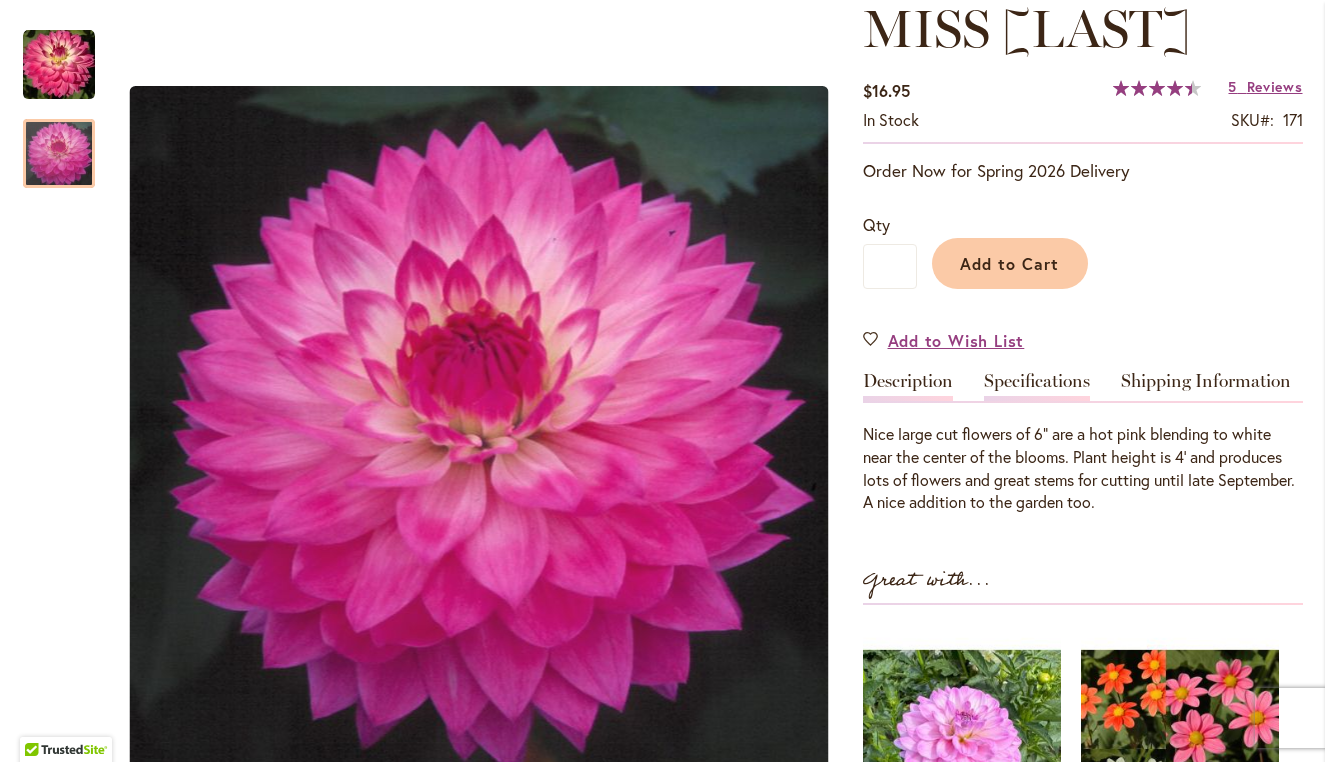 click on "Specifications" at bounding box center [1037, 386] 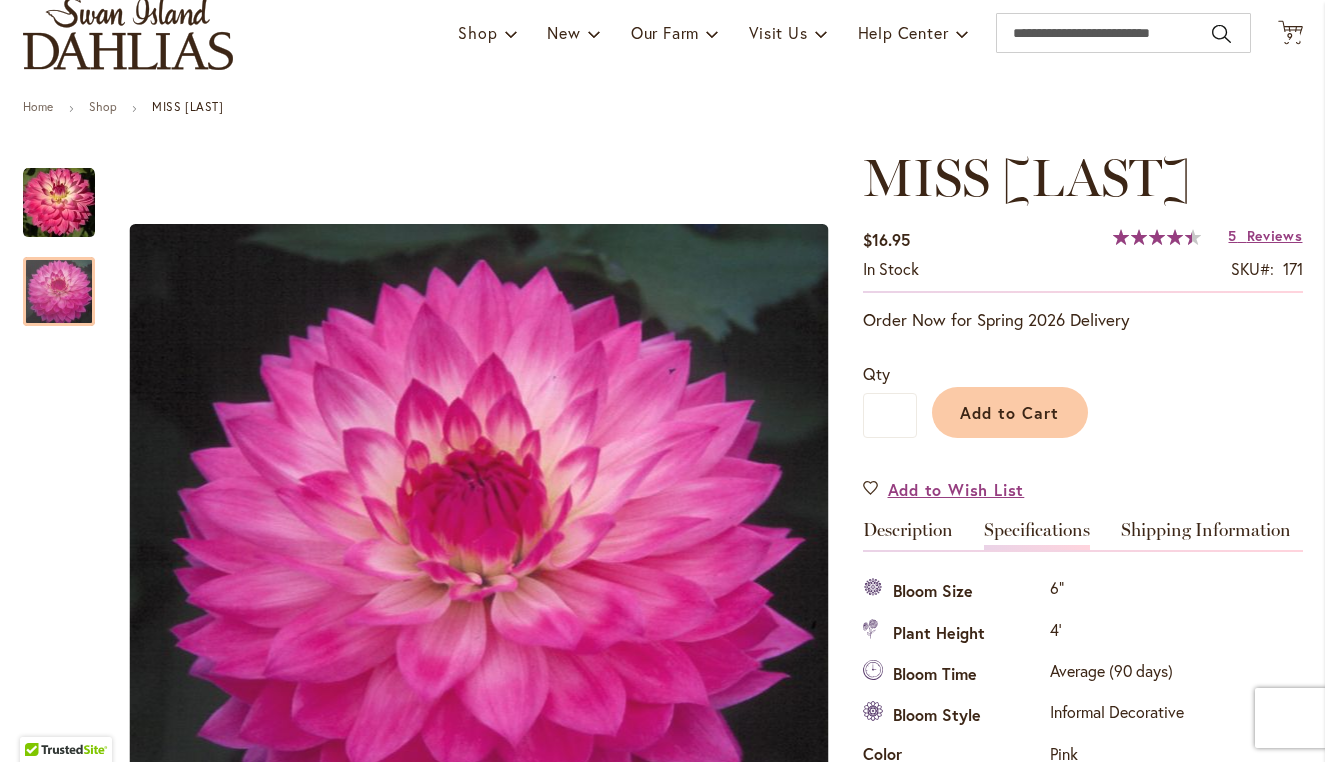 scroll, scrollTop: 99, scrollLeft: 0, axis: vertical 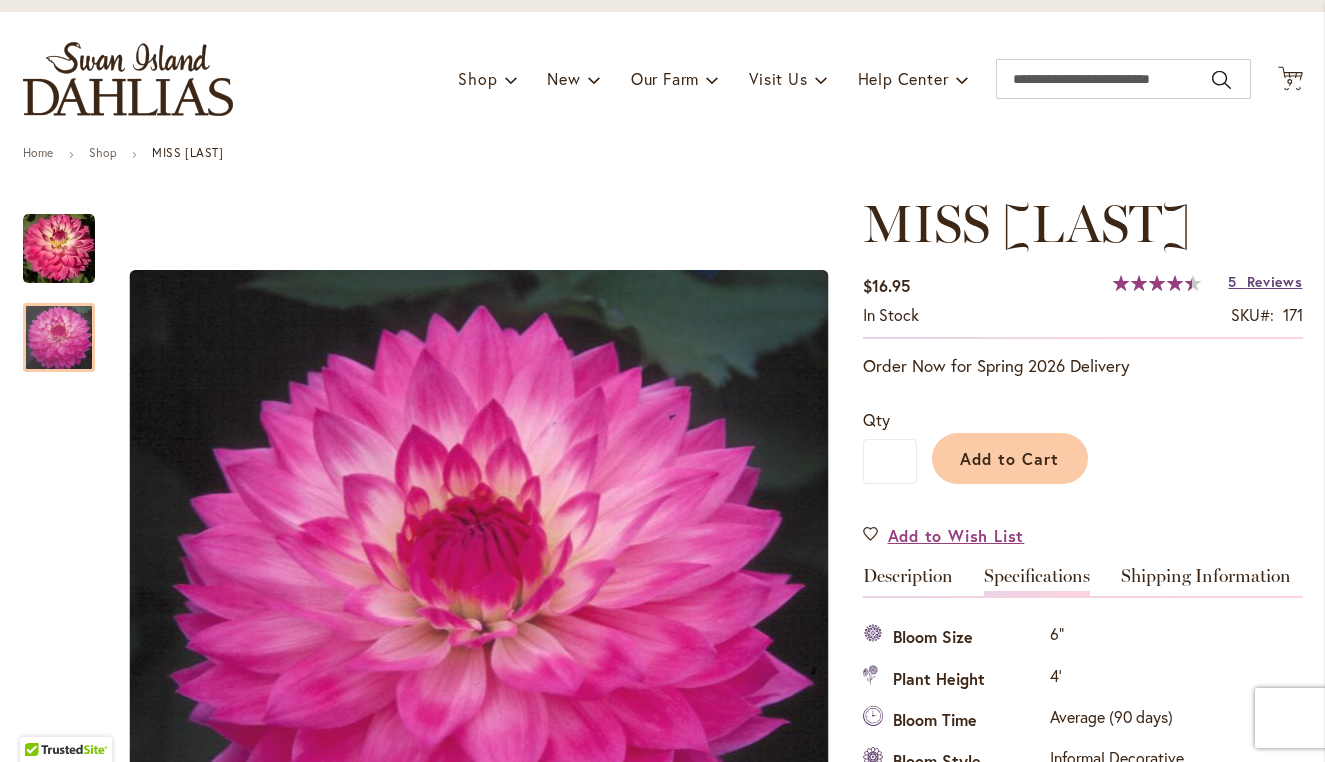 click on "Reviews" at bounding box center (1275, 281) 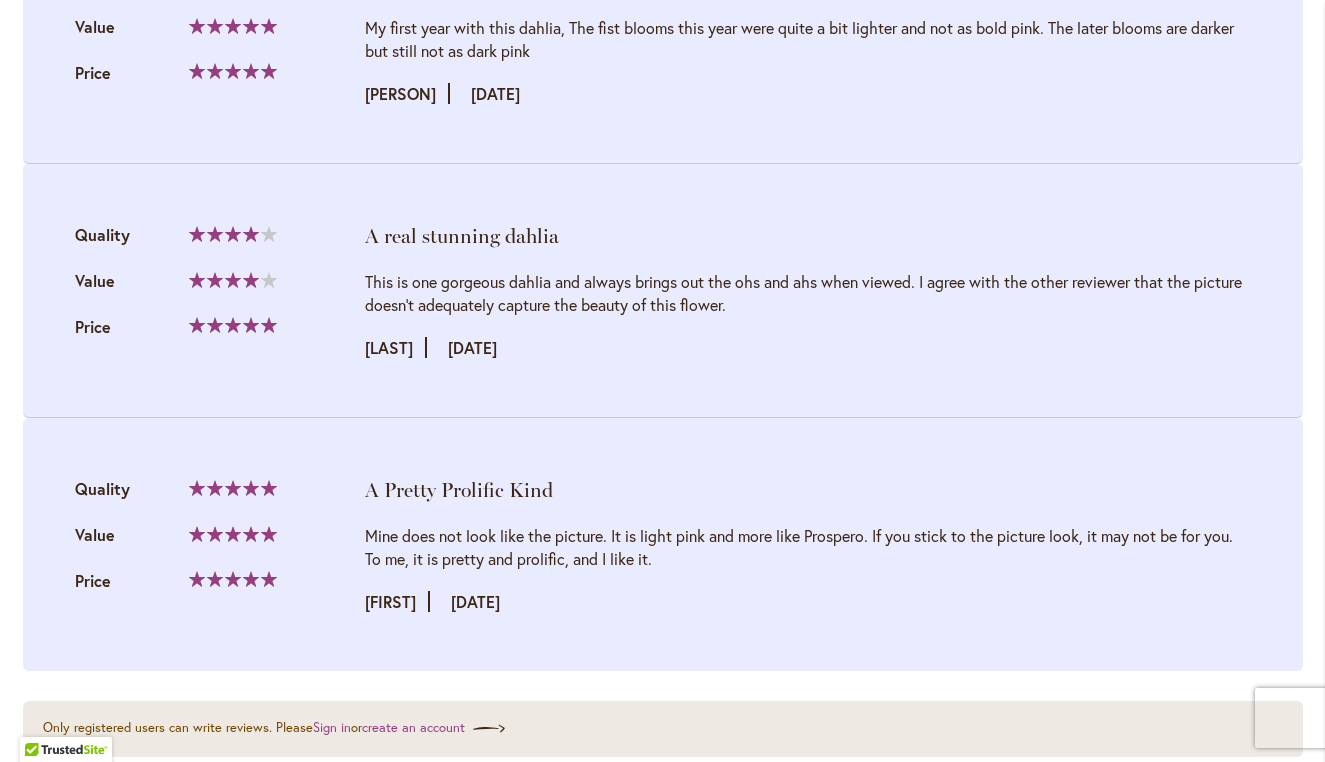 scroll, scrollTop: 3058, scrollLeft: 0, axis: vertical 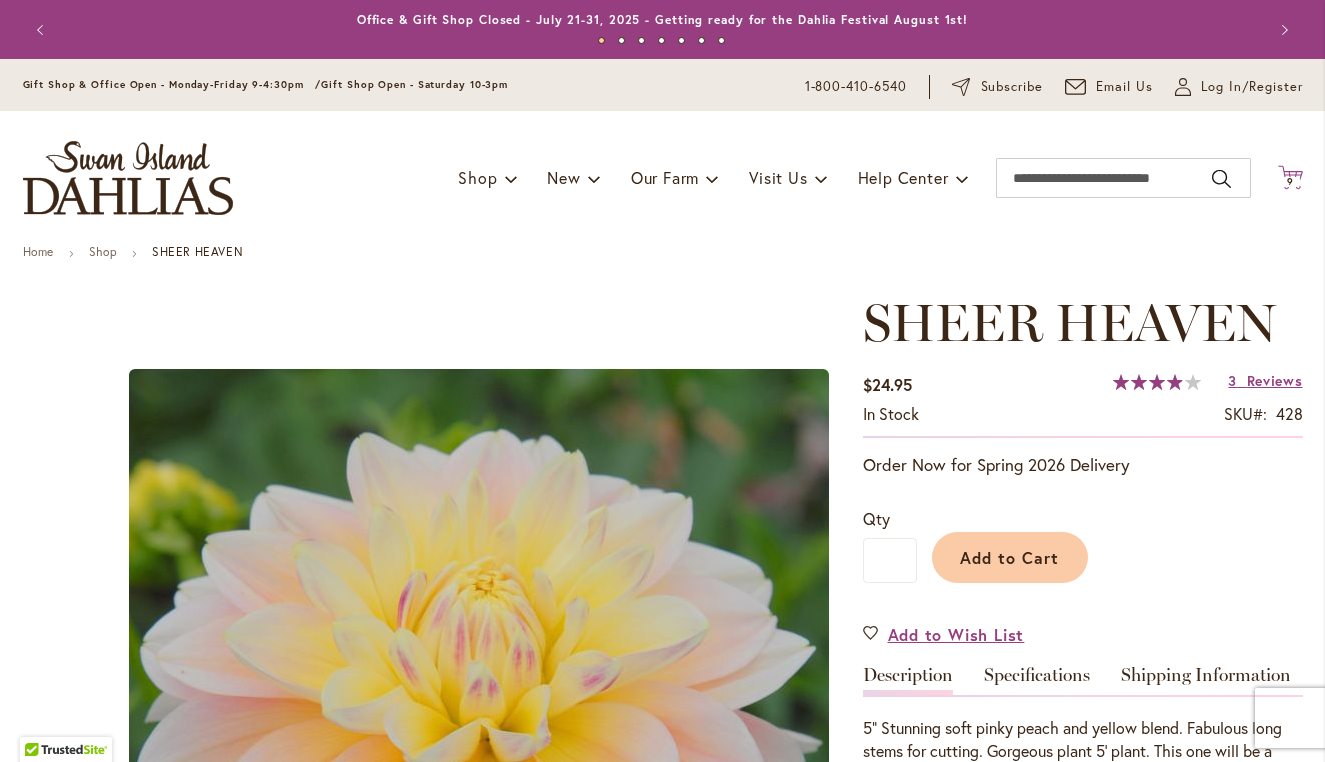 click 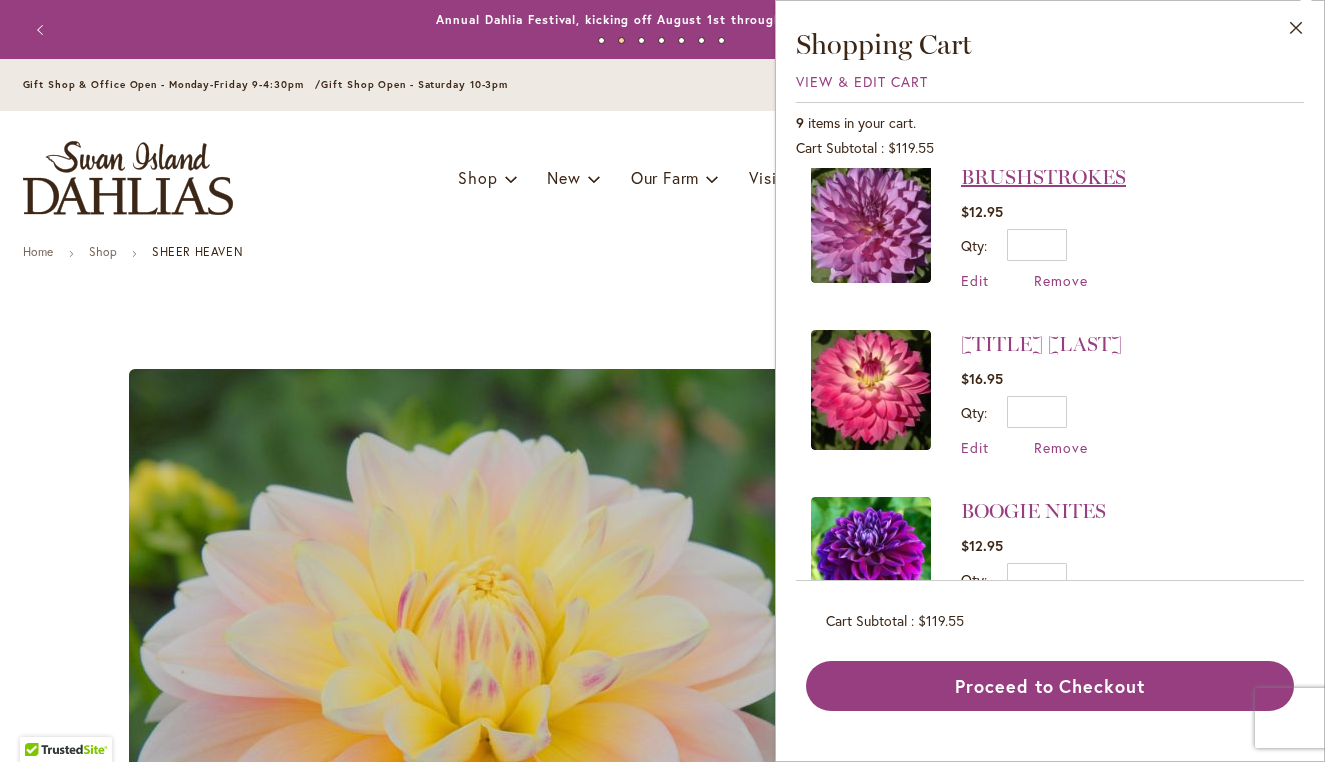 scroll, scrollTop: 353, scrollLeft: 0, axis: vertical 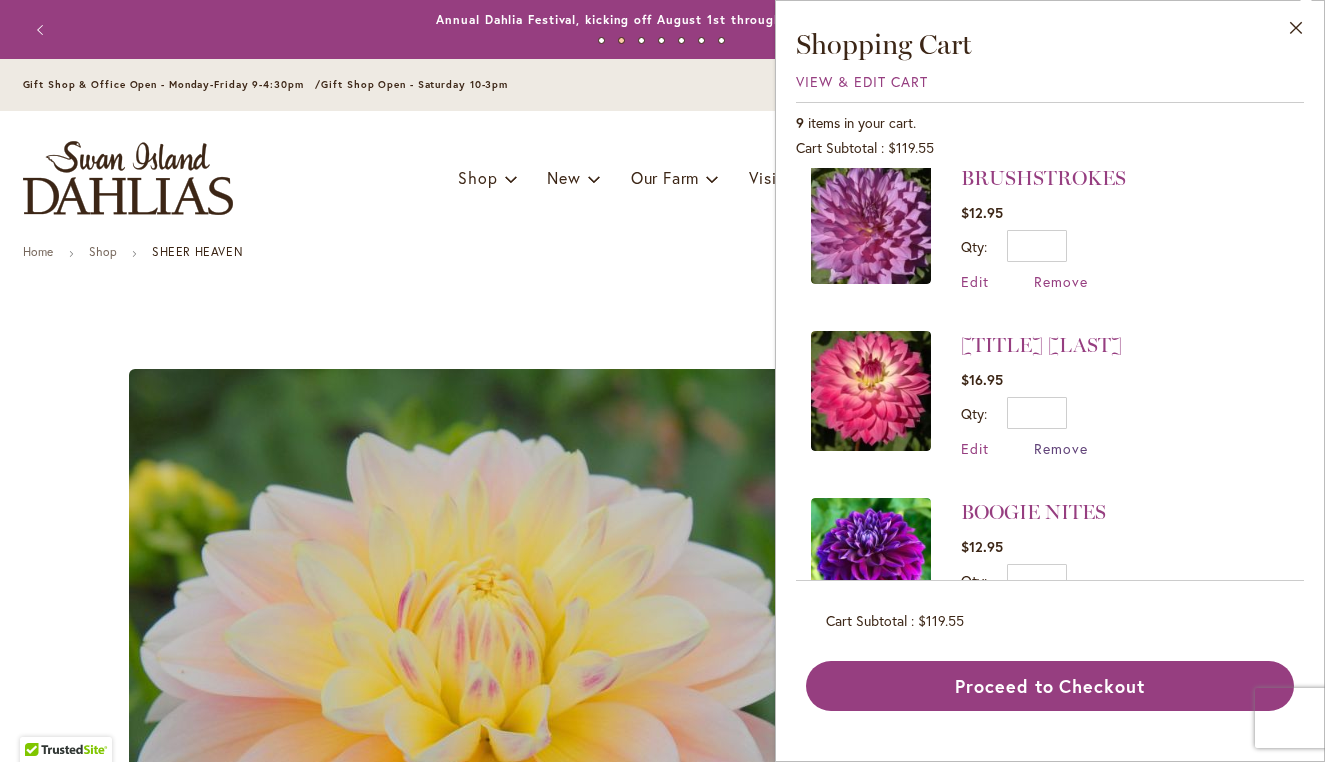 click on "Remove" at bounding box center (1061, 448) 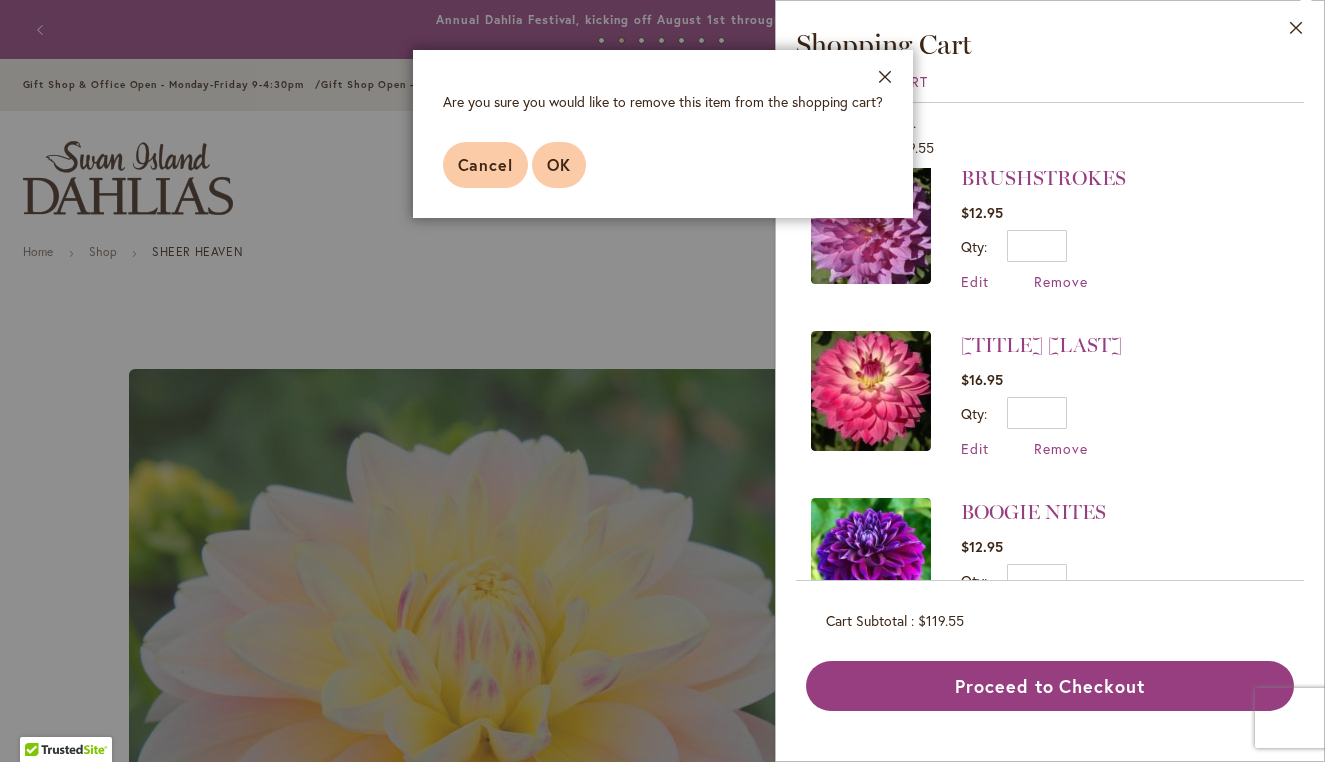 click on "OK" at bounding box center [559, 164] 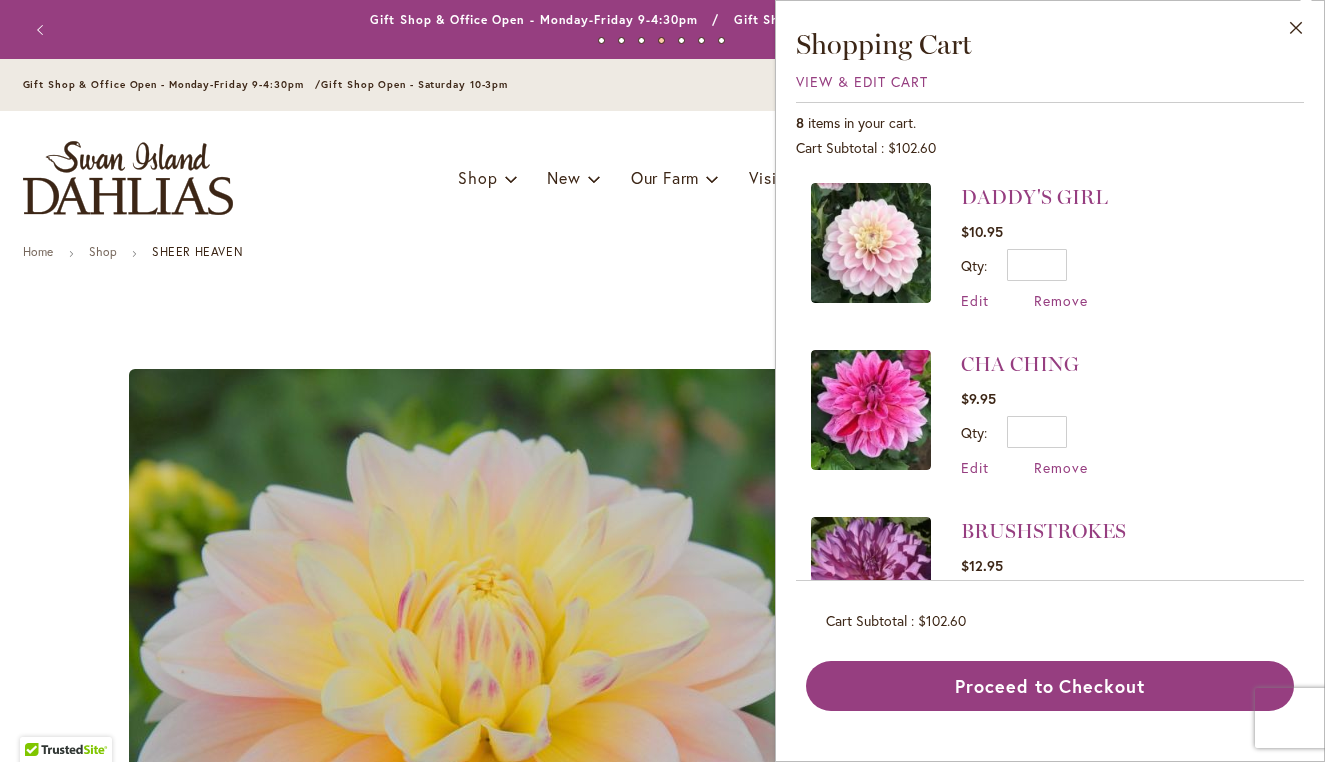 scroll, scrollTop: 0, scrollLeft: 0, axis: both 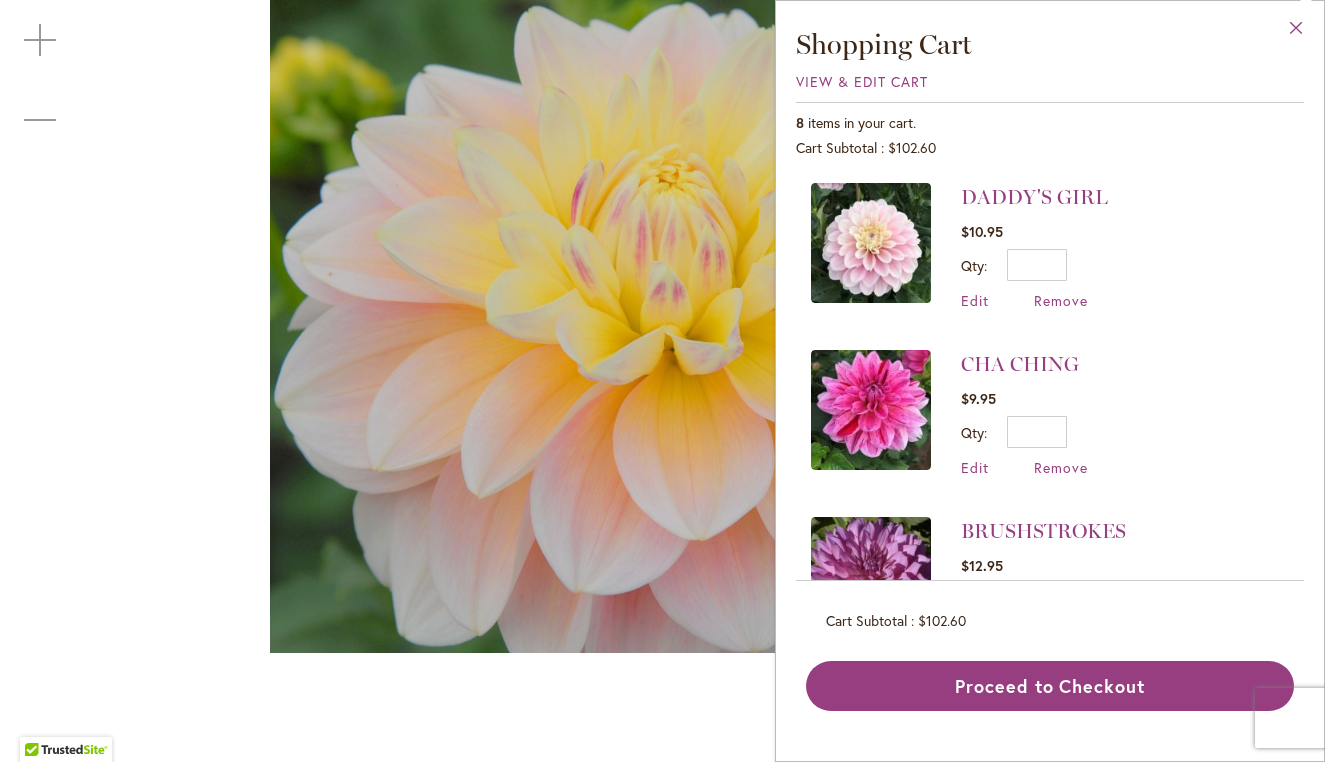 click on "Close" at bounding box center [1296, 32] 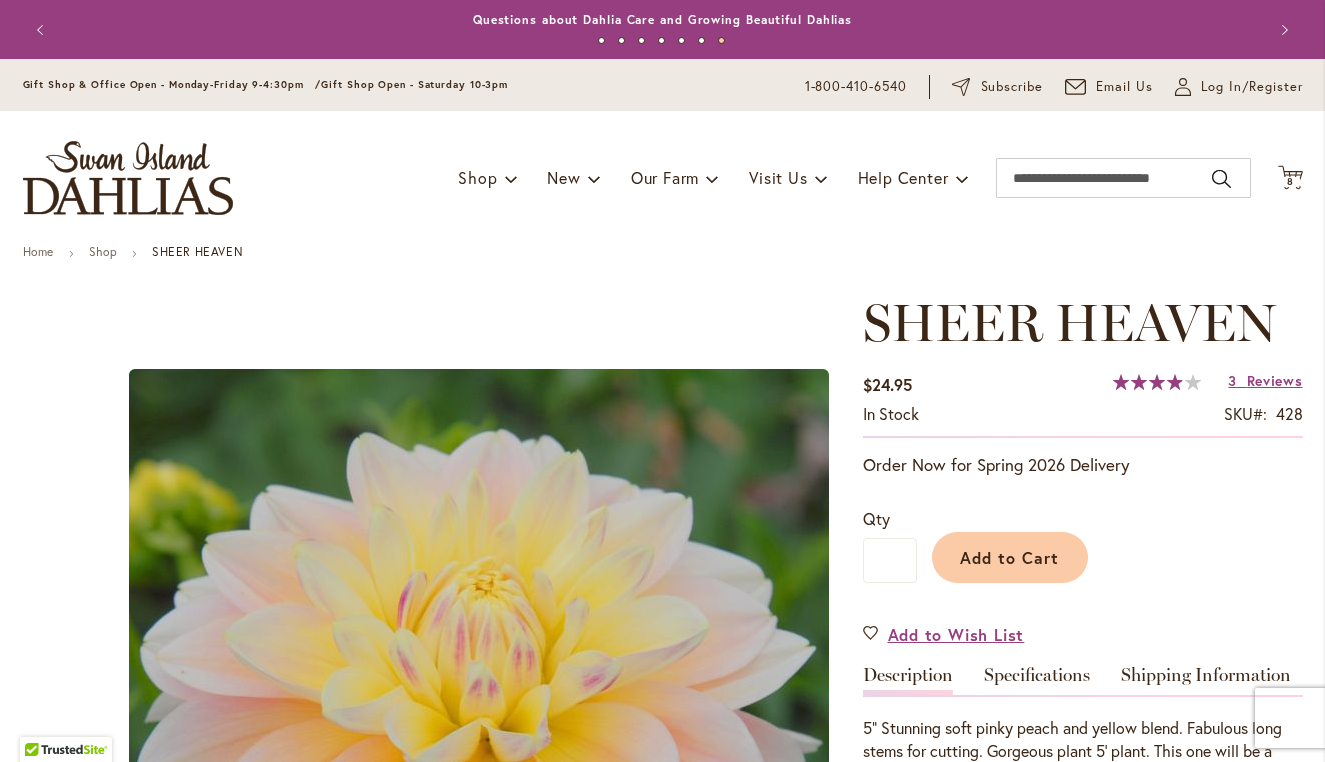 scroll, scrollTop: 0, scrollLeft: 0, axis: both 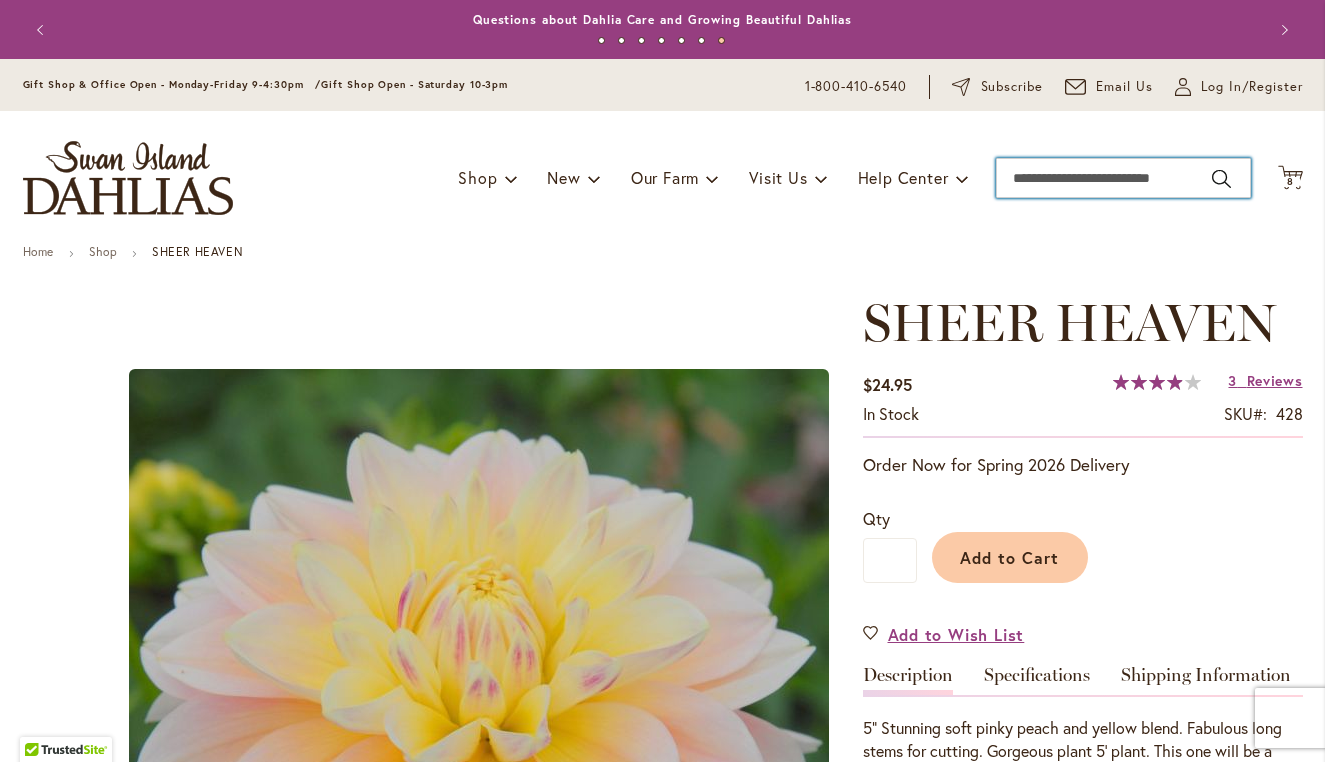click on "Search" at bounding box center (1123, 178) 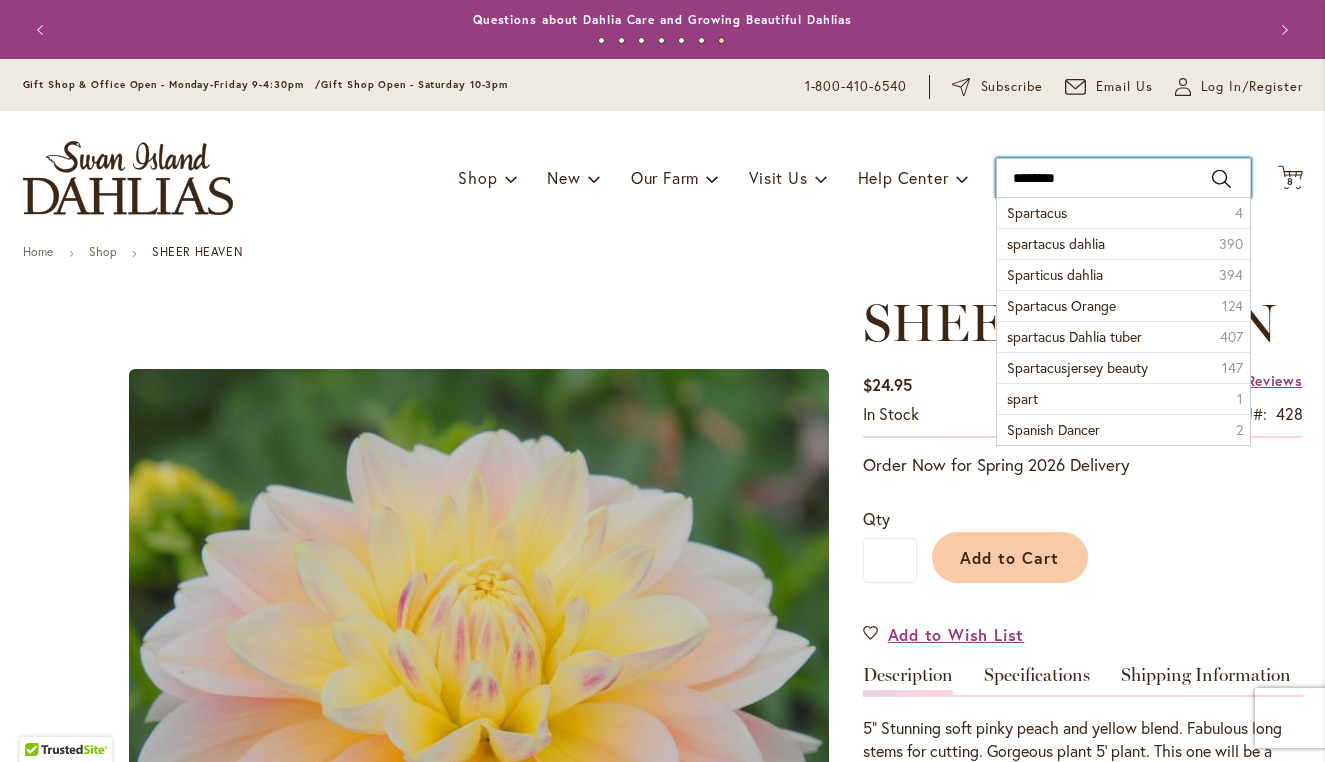 type on "*********" 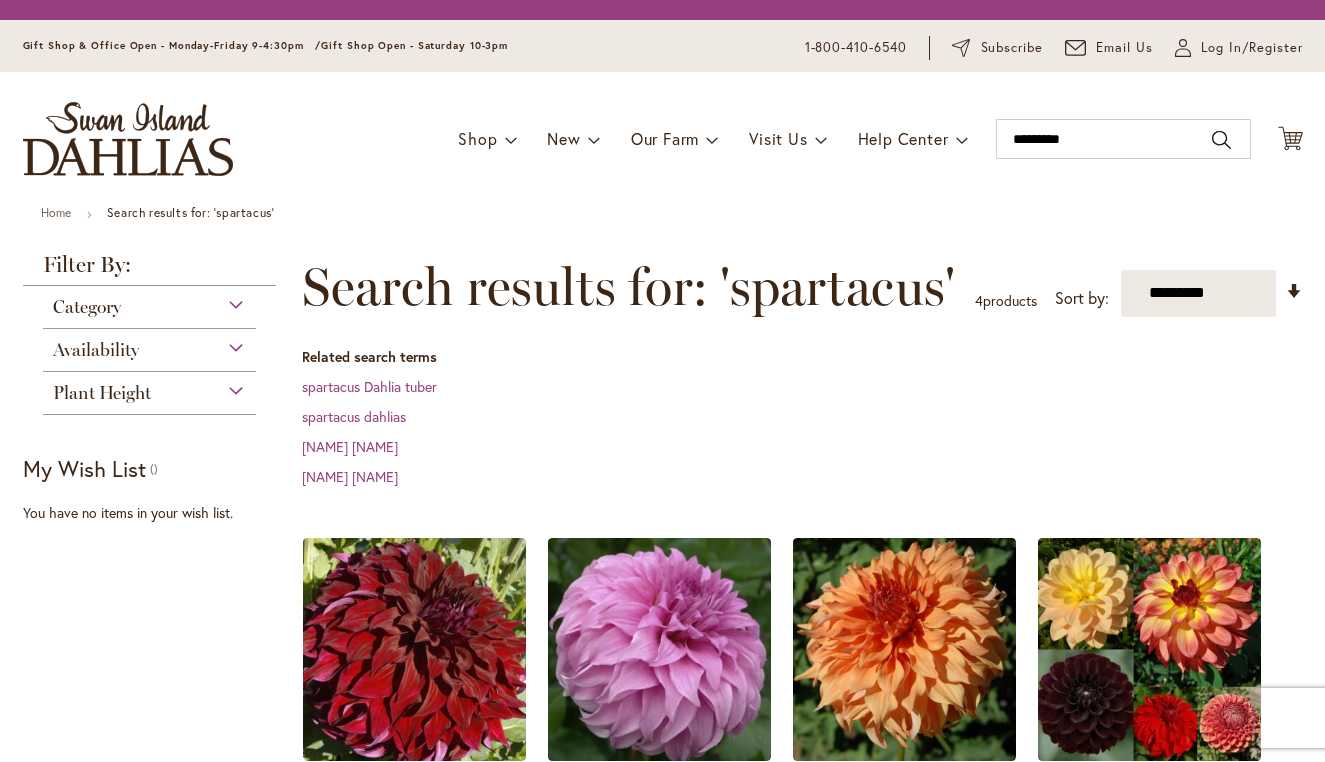 scroll, scrollTop: 0, scrollLeft: 0, axis: both 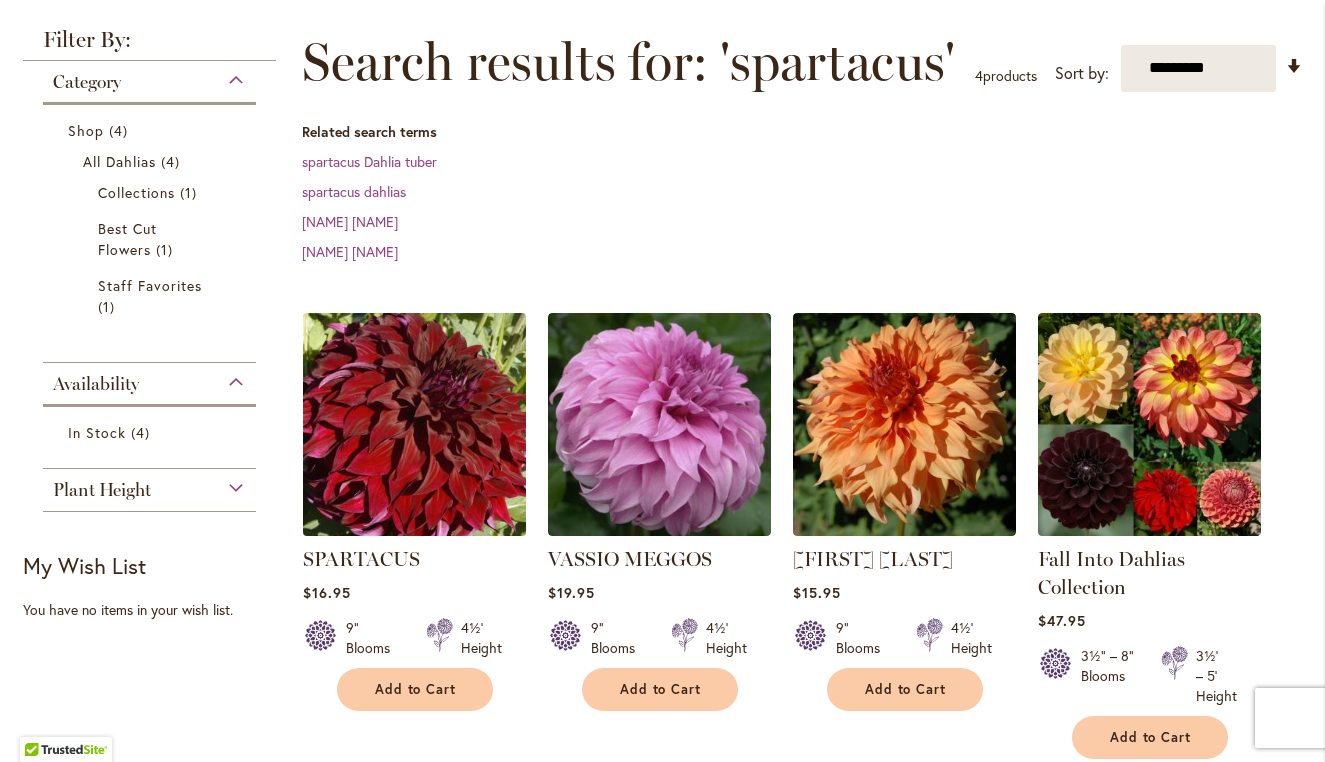 click at bounding box center [414, 424] 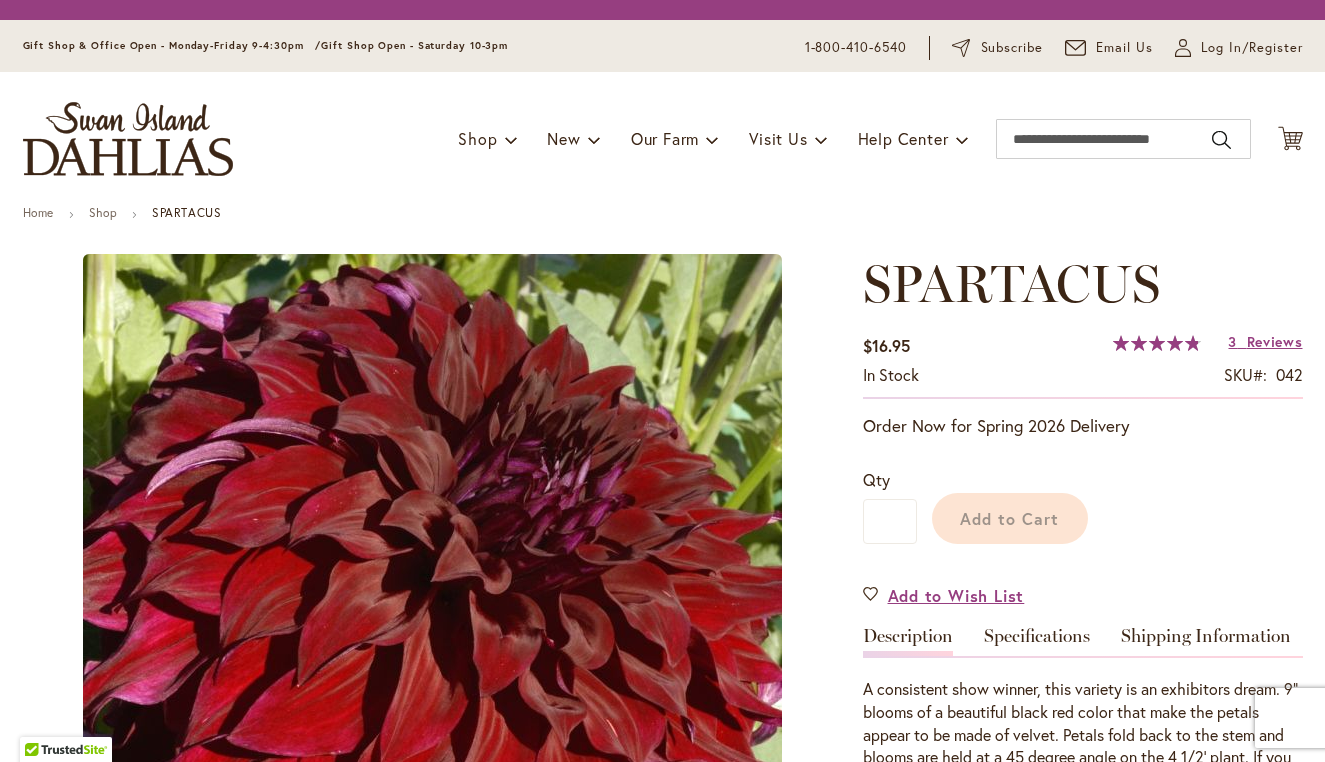 scroll, scrollTop: 0, scrollLeft: 0, axis: both 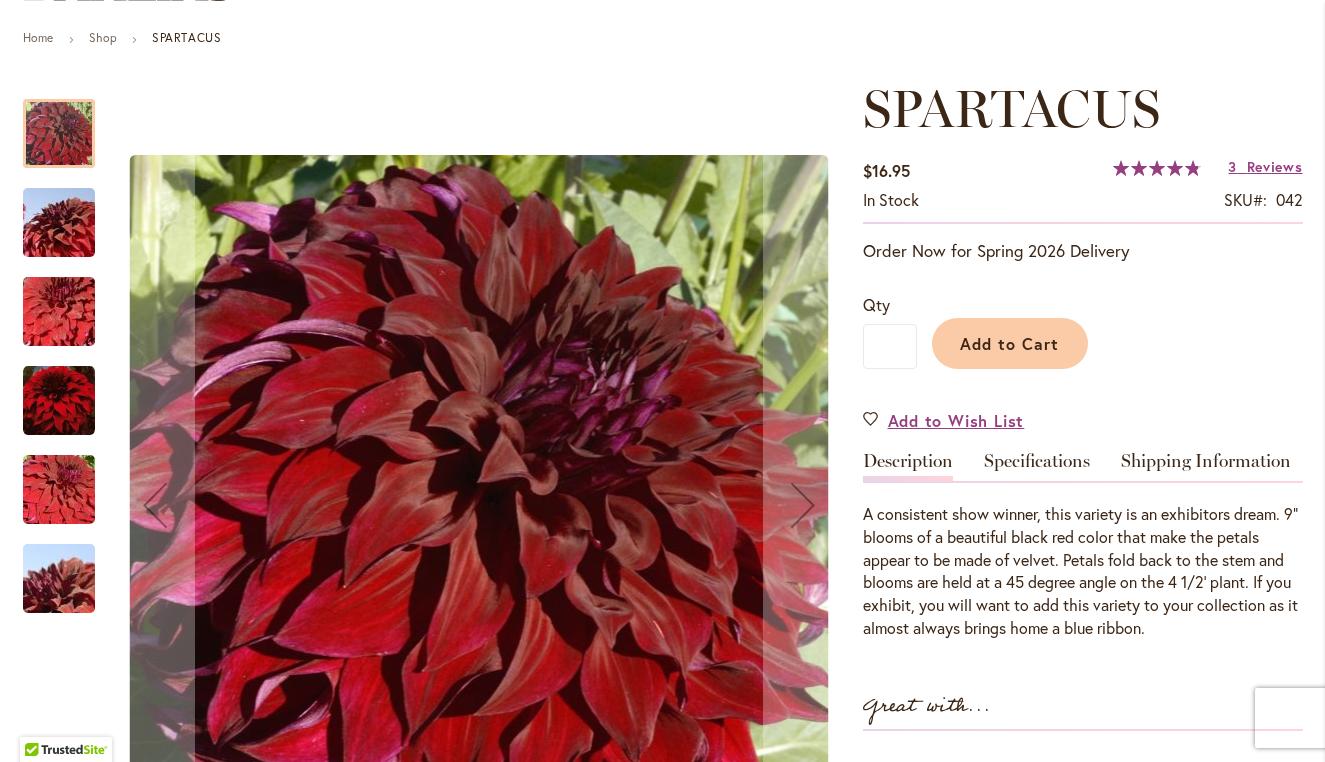 click at bounding box center (59, 223) 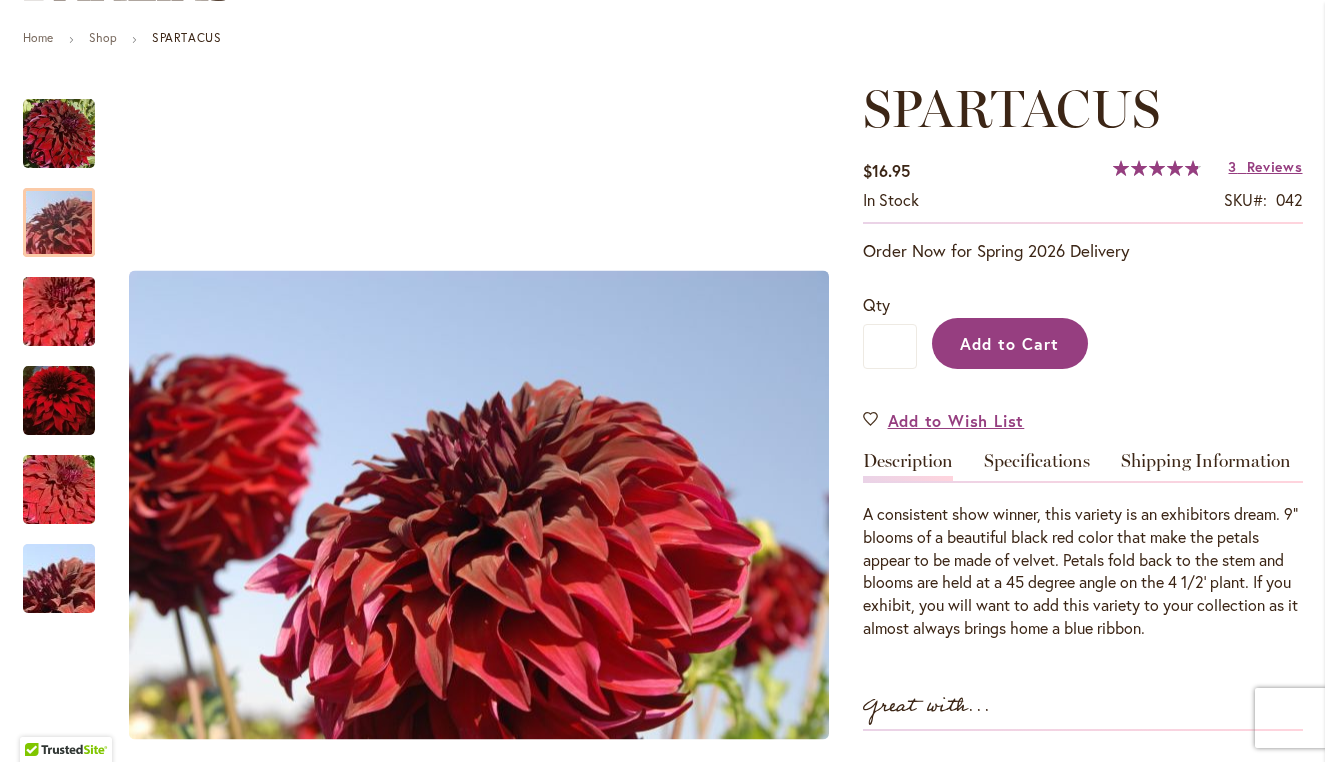 click on "Add to Cart" at bounding box center [1010, 343] 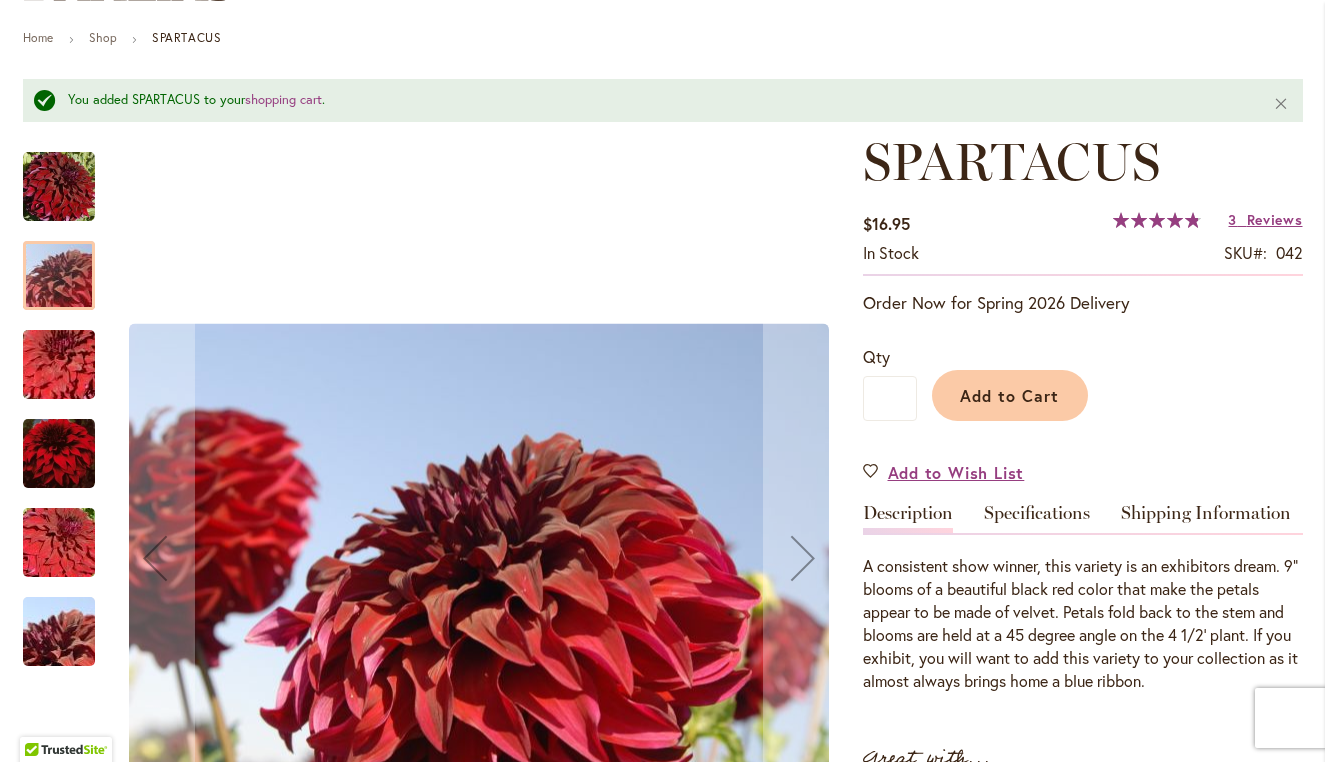 scroll, scrollTop: 0, scrollLeft: 0, axis: both 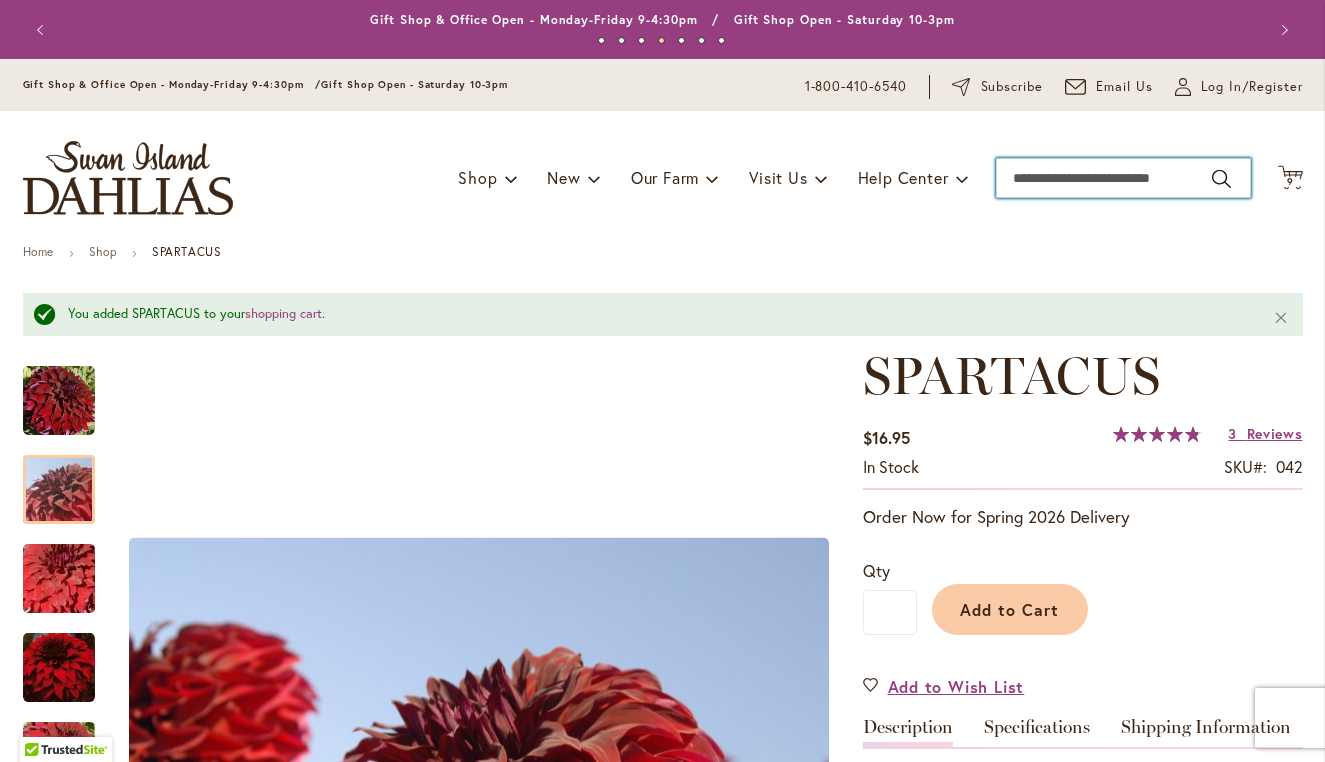click on "Search" at bounding box center [1123, 178] 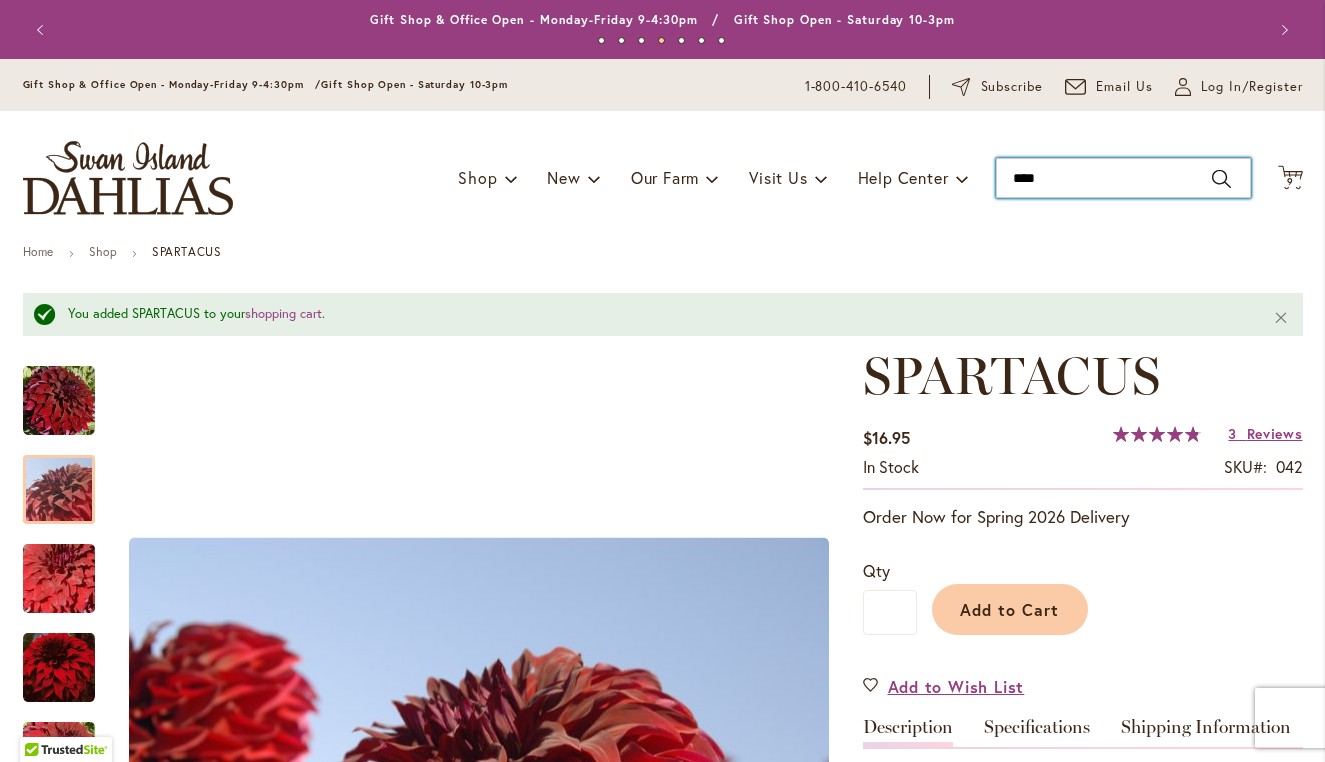 type on "*****" 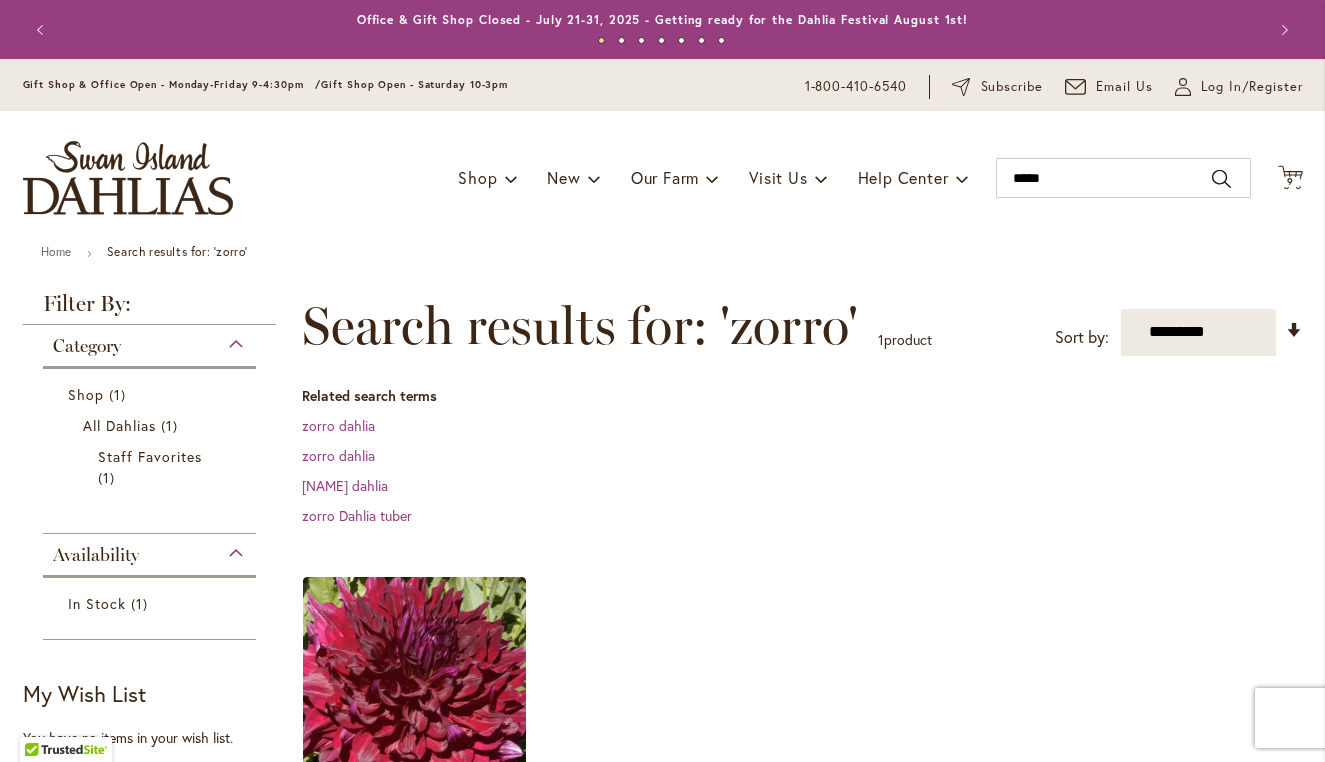 scroll, scrollTop: 0, scrollLeft: 0, axis: both 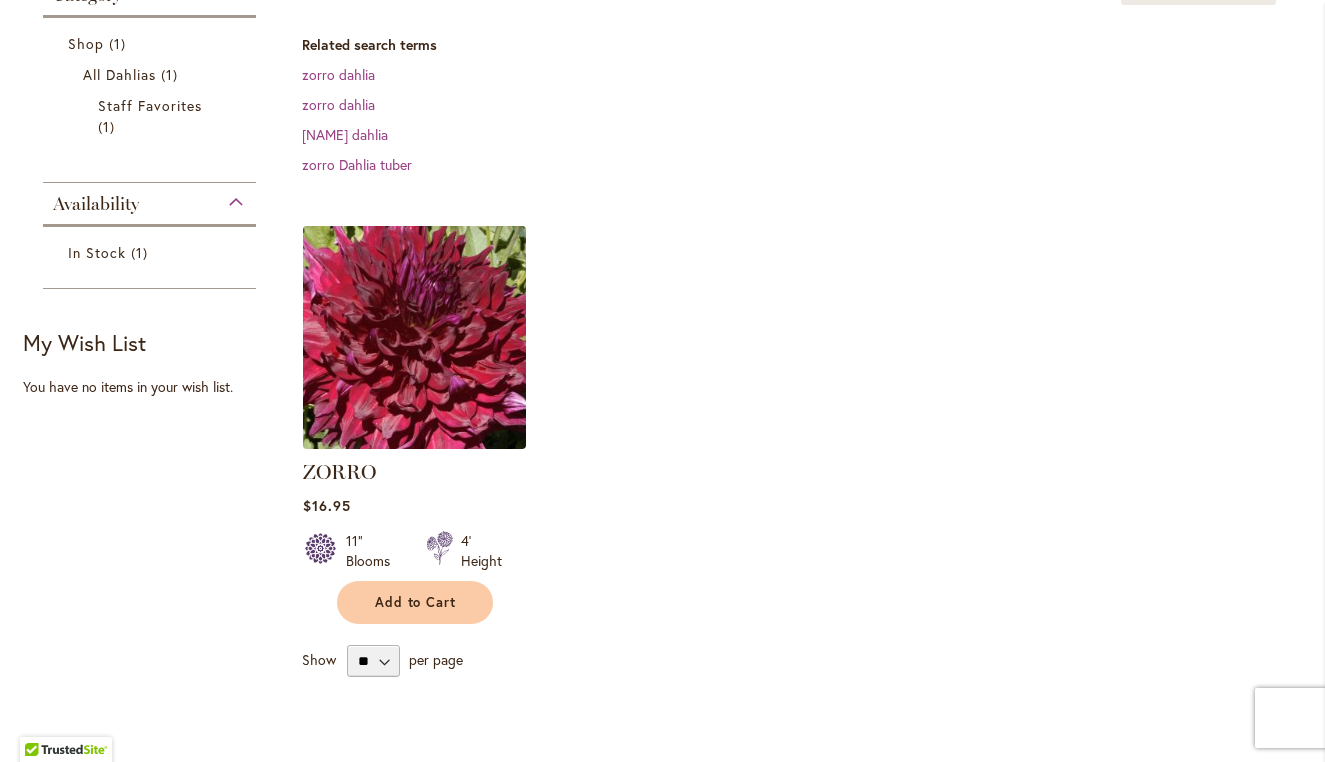 click at bounding box center [414, 337] 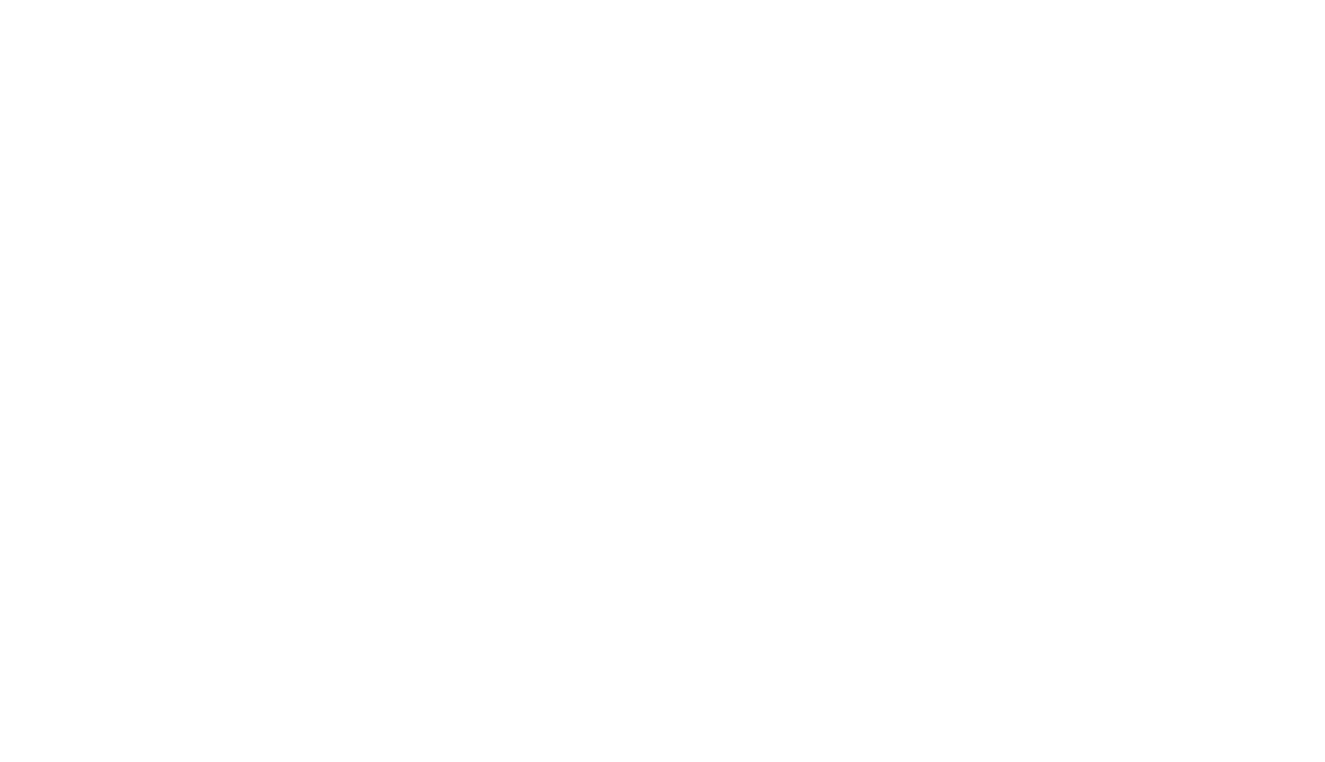scroll, scrollTop: 0, scrollLeft: 0, axis: both 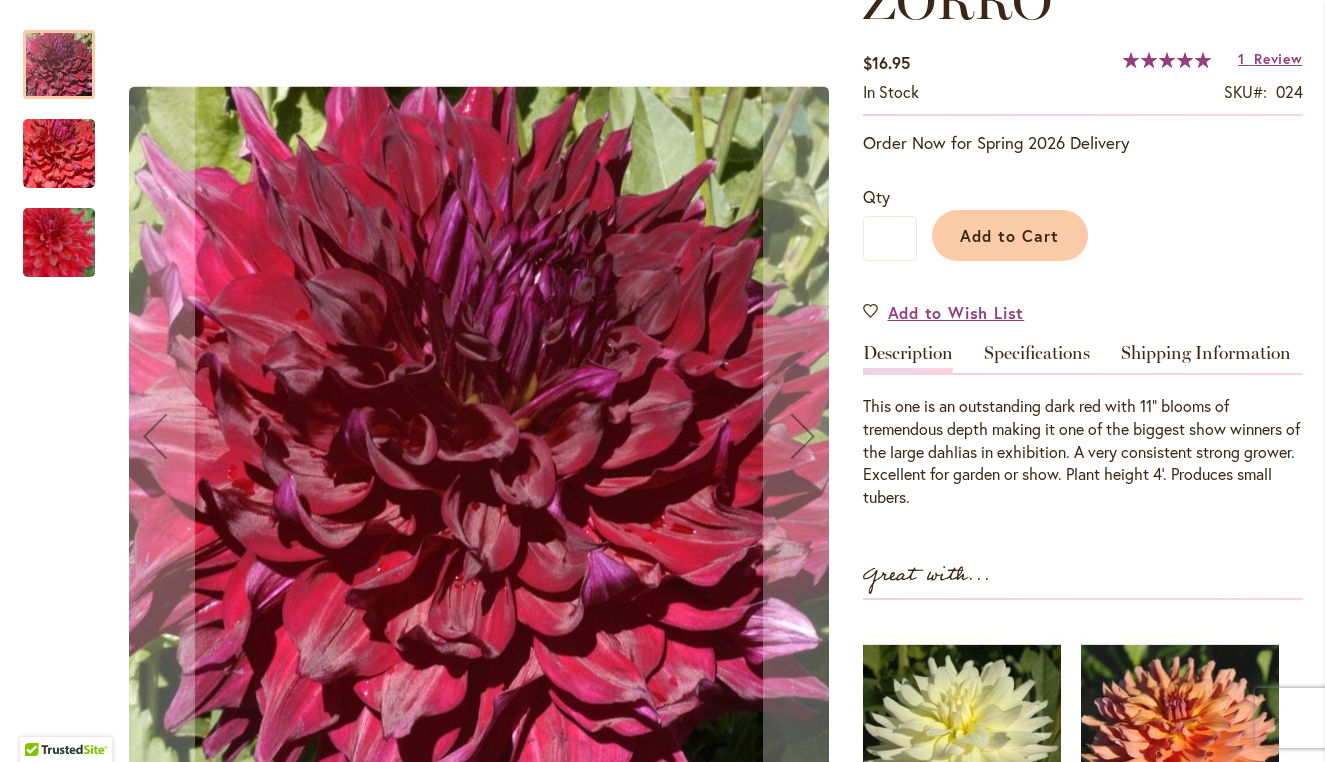 click at bounding box center (59, 243) 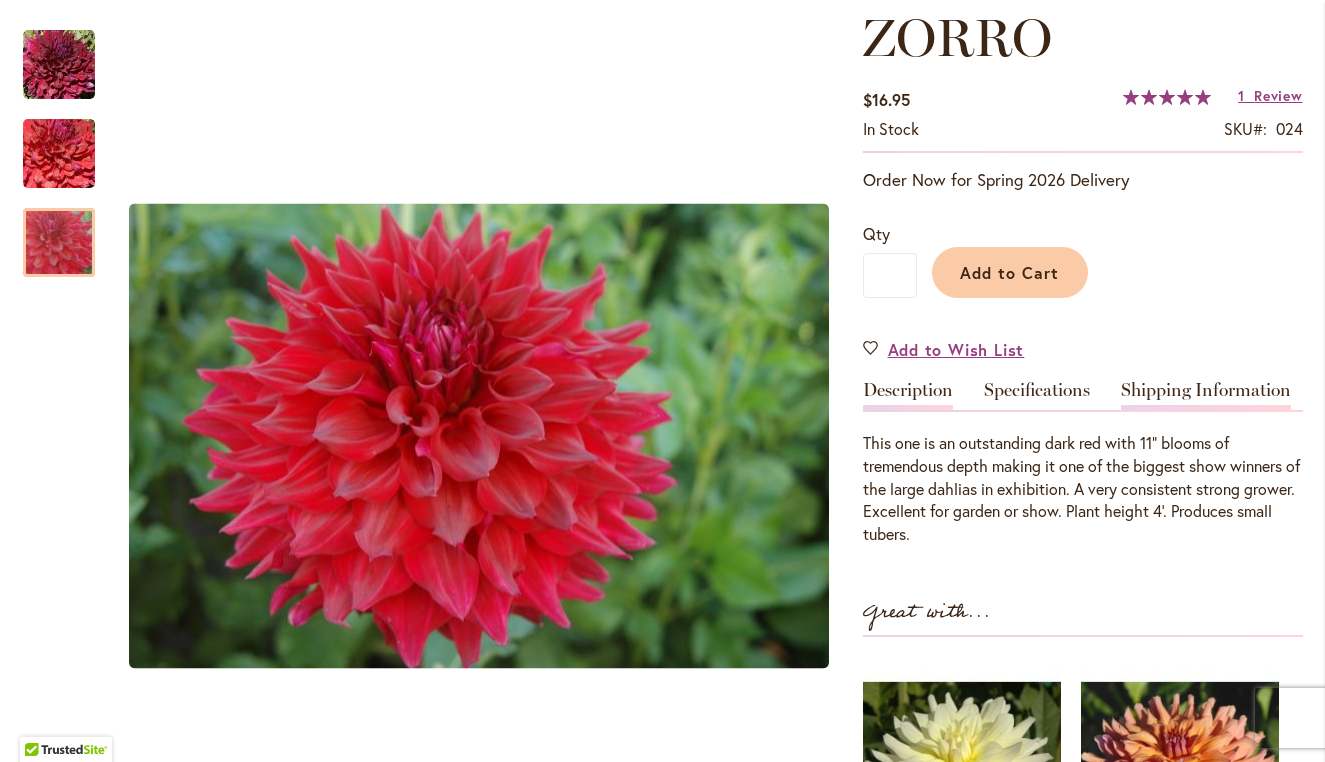 scroll, scrollTop: 283, scrollLeft: 0, axis: vertical 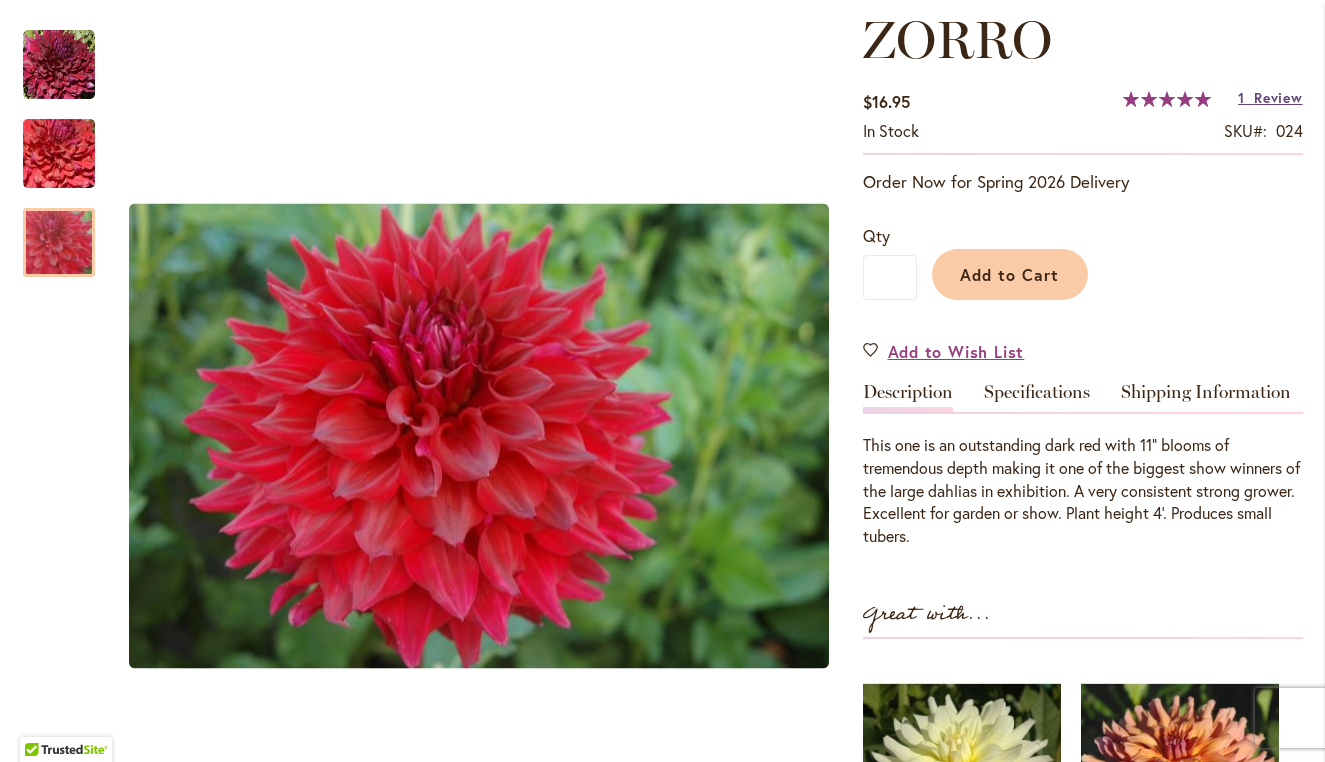 click on "Review" at bounding box center (1278, 97) 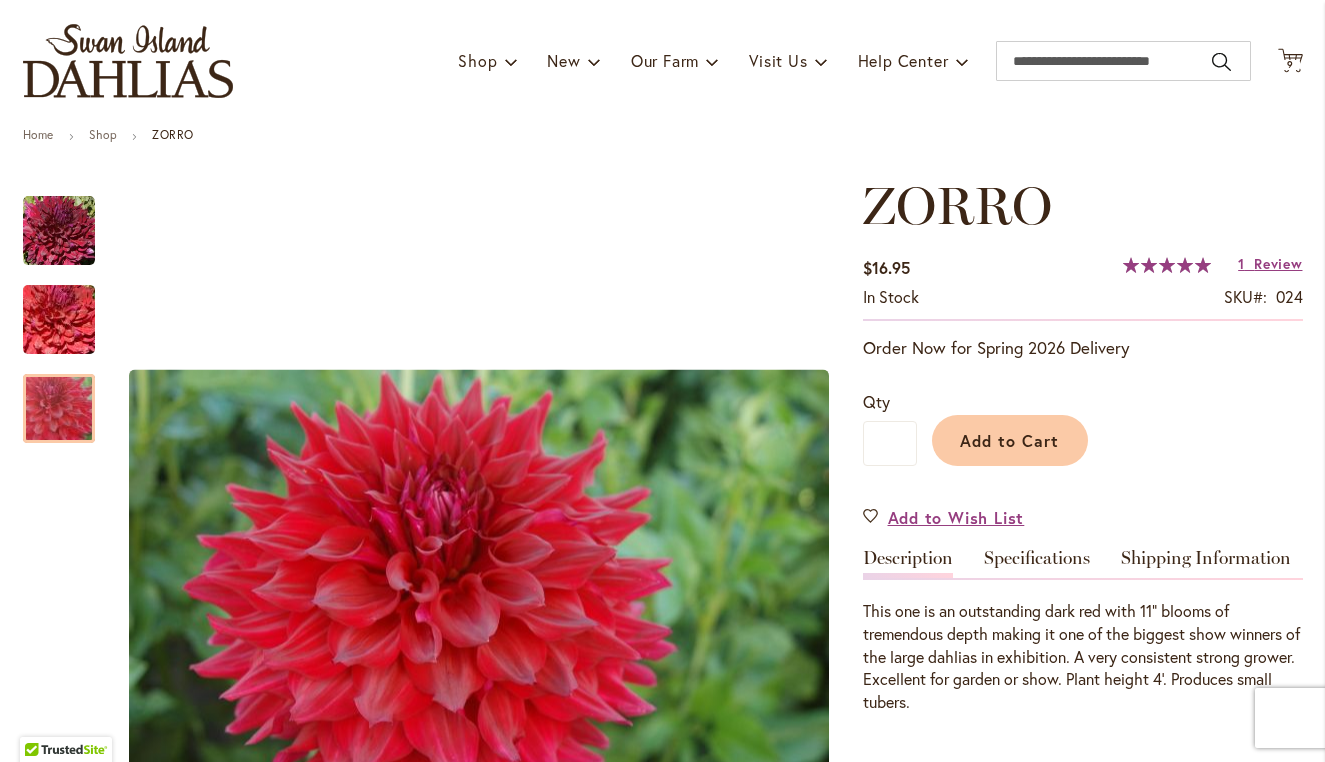 scroll, scrollTop: 51, scrollLeft: 0, axis: vertical 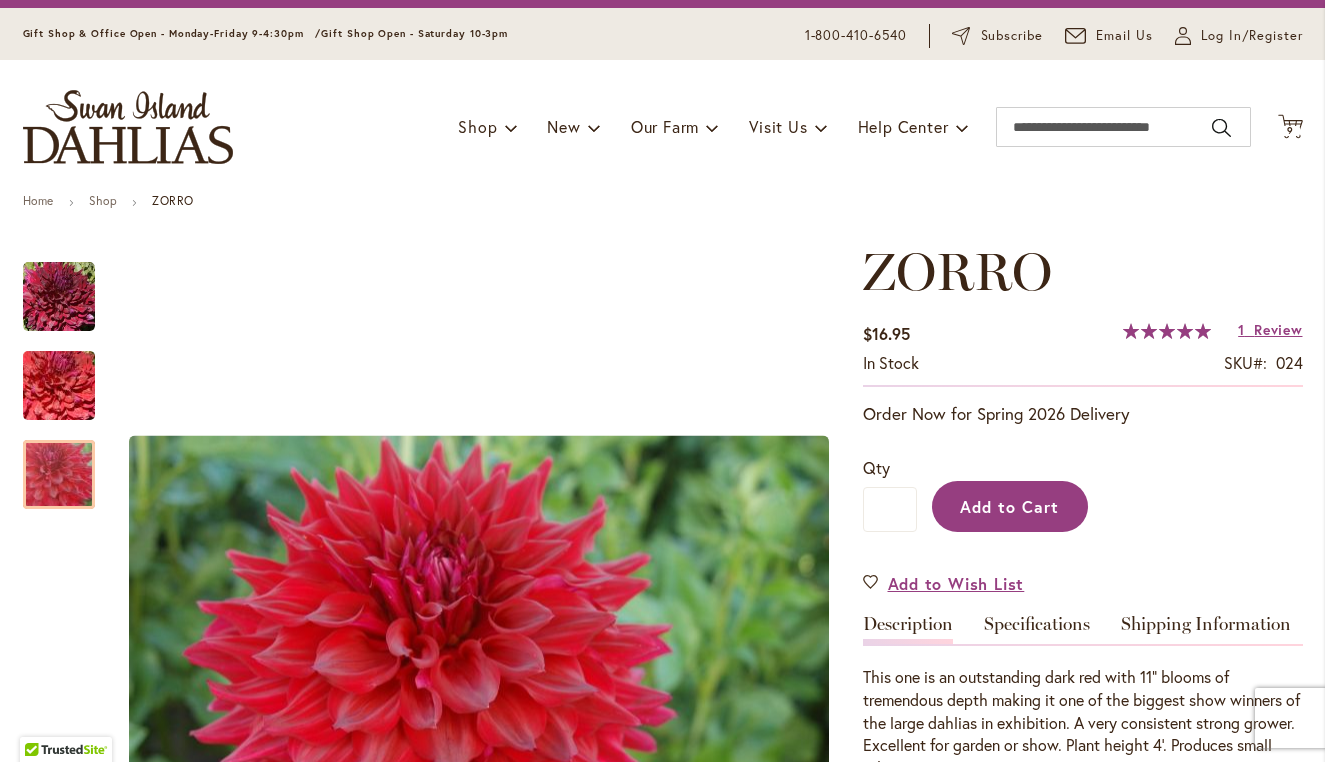 click on "Add to Cart" at bounding box center [1009, 506] 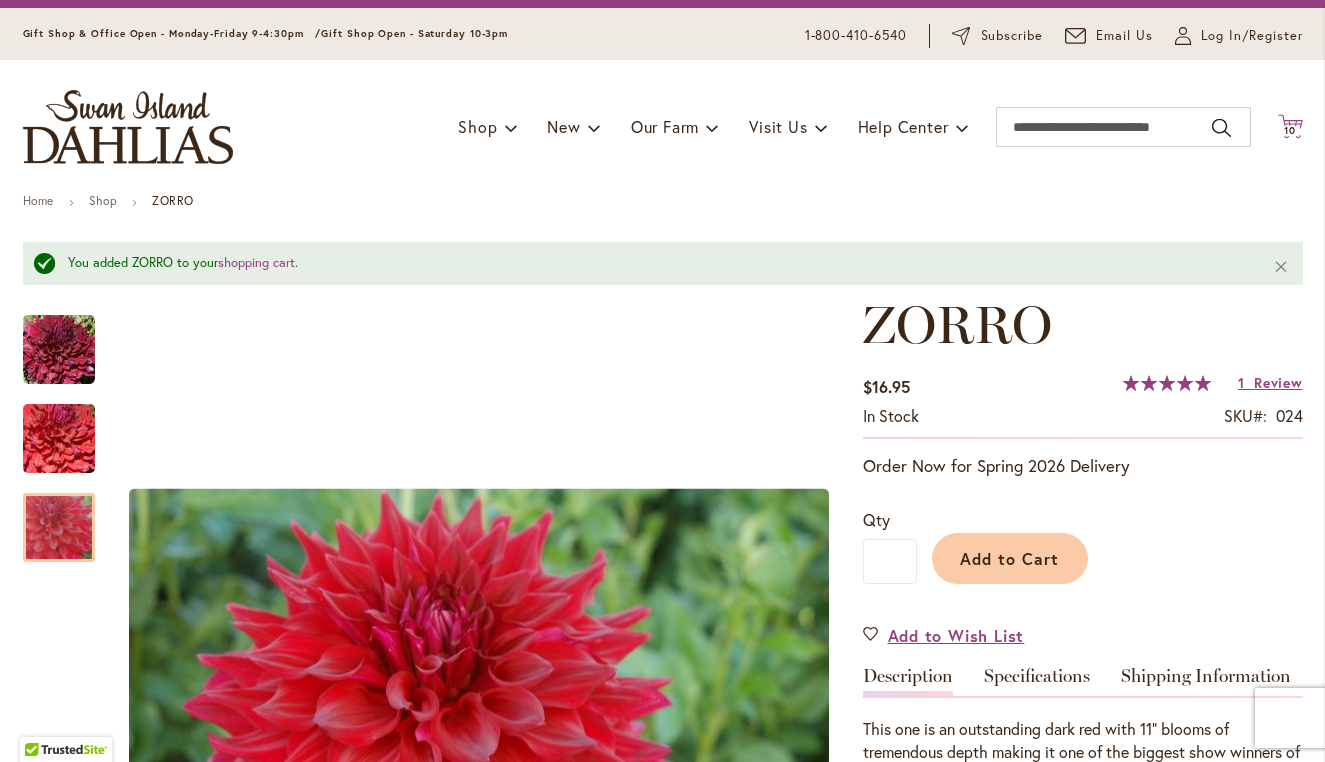 click on "Cart
.cls-1 {
fill: #231f20;
}" 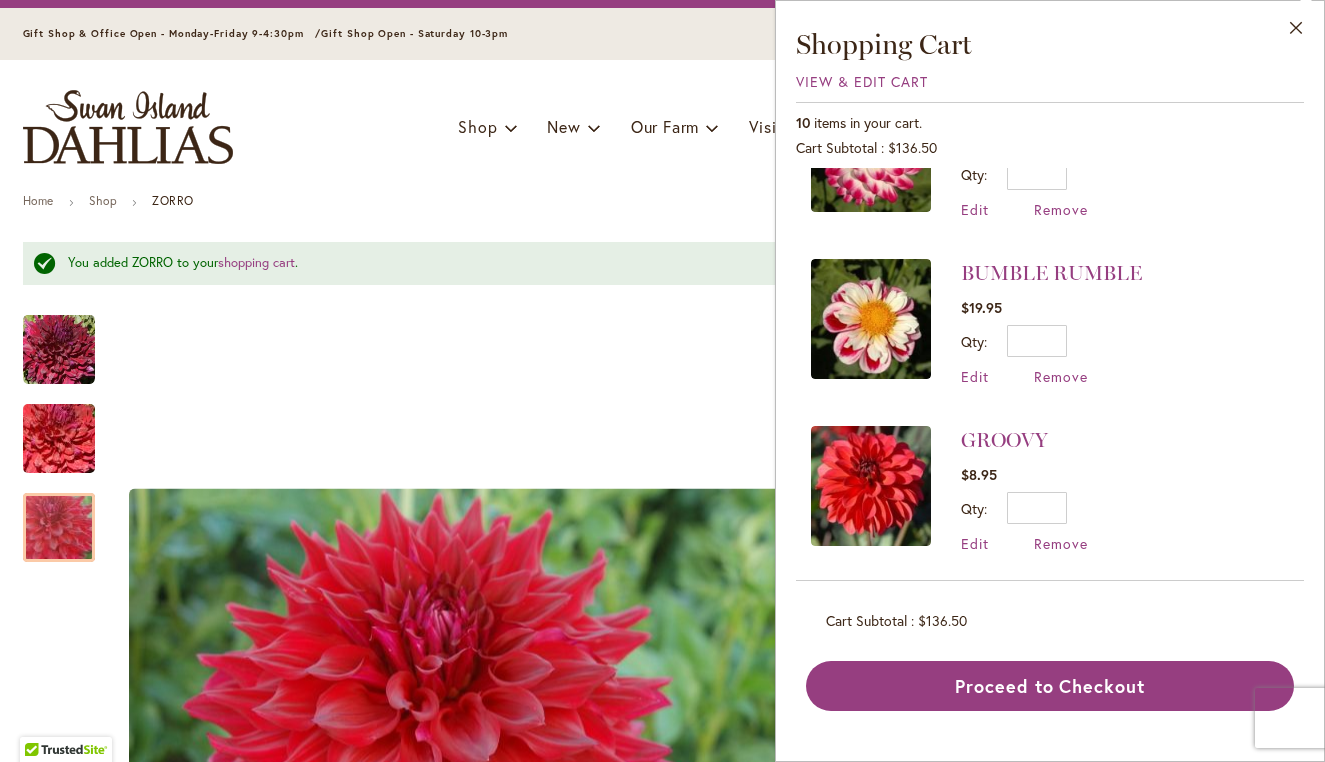 scroll, scrollTop: 1258, scrollLeft: 0, axis: vertical 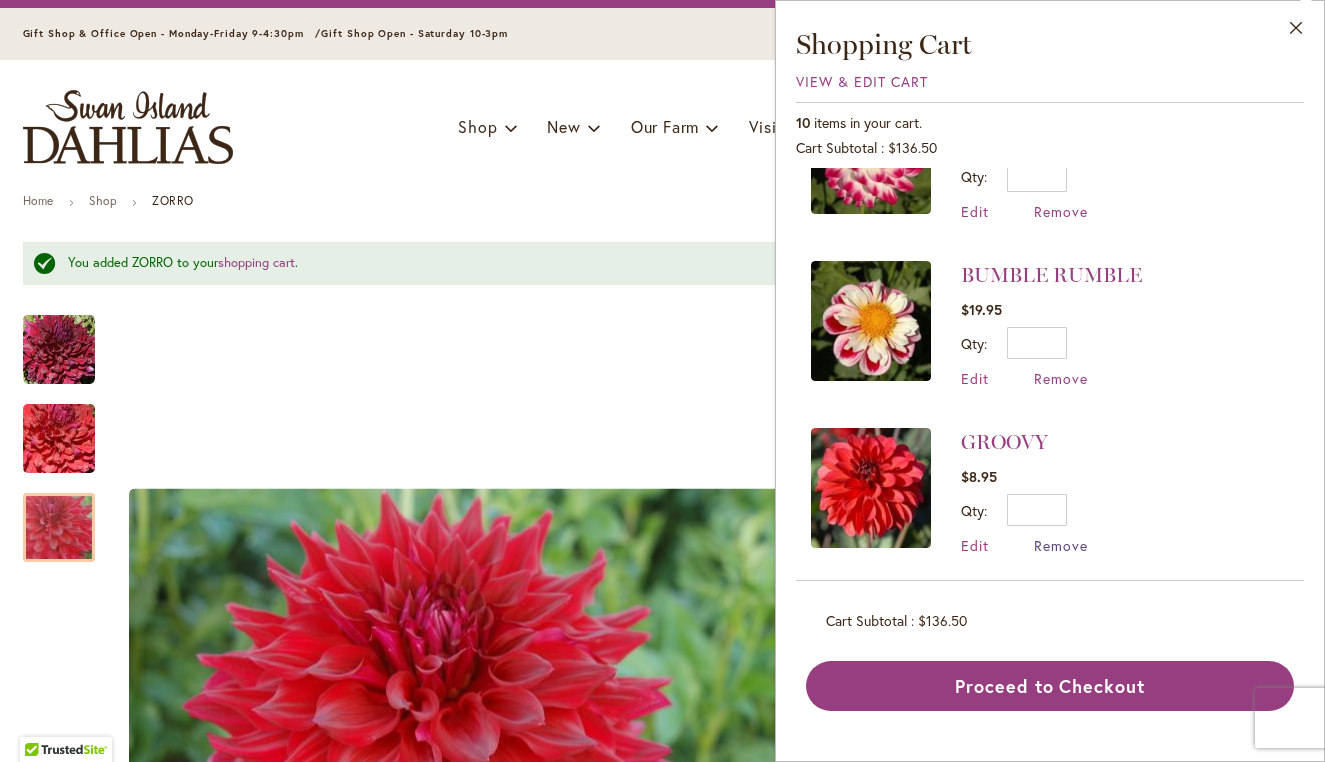 click on "Remove" at bounding box center (1061, 545) 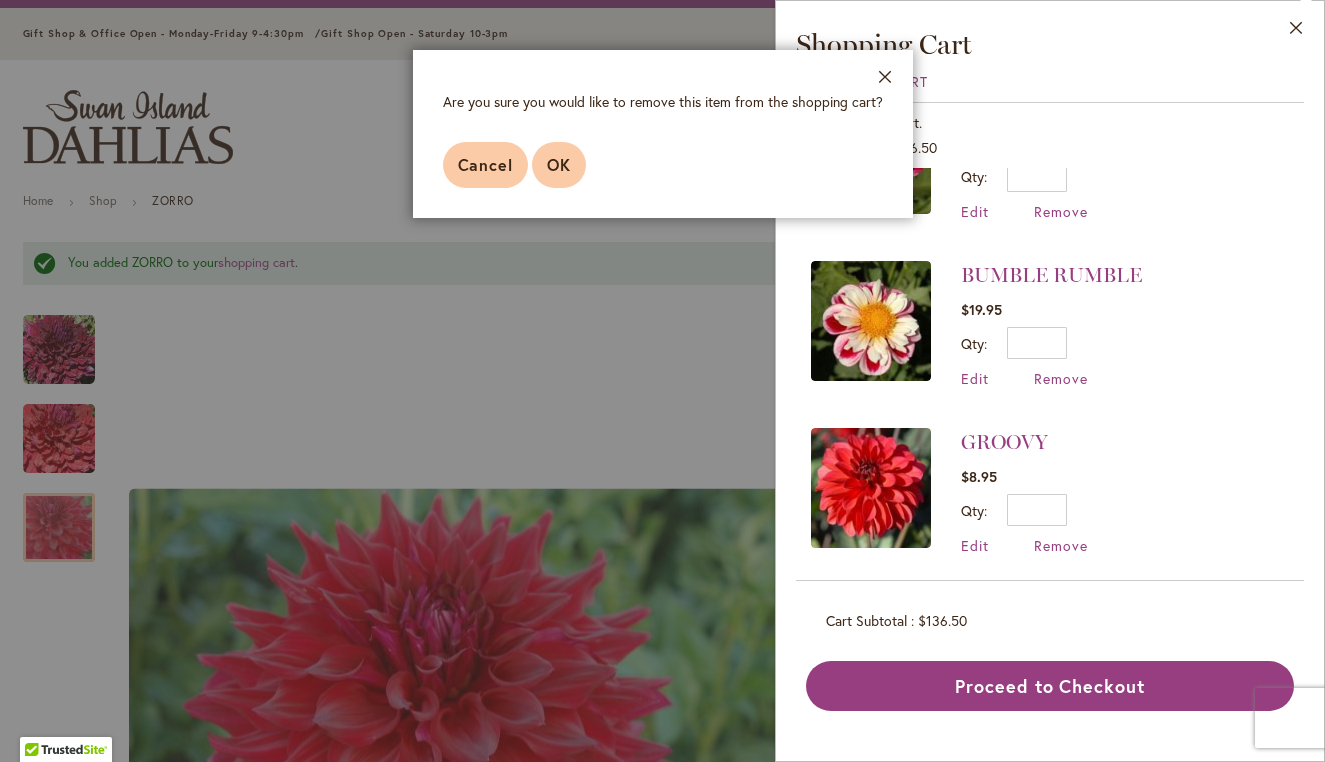 click on "OK" at bounding box center (559, 164) 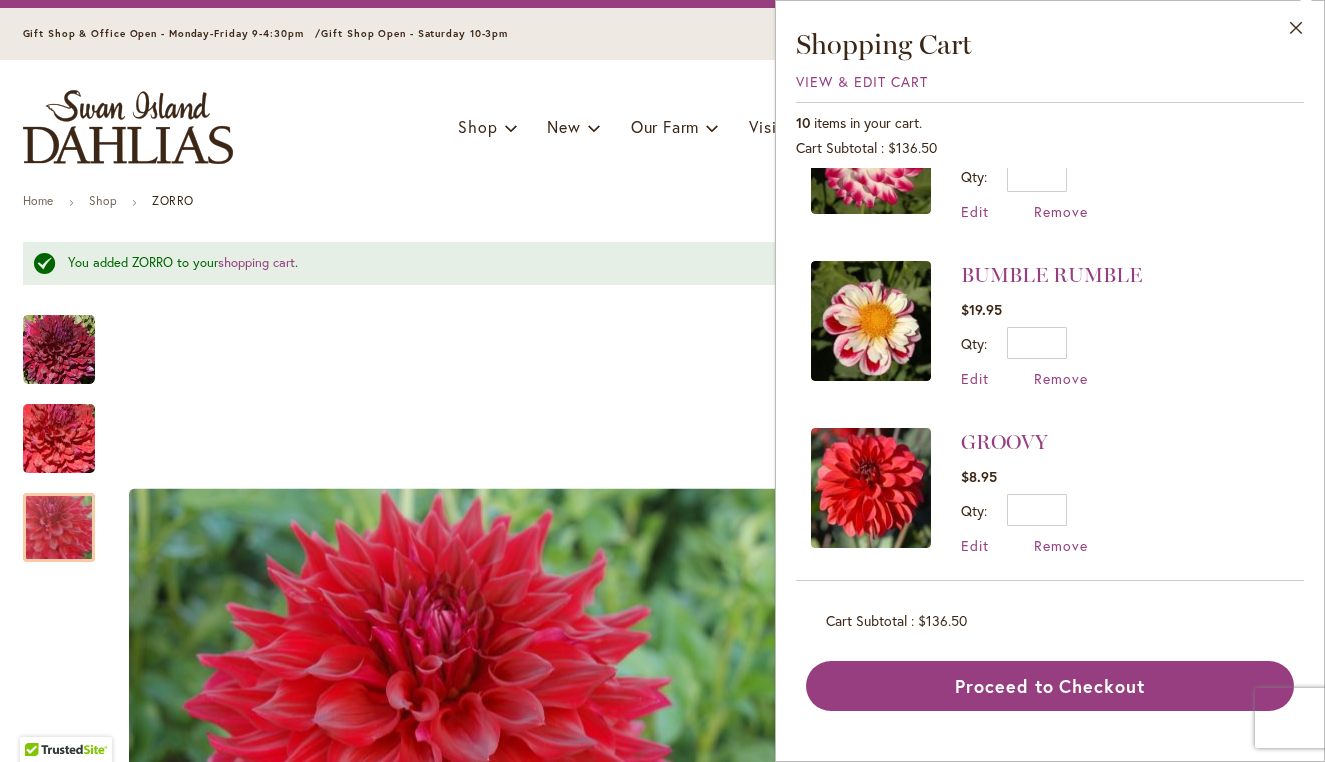 scroll, scrollTop: 0, scrollLeft: 0, axis: both 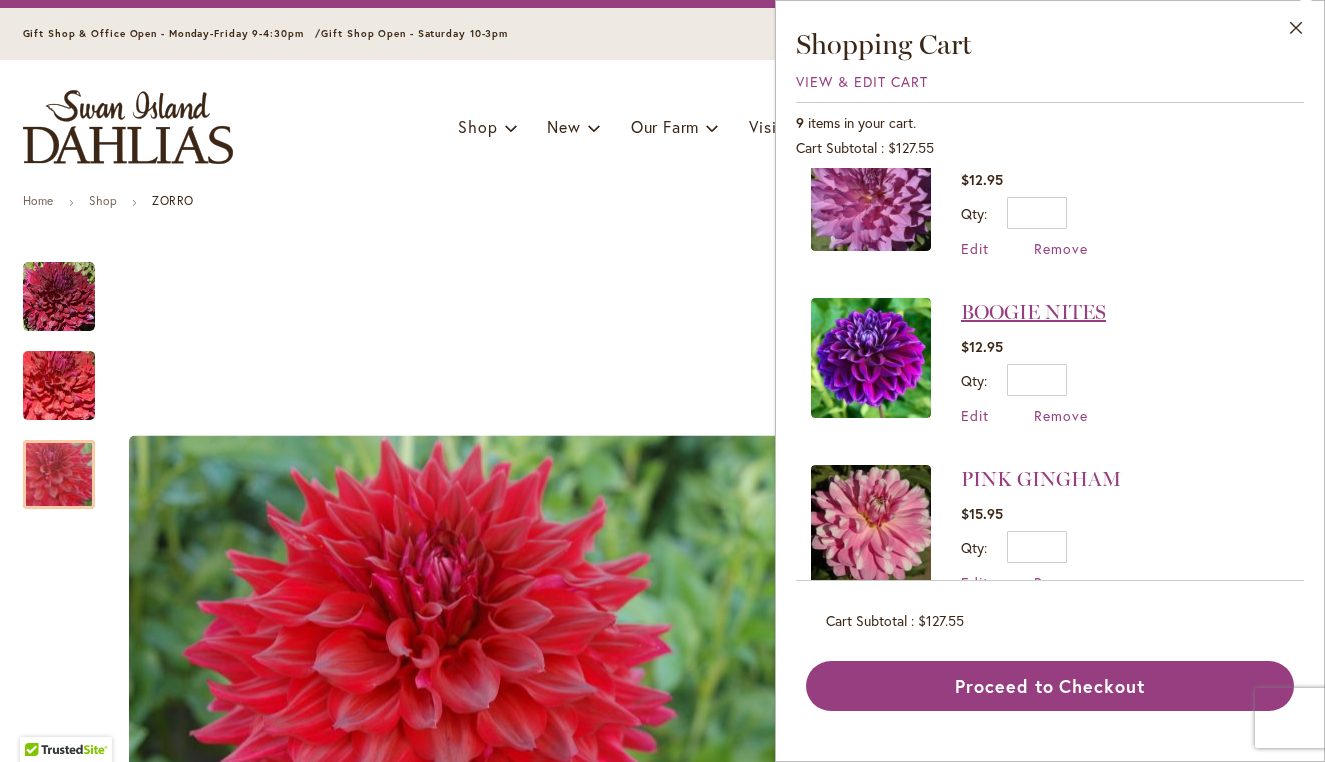 click on "BOOGIE NITES" at bounding box center [1033, 312] 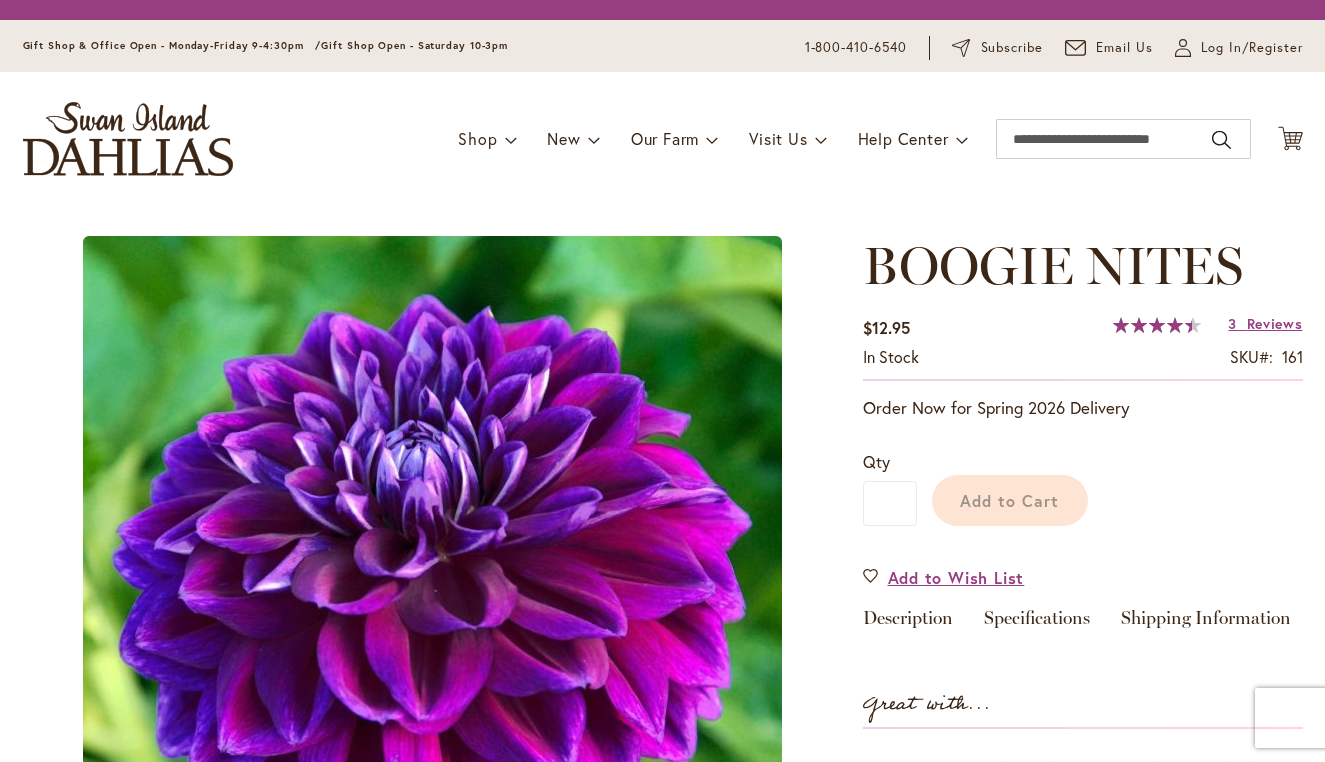 scroll, scrollTop: 0, scrollLeft: 0, axis: both 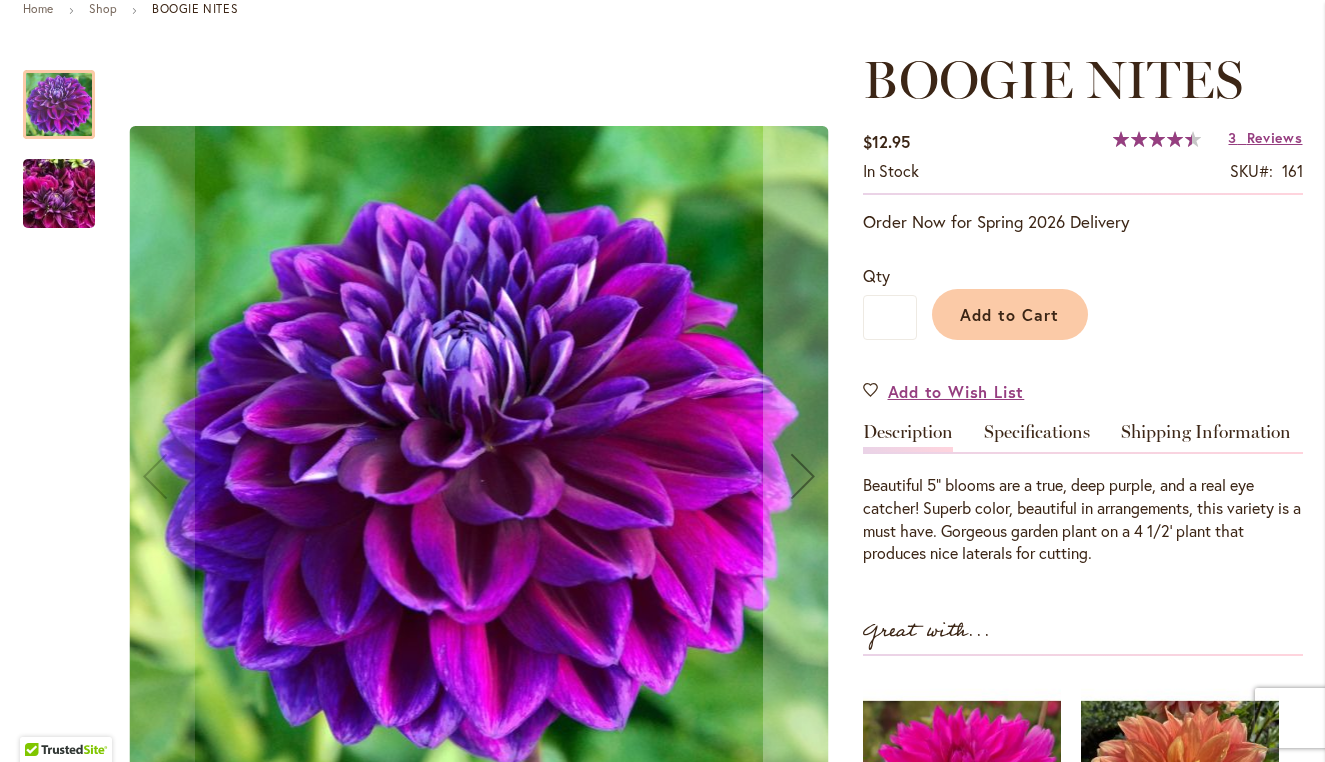 click at bounding box center [59, 194] 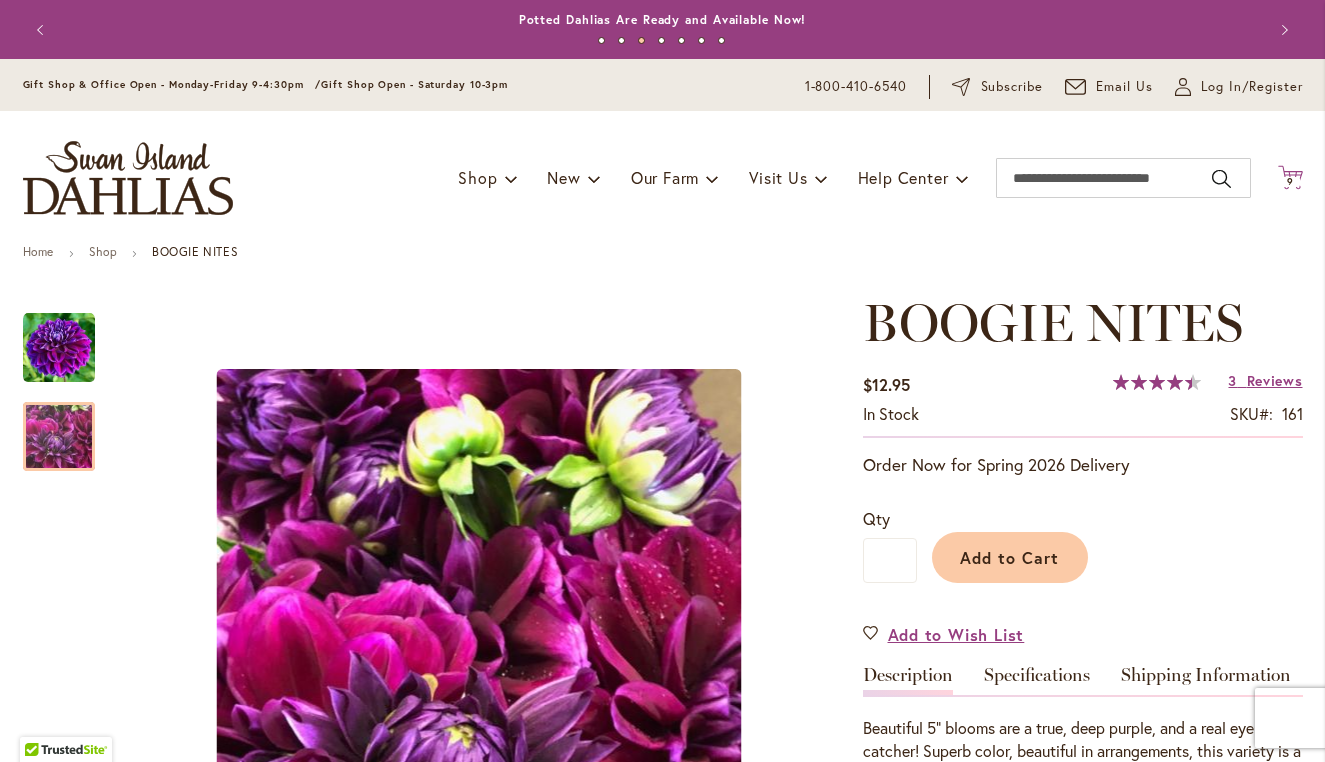 scroll, scrollTop: 0, scrollLeft: 0, axis: both 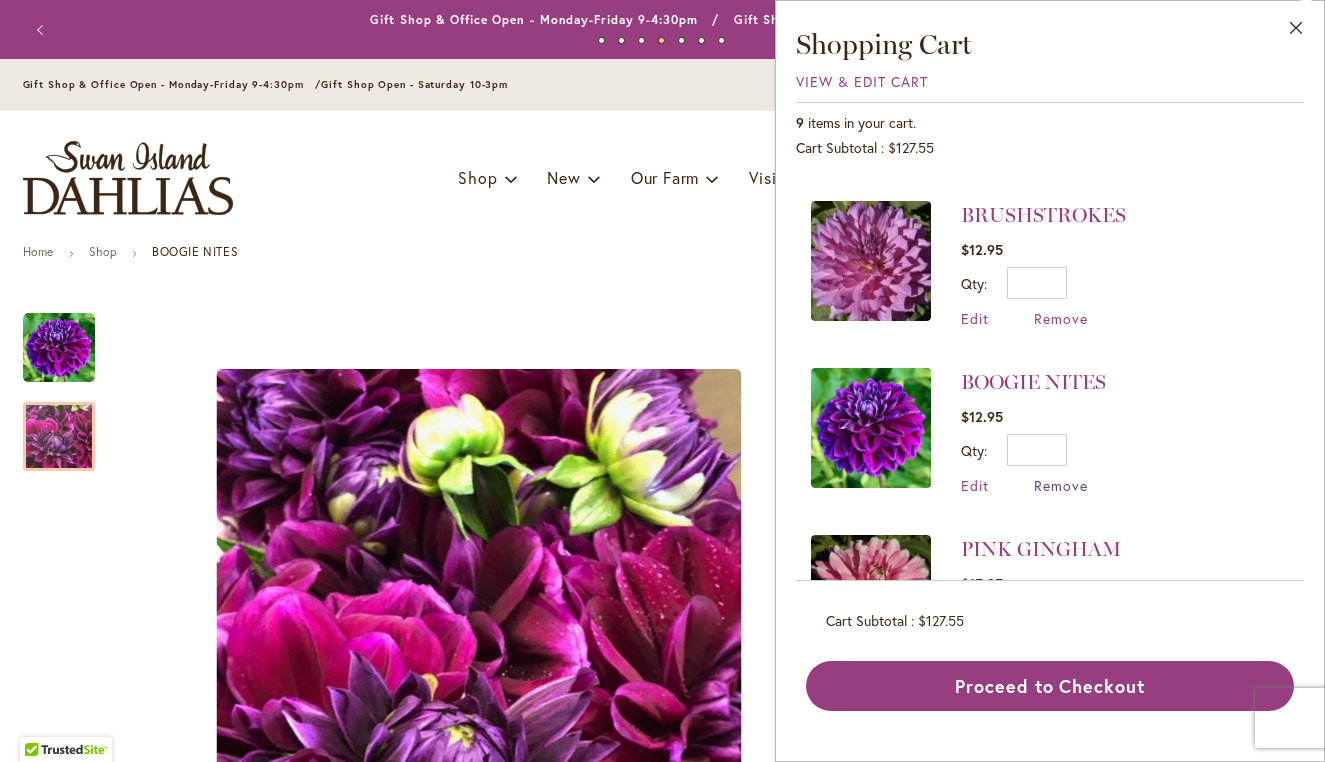 click on "Remove" at bounding box center [1061, 485] 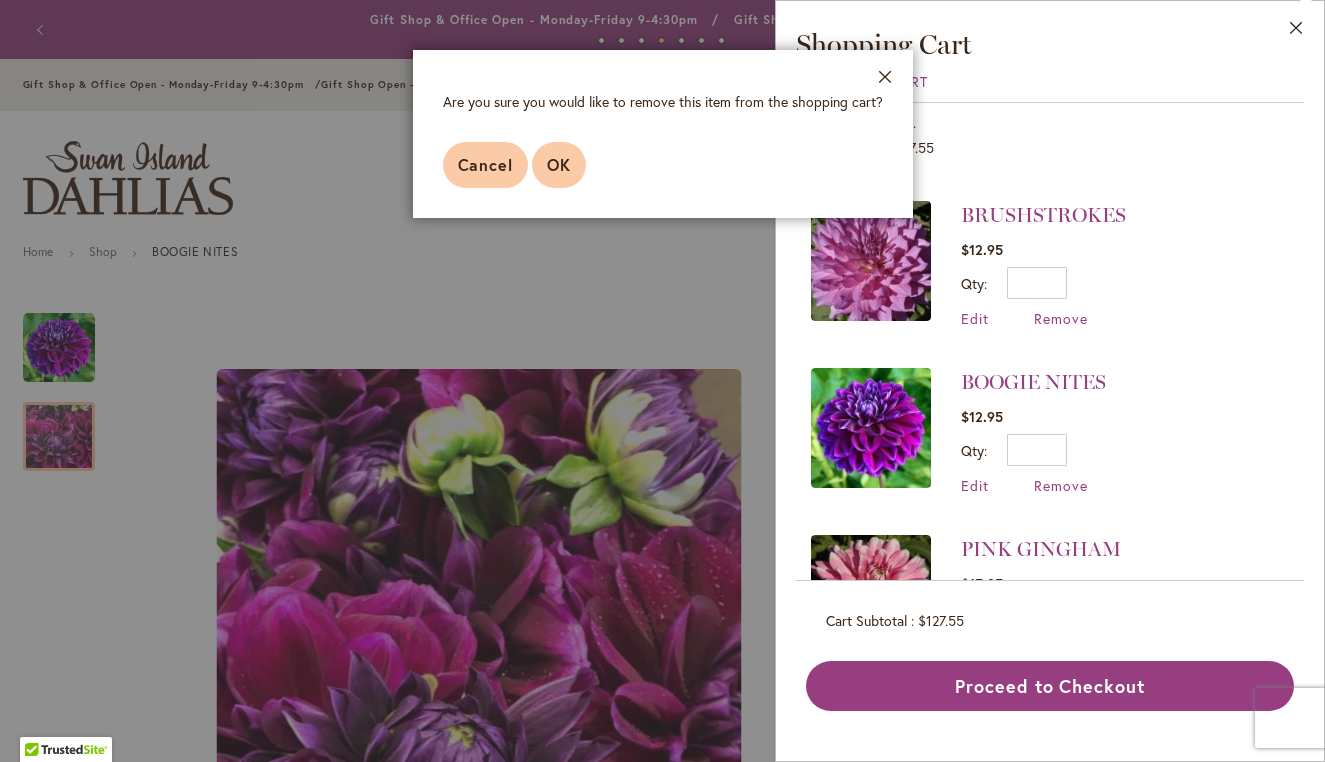 click on "OK" at bounding box center (559, 164) 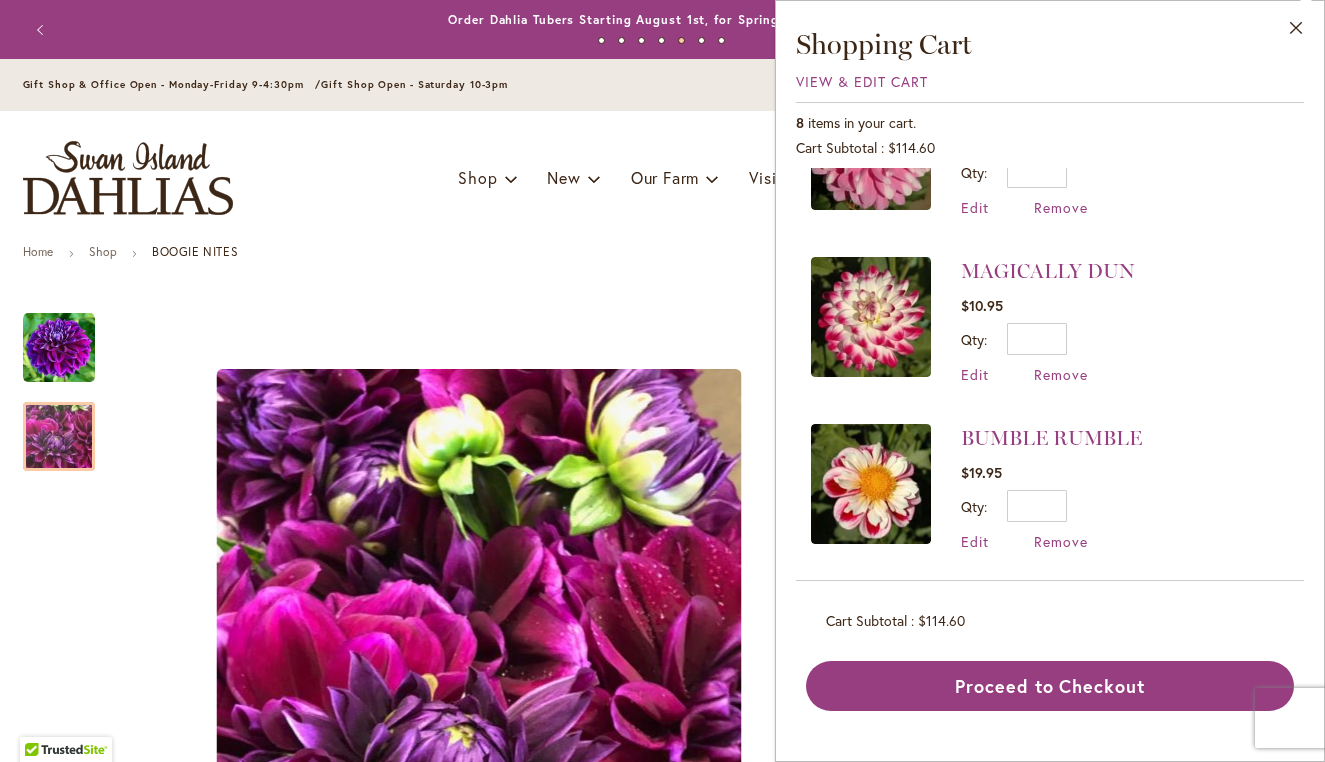 scroll, scrollTop: 926, scrollLeft: 0, axis: vertical 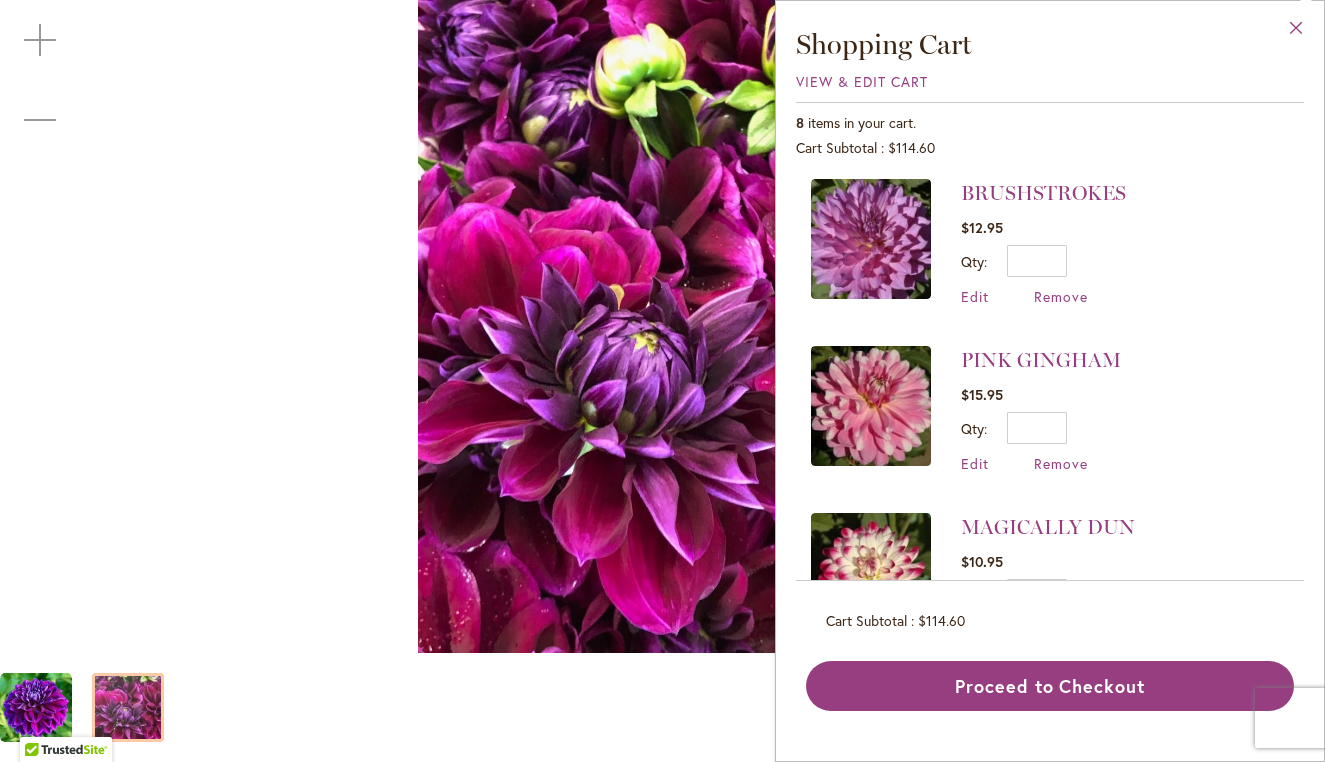 click on "Close" at bounding box center [1296, 32] 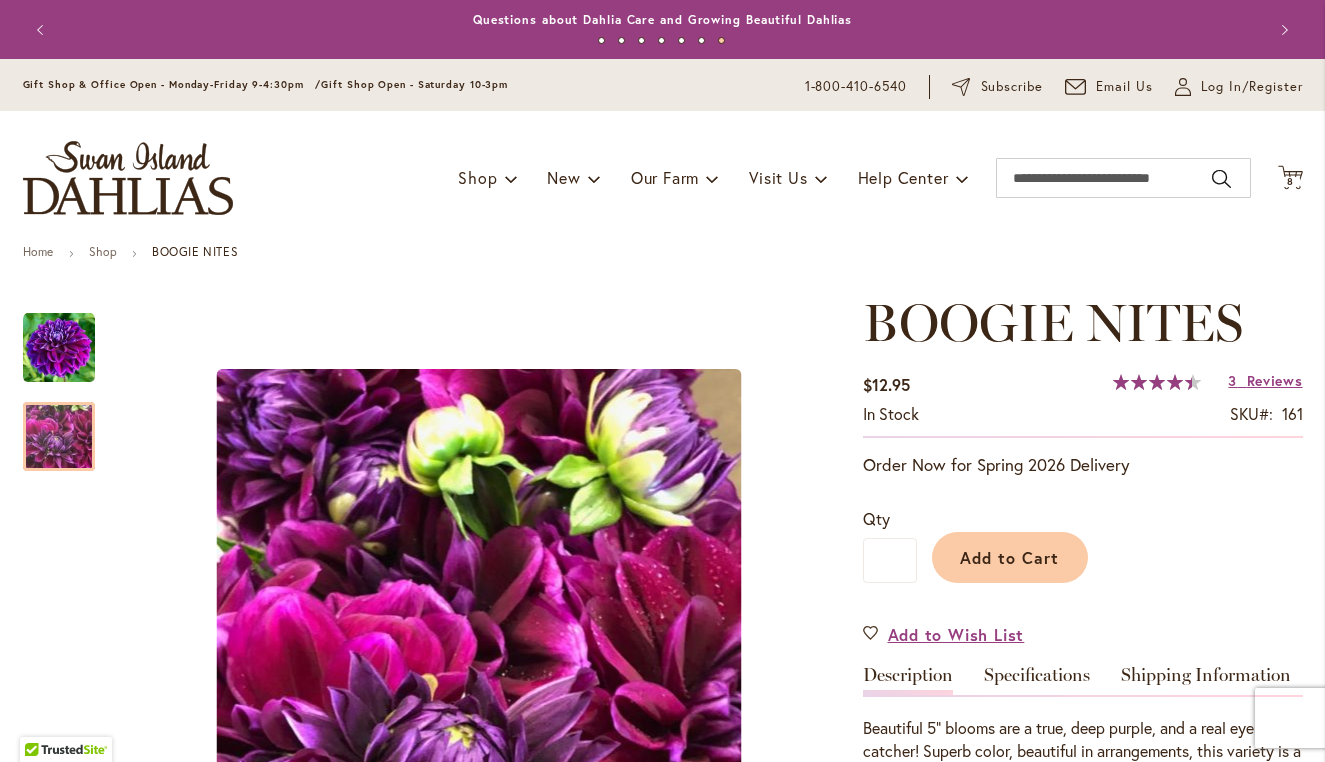 scroll, scrollTop: 0, scrollLeft: 0, axis: both 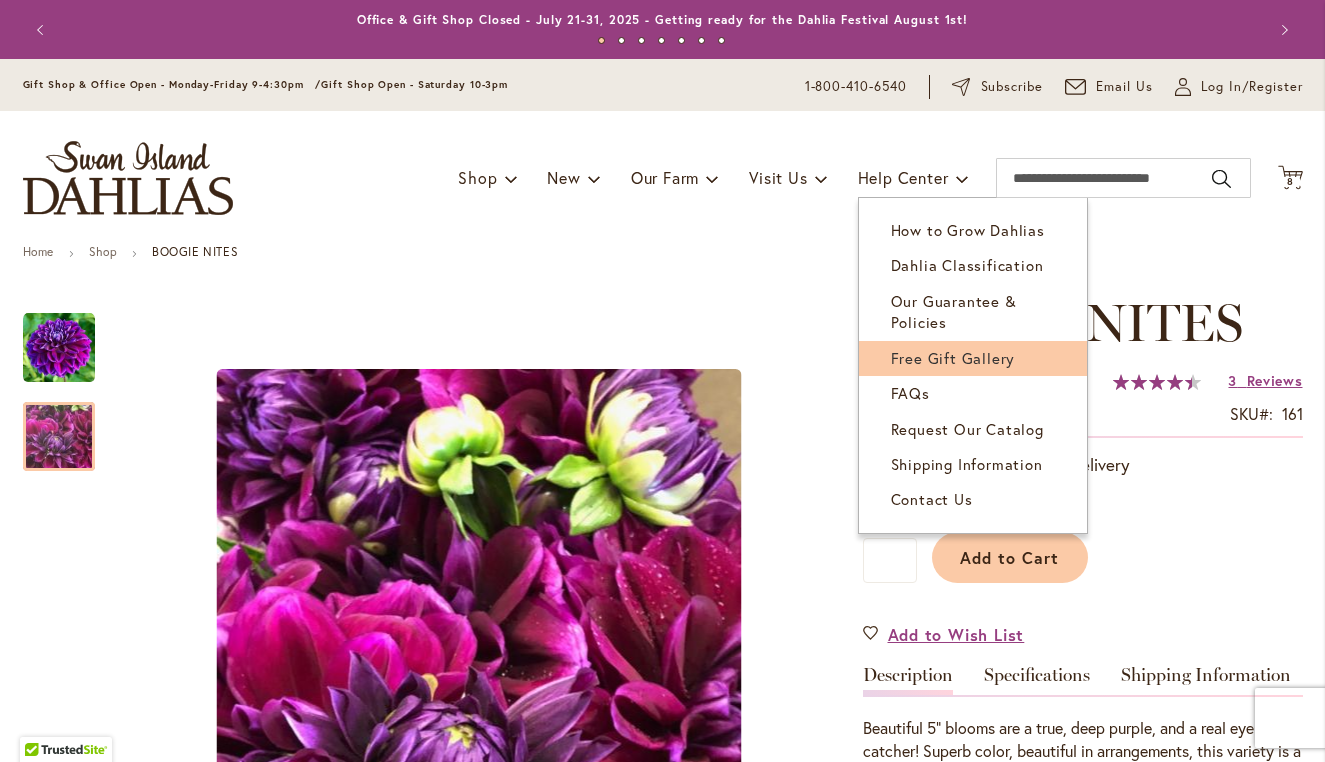 click on "Free Gift Gallery" at bounding box center [953, 358] 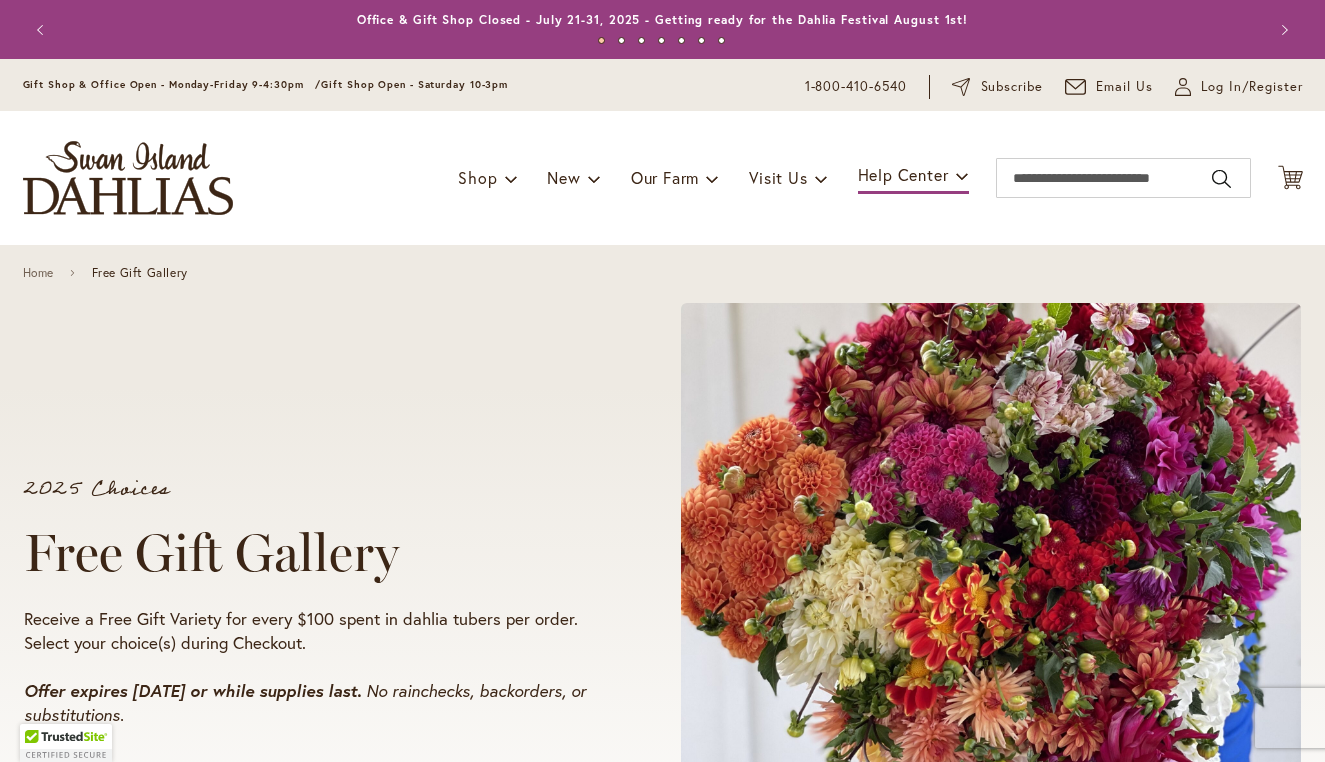 scroll, scrollTop: 0, scrollLeft: 0, axis: both 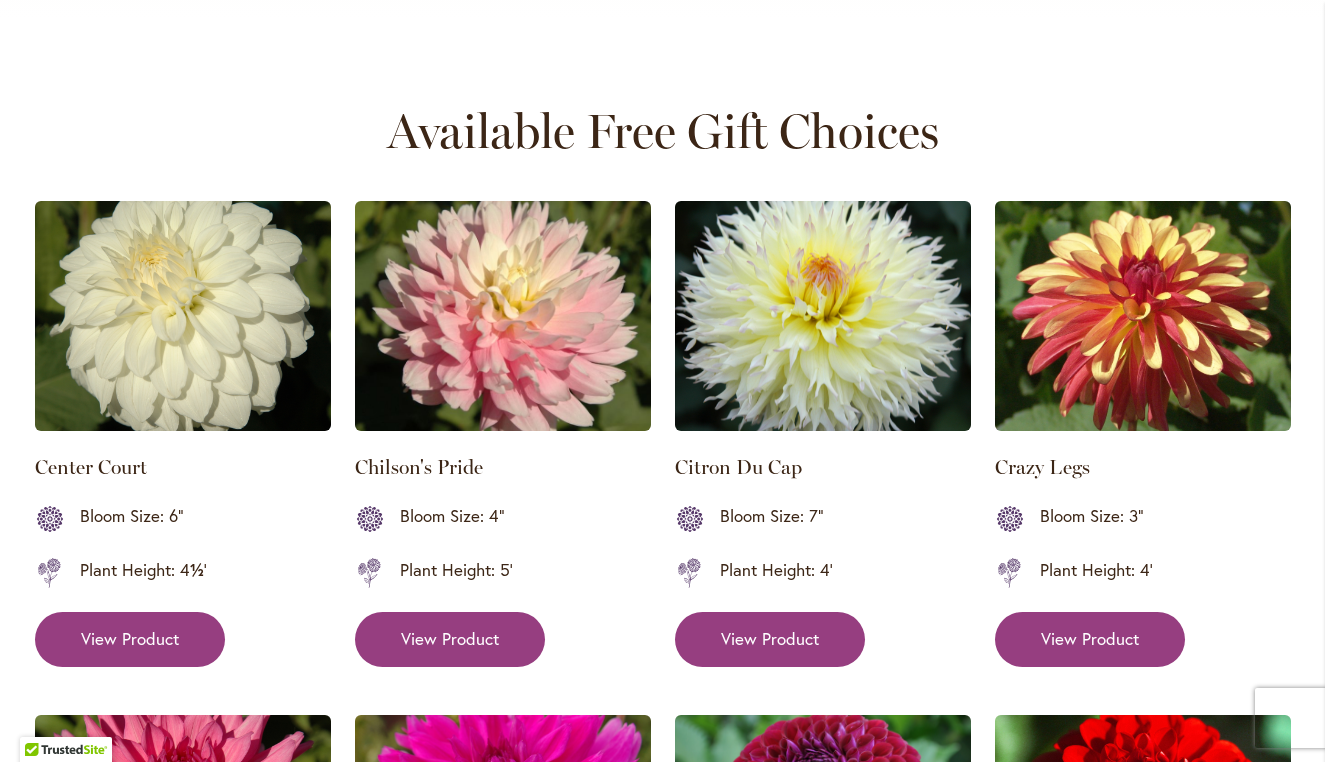 click at bounding box center [503, 316] 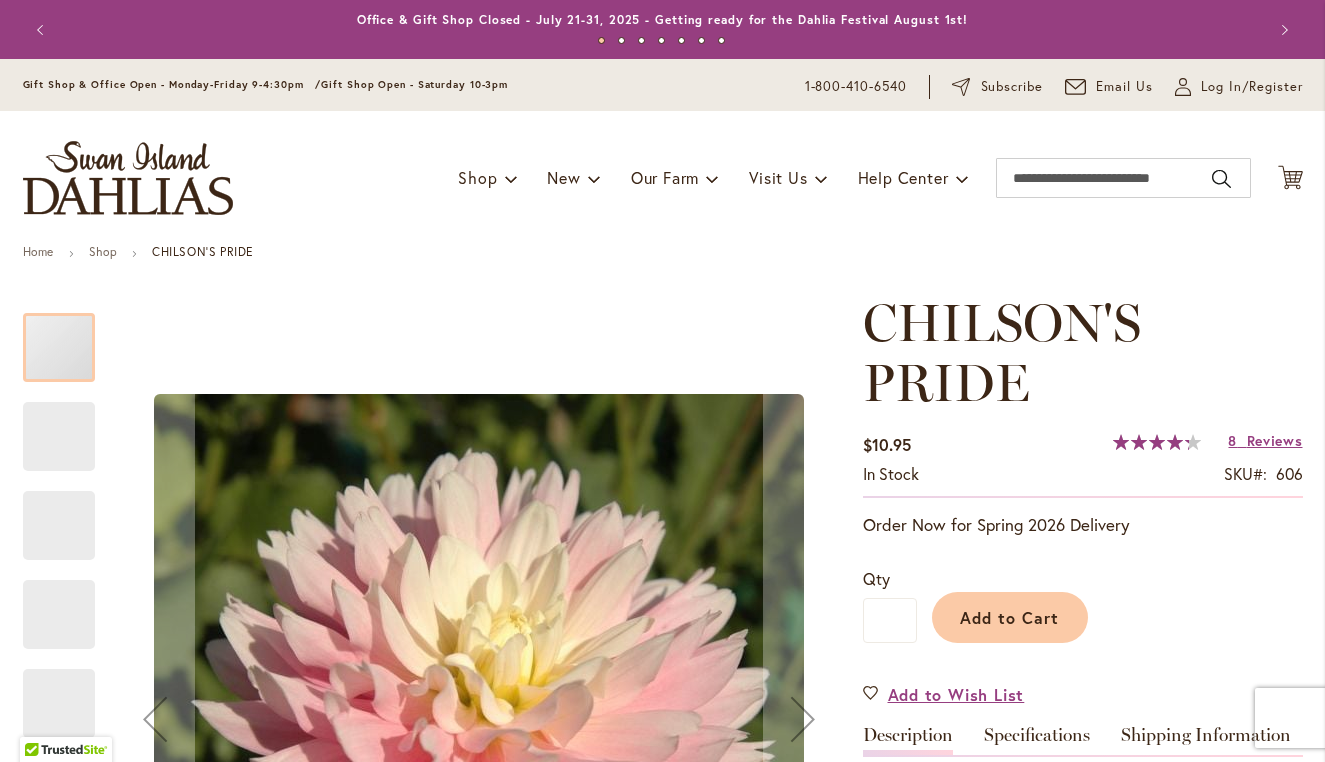 scroll, scrollTop: 0, scrollLeft: 0, axis: both 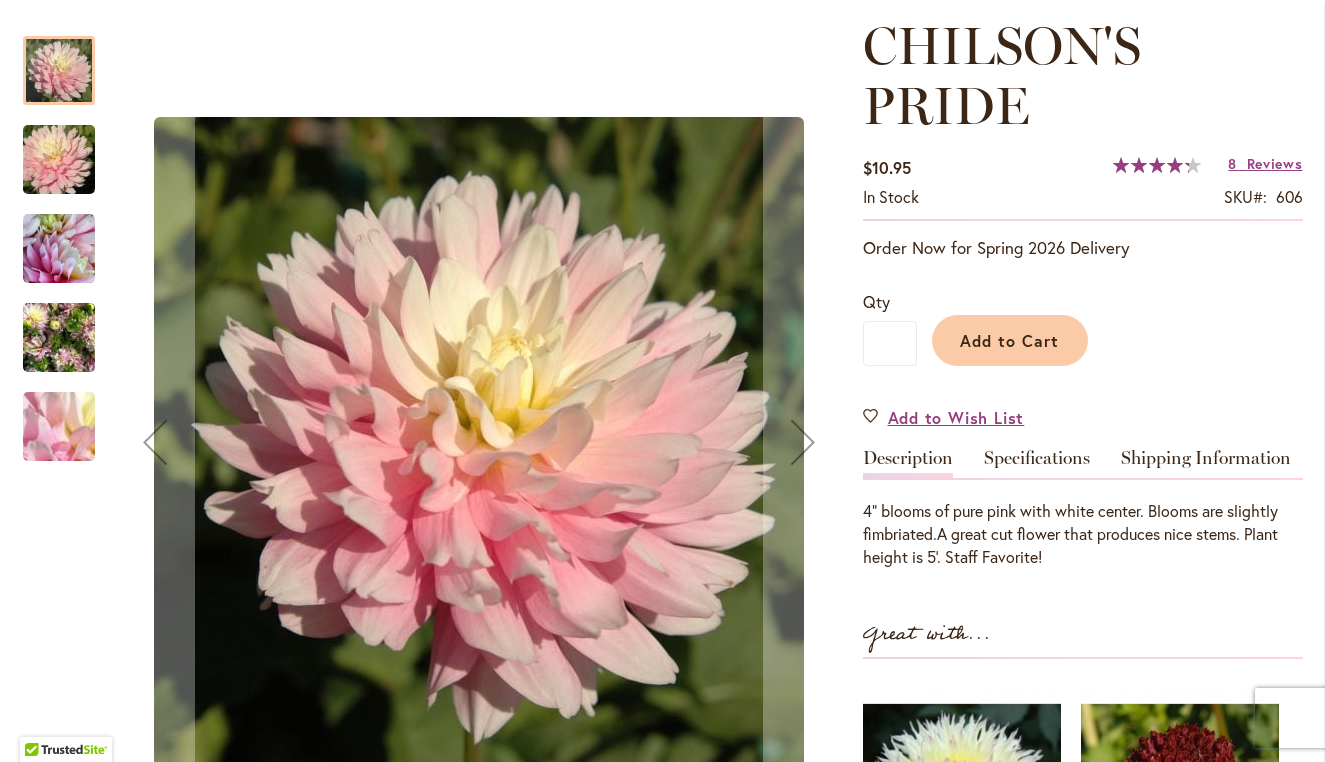 click at bounding box center [59, 249] 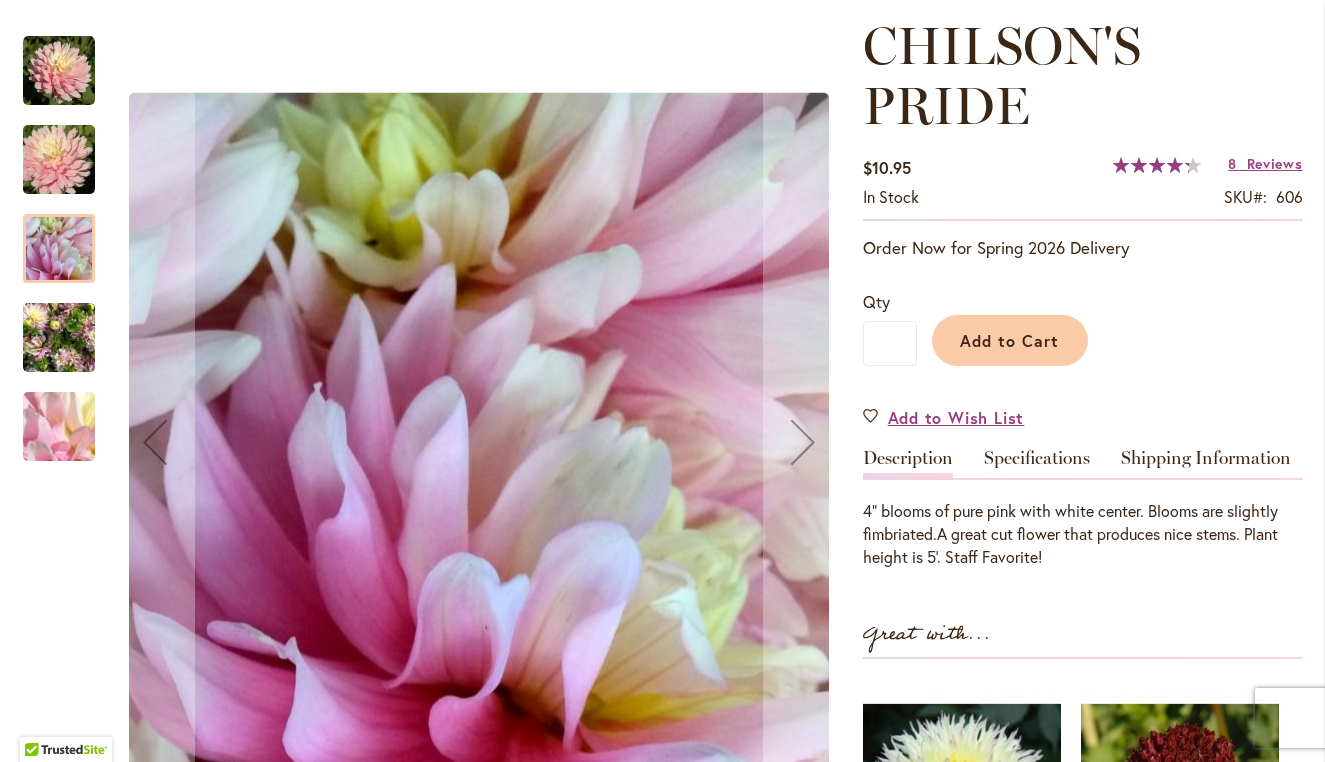 click at bounding box center (59, 338) 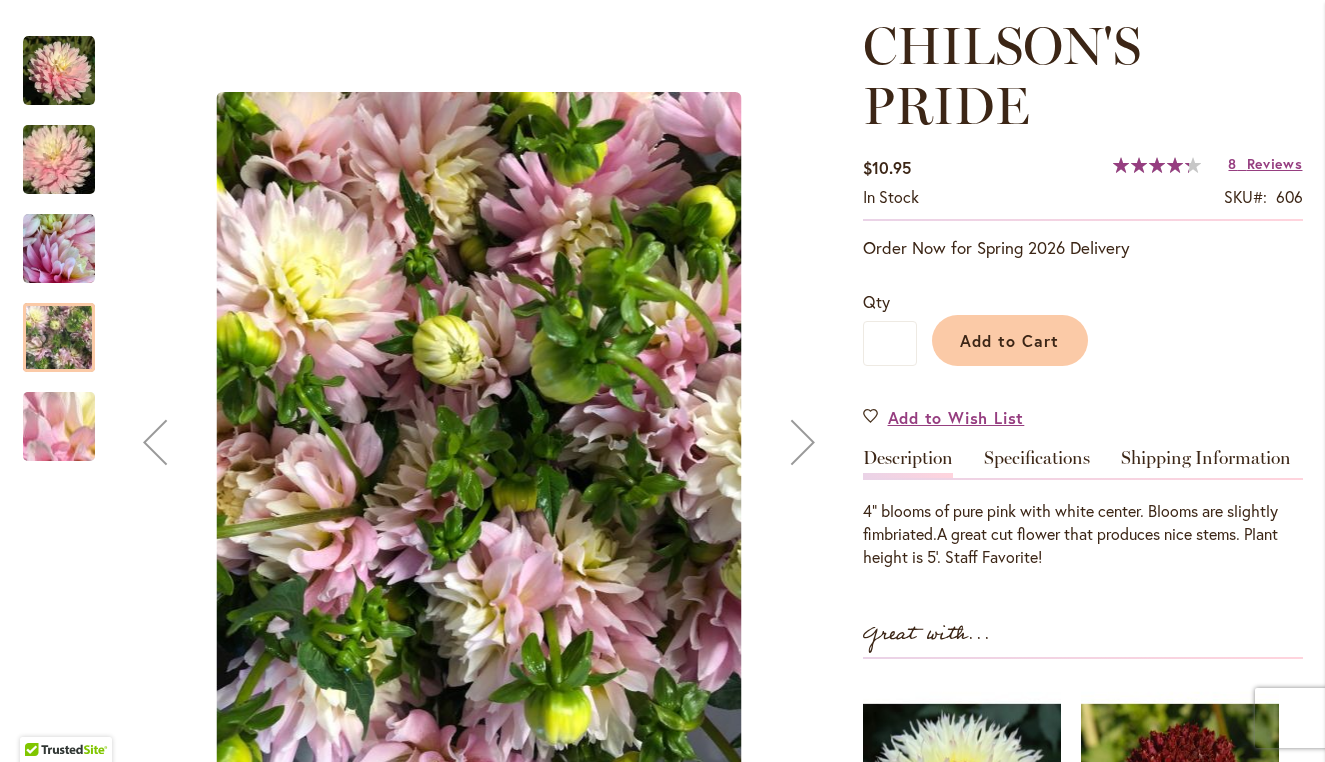 click at bounding box center (59, 427) 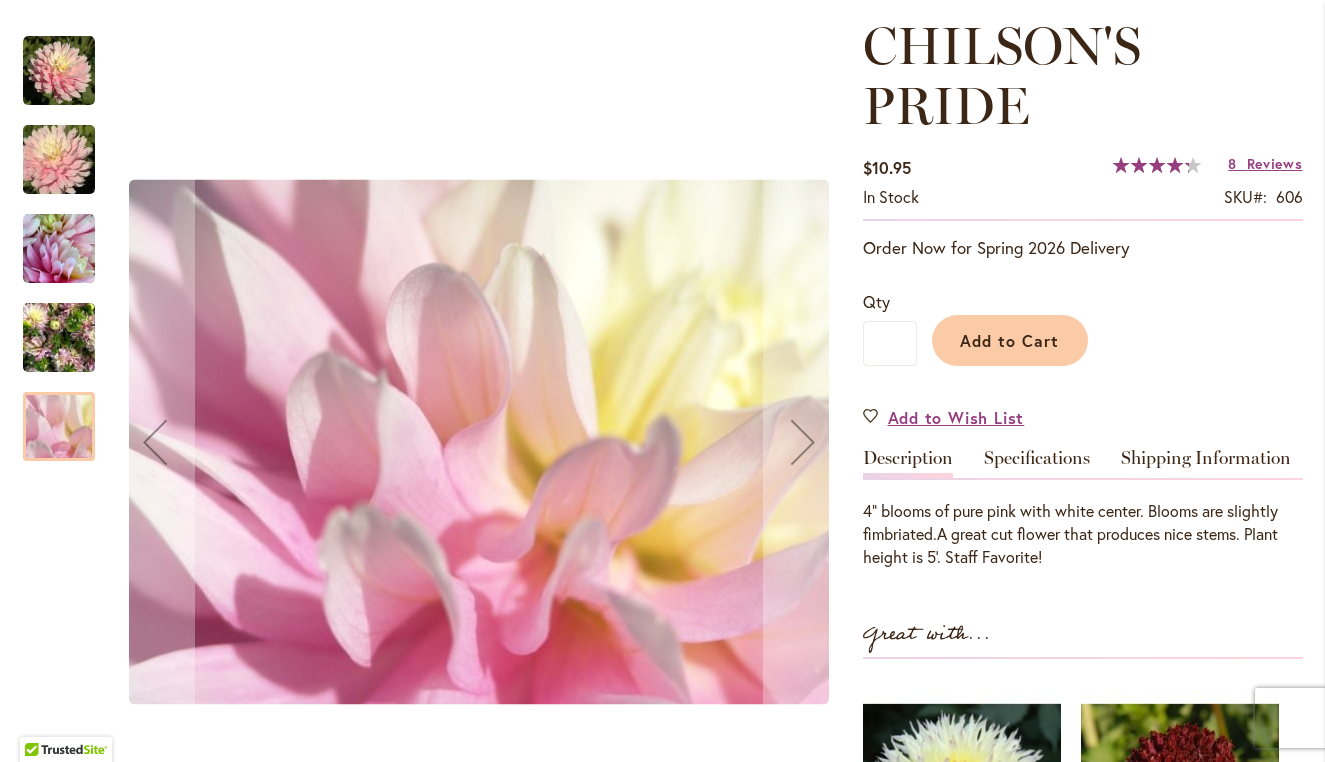 click at bounding box center [69, 60] 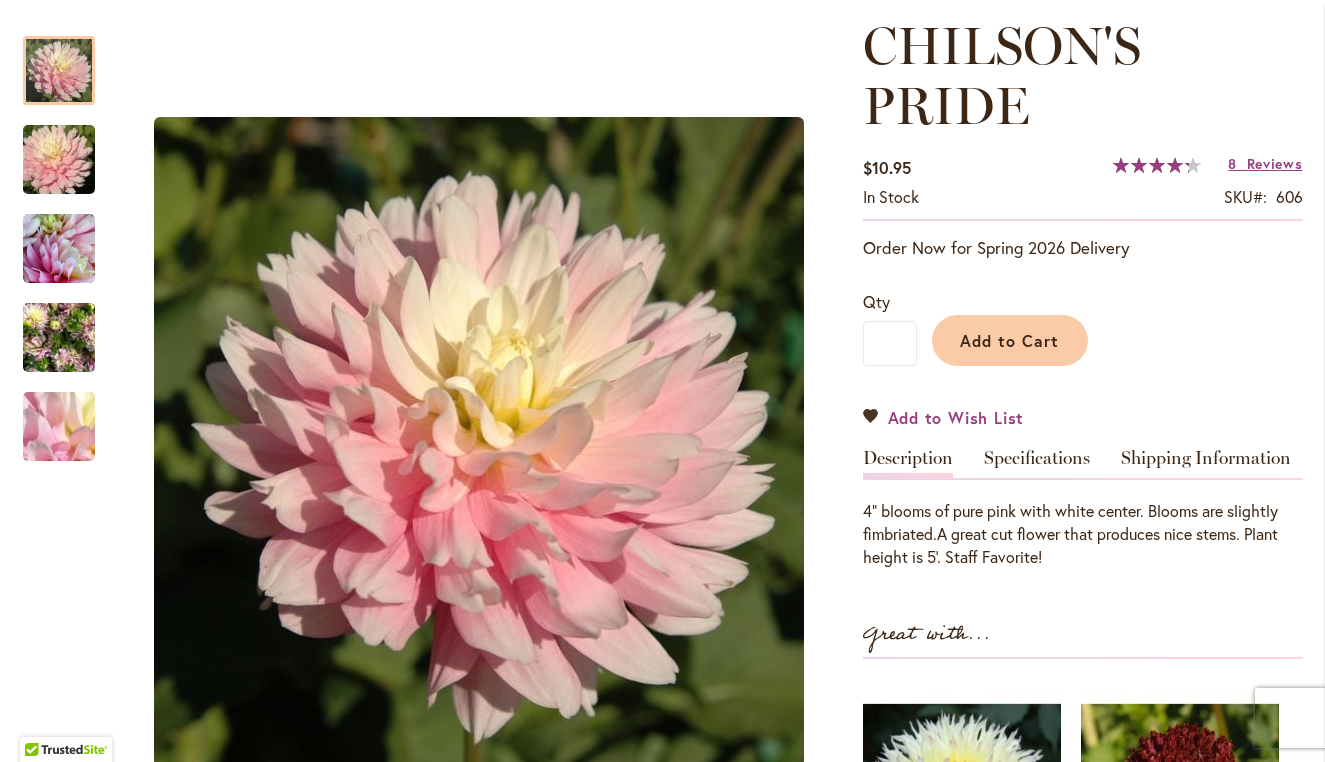 scroll, scrollTop: 0, scrollLeft: 0, axis: both 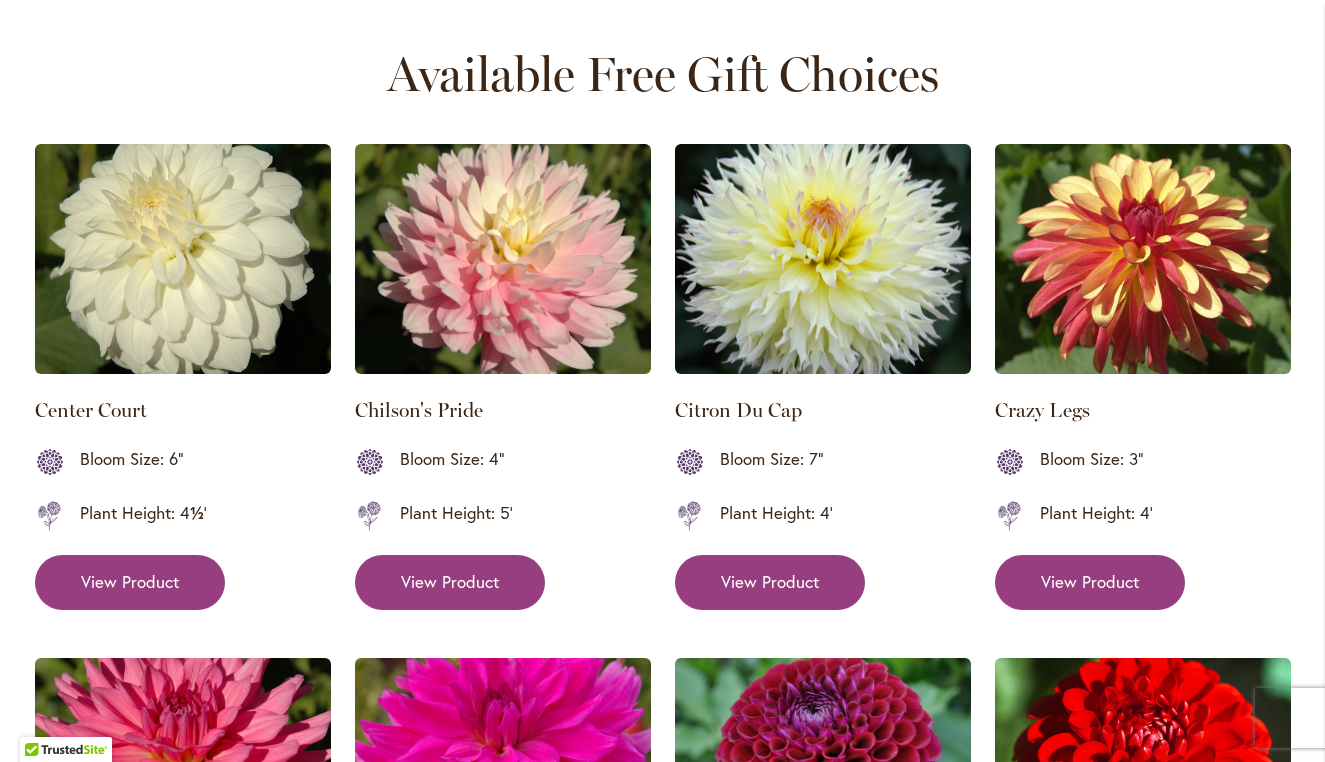 click at bounding box center (823, 259) 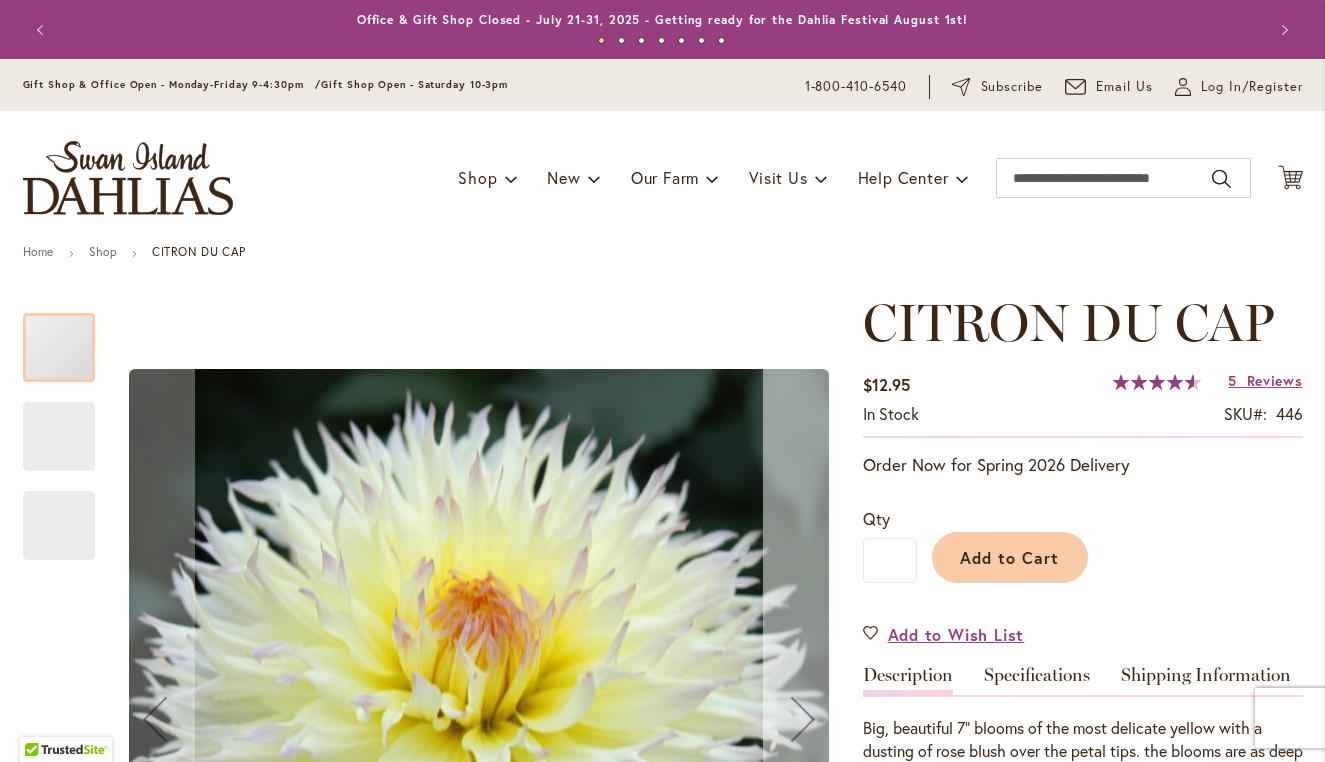 scroll, scrollTop: 0, scrollLeft: 0, axis: both 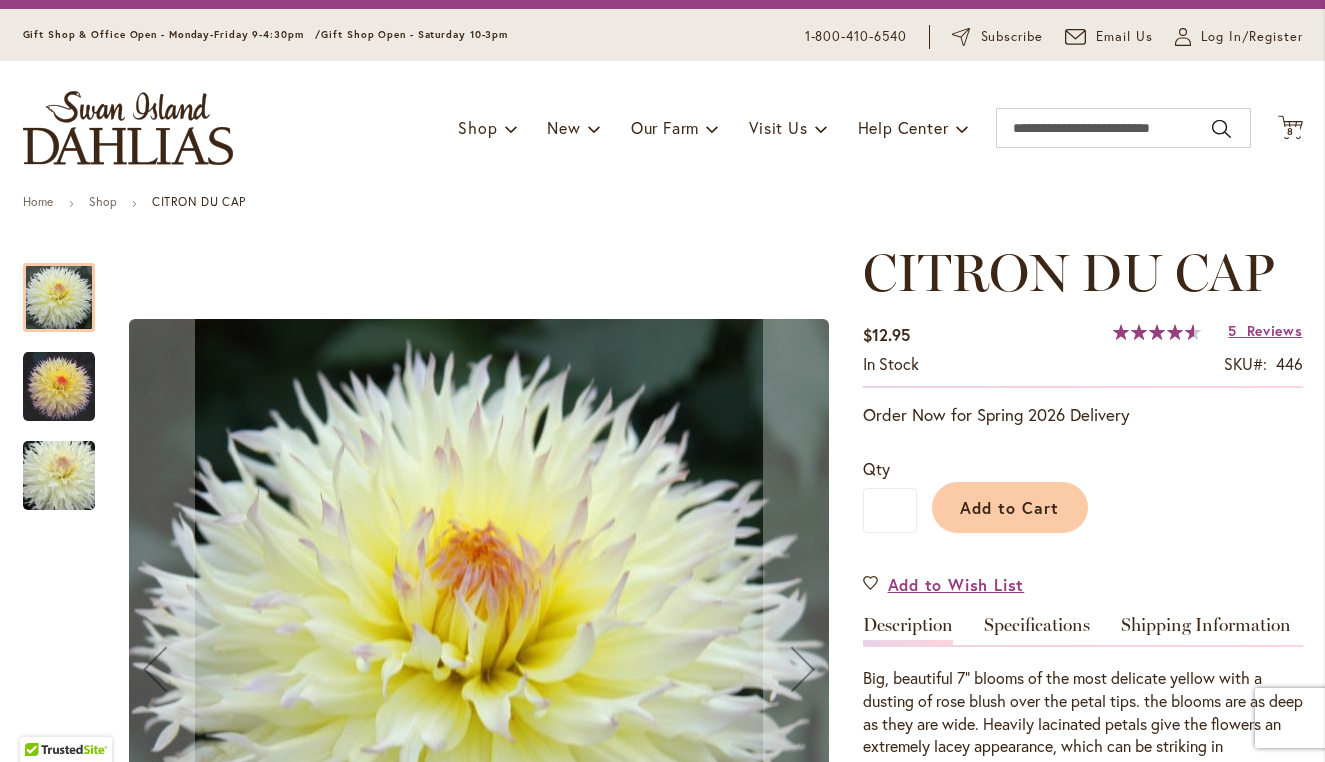 click at bounding box center (59, 387) 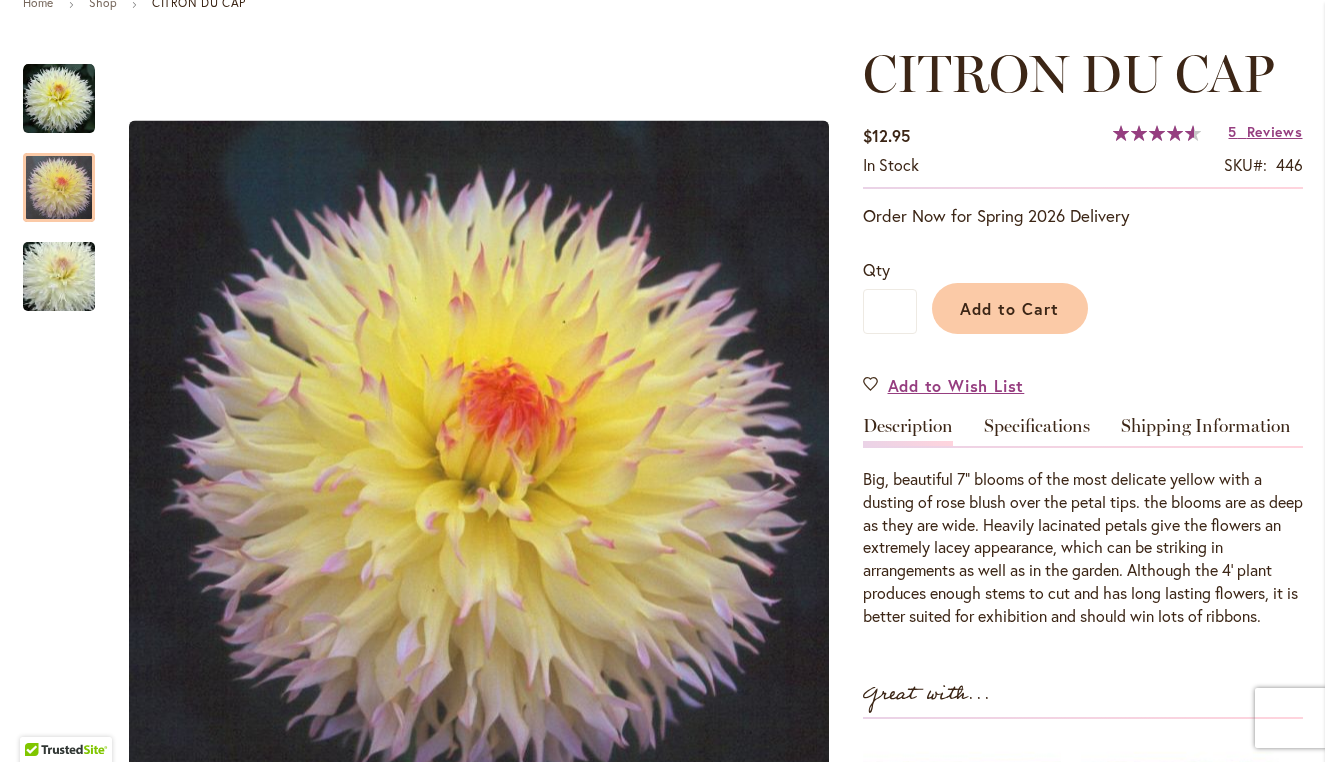 scroll, scrollTop: 245, scrollLeft: 0, axis: vertical 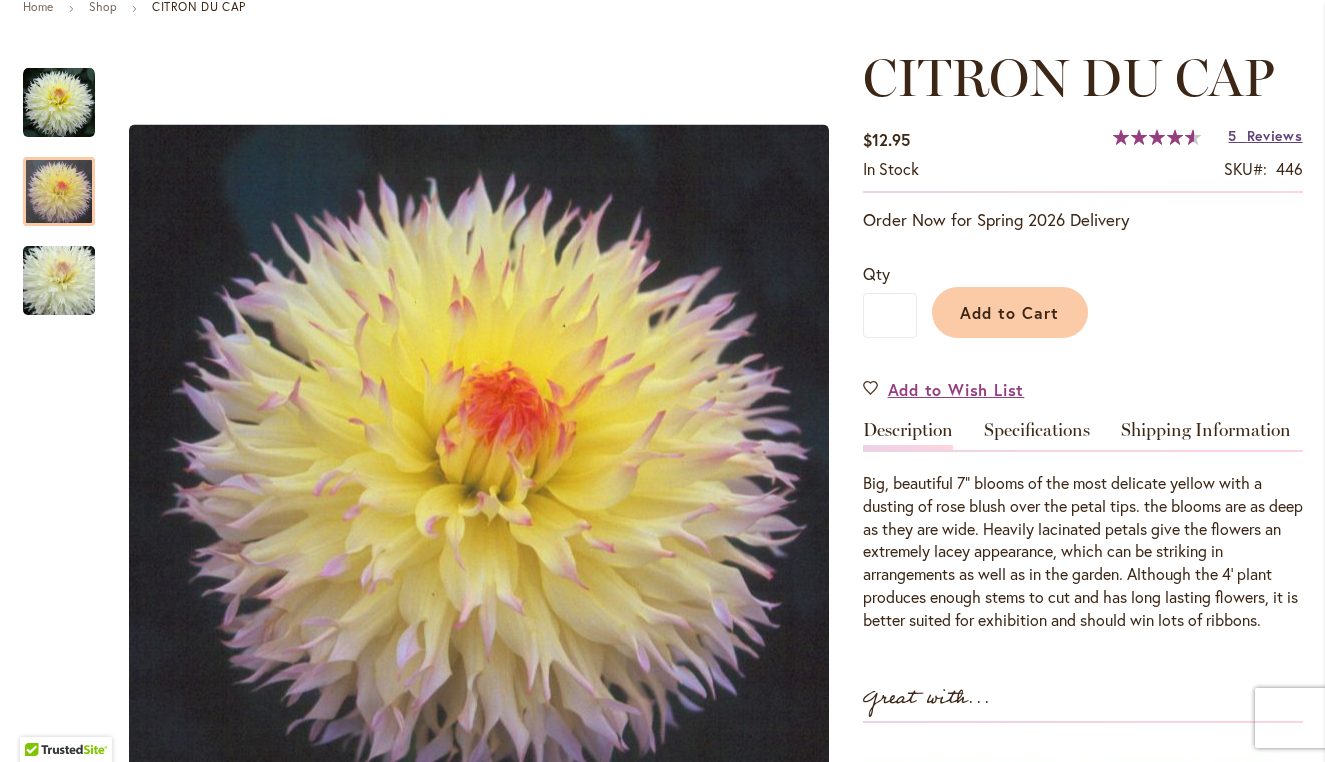 click on "Reviews" at bounding box center [1275, 135] 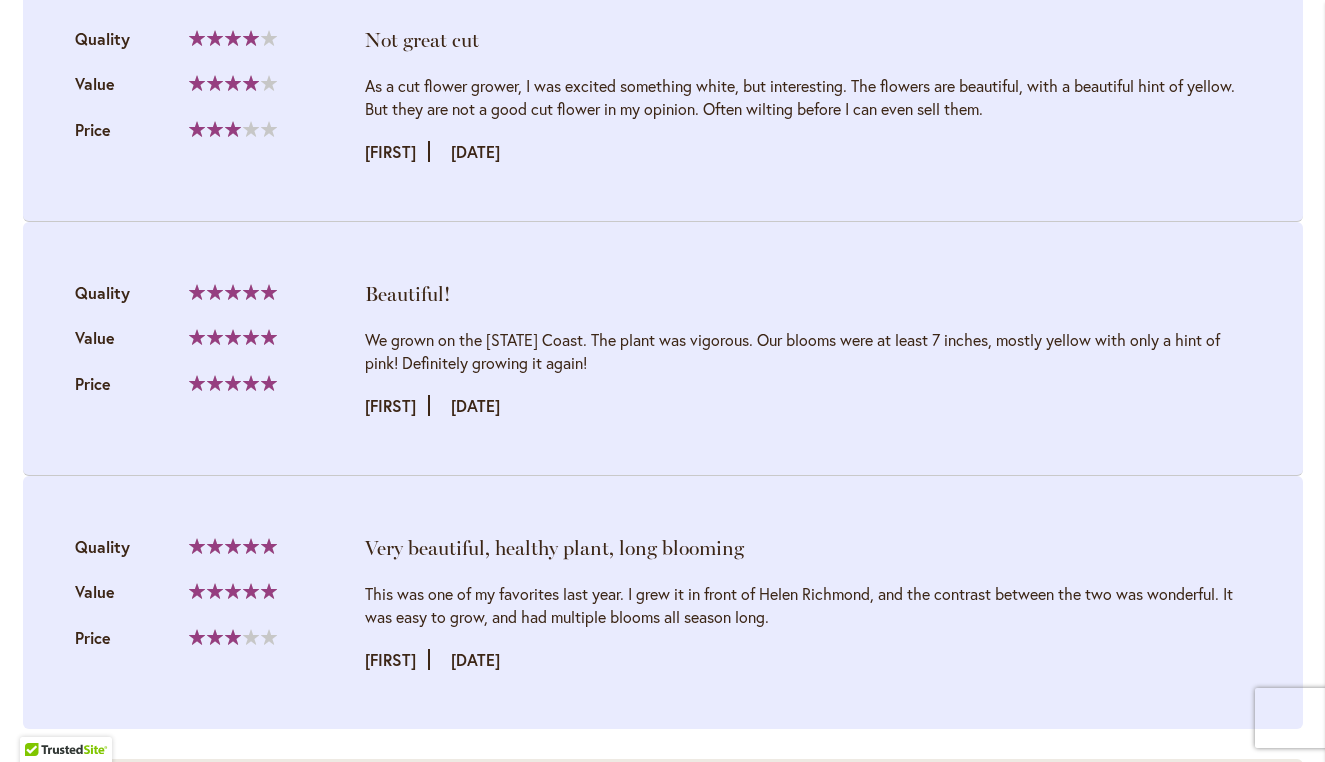 scroll, scrollTop: 2797, scrollLeft: 0, axis: vertical 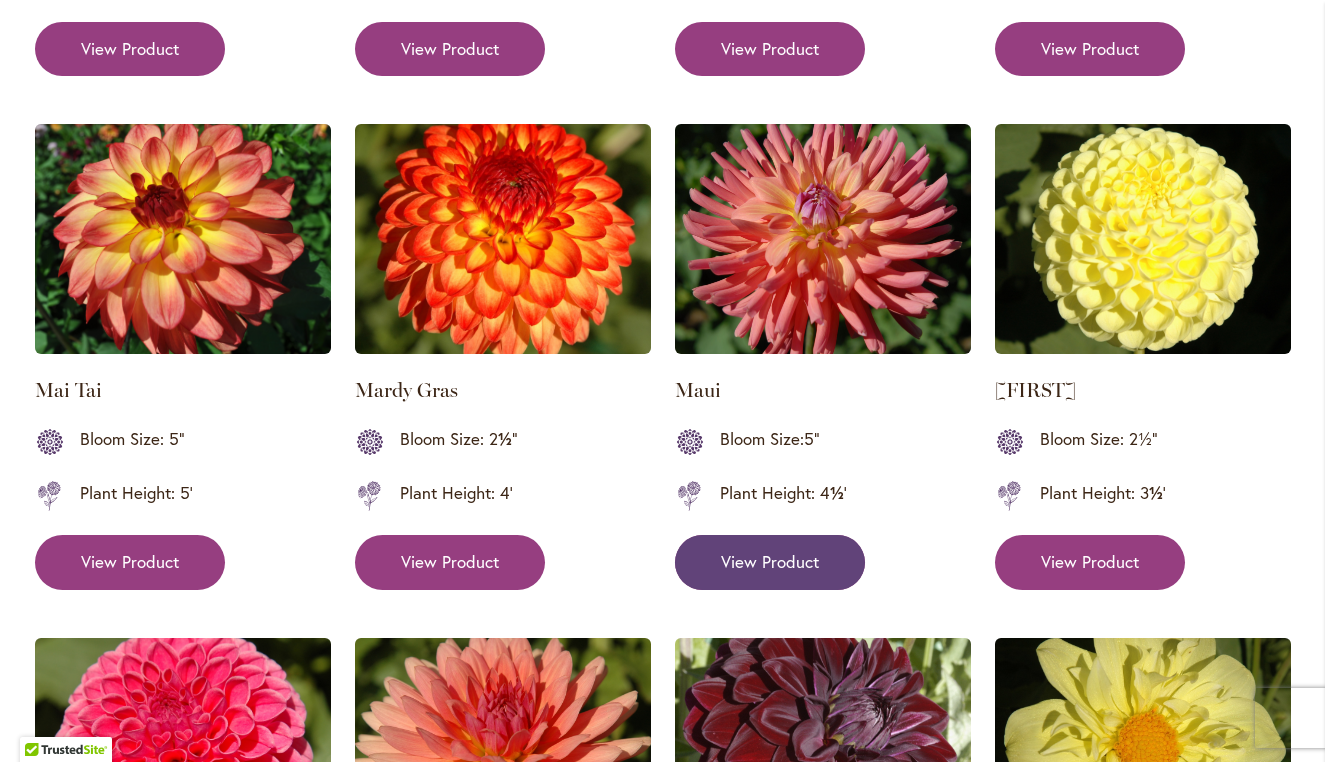 click on "View Product" at bounding box center (770, 562) 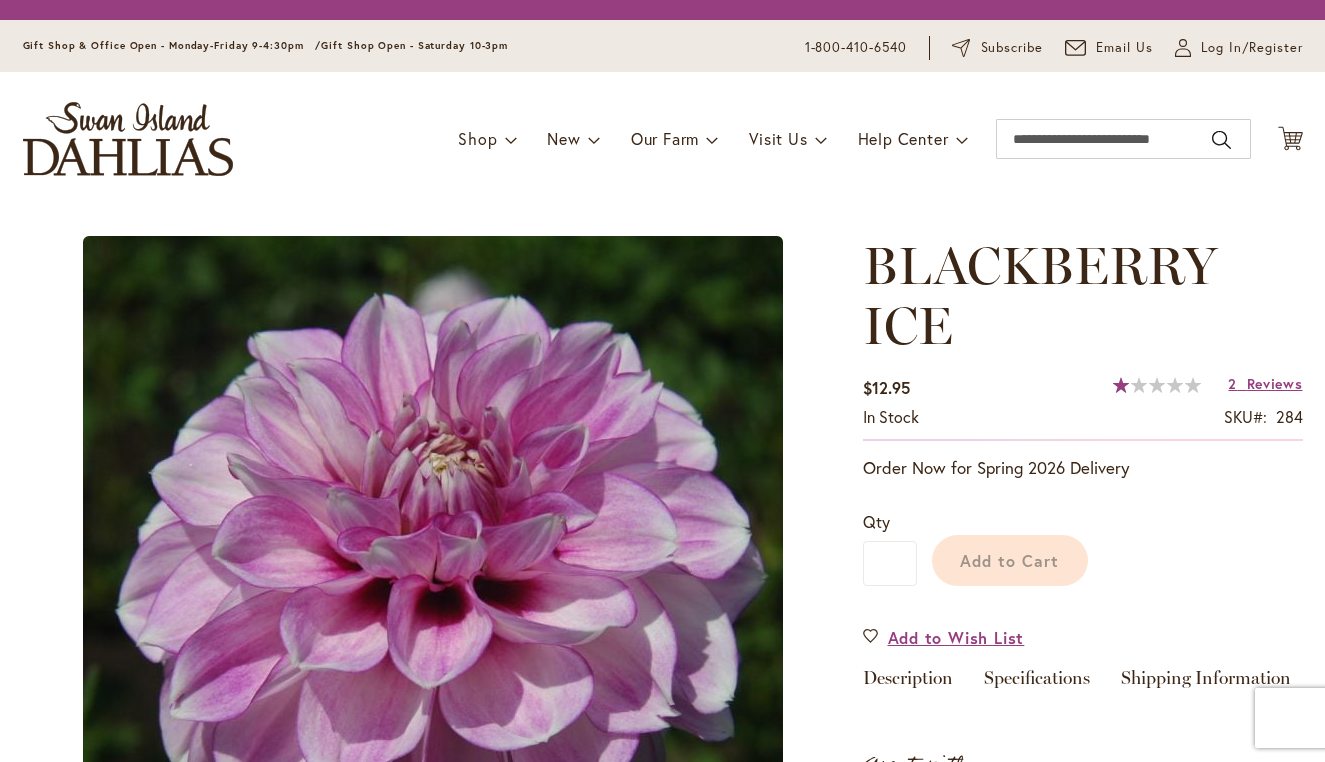 scroll, scrollTop: 0, scrollLeft: 0, axis: both 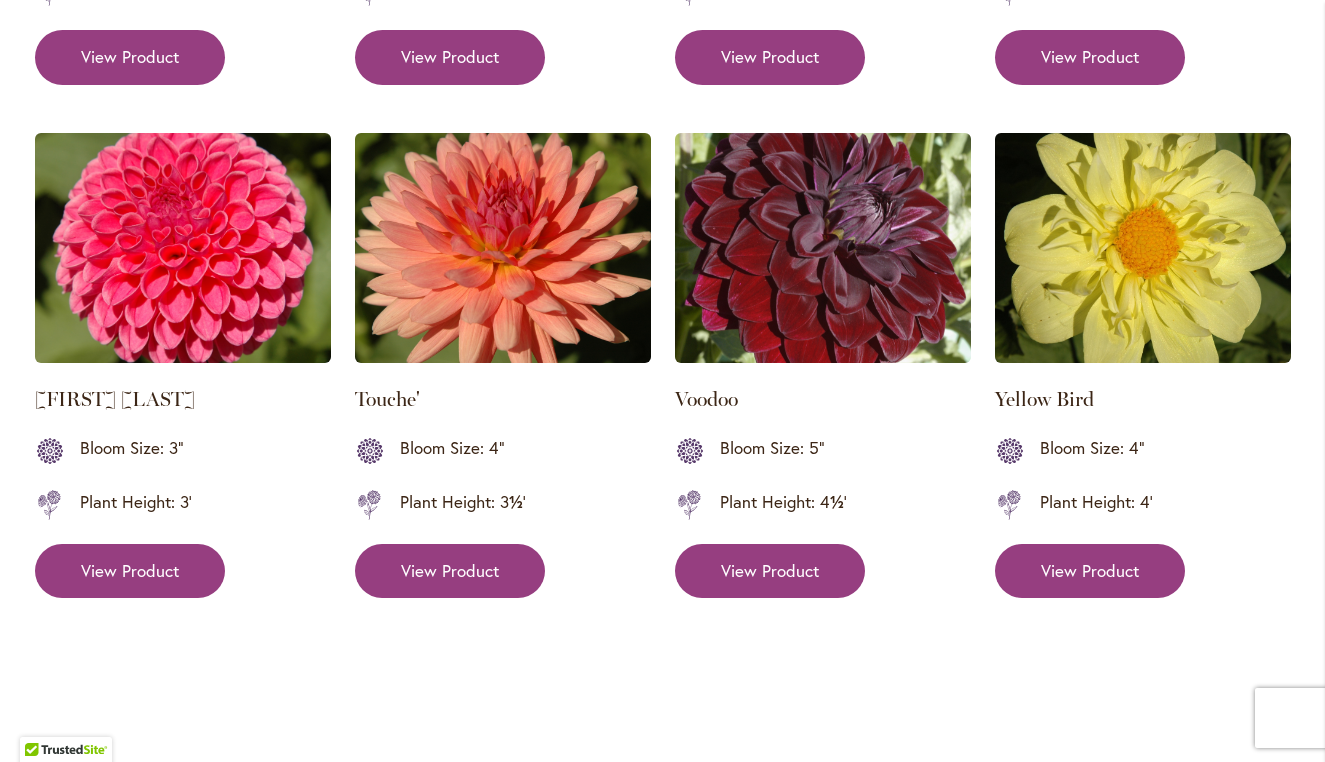 click at bounding box center [183, 248] 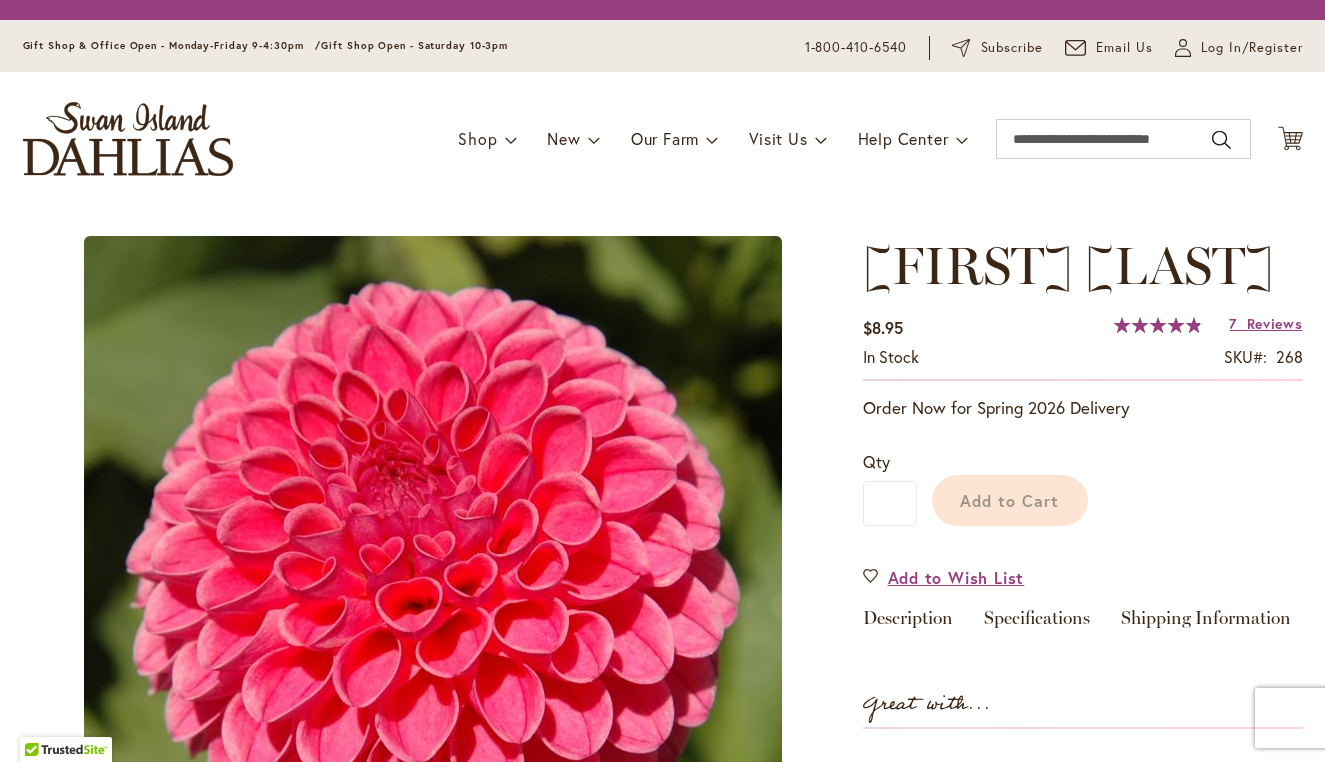 scroll, scrollTop: 0, scrollLeft: 0, axis: both 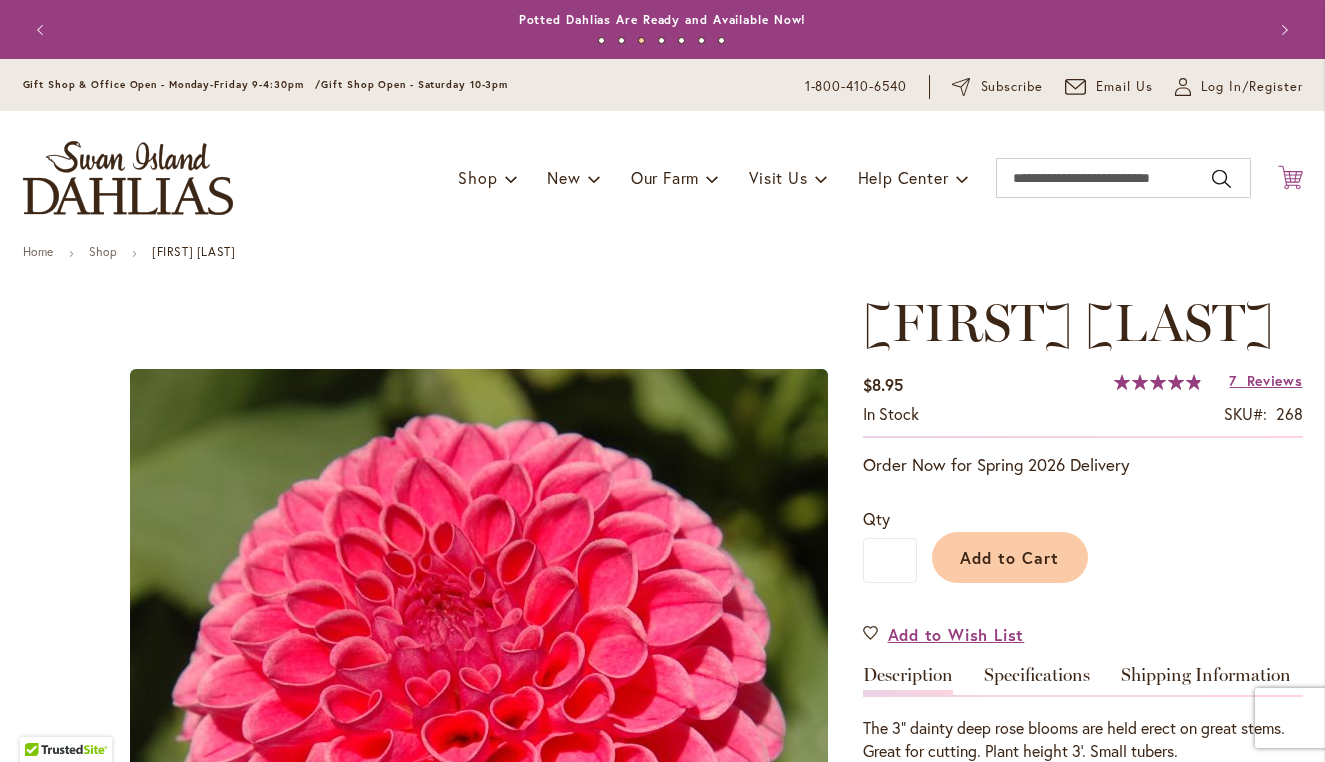 click on "Cart
.cls-1 {
fill: #231f20;
}" 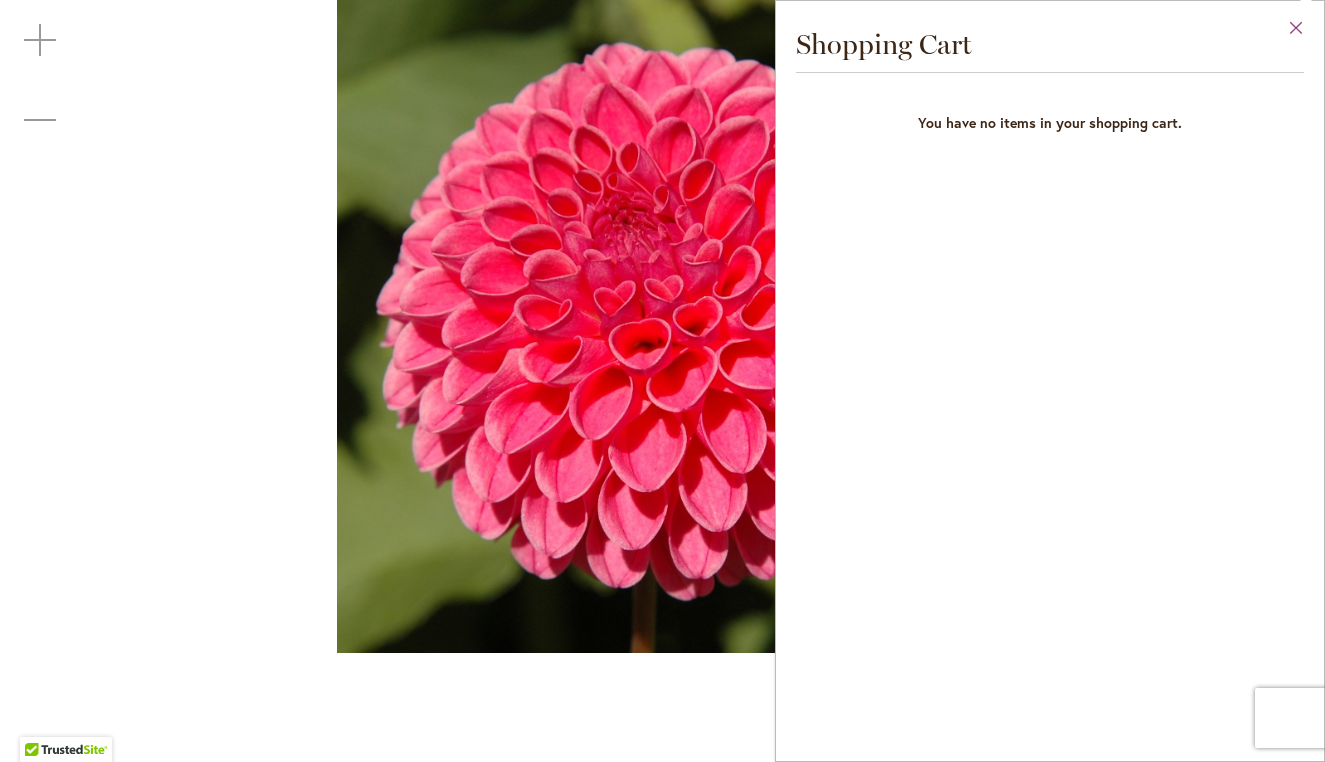 click on "Close" at bounding box center (1296, 32) 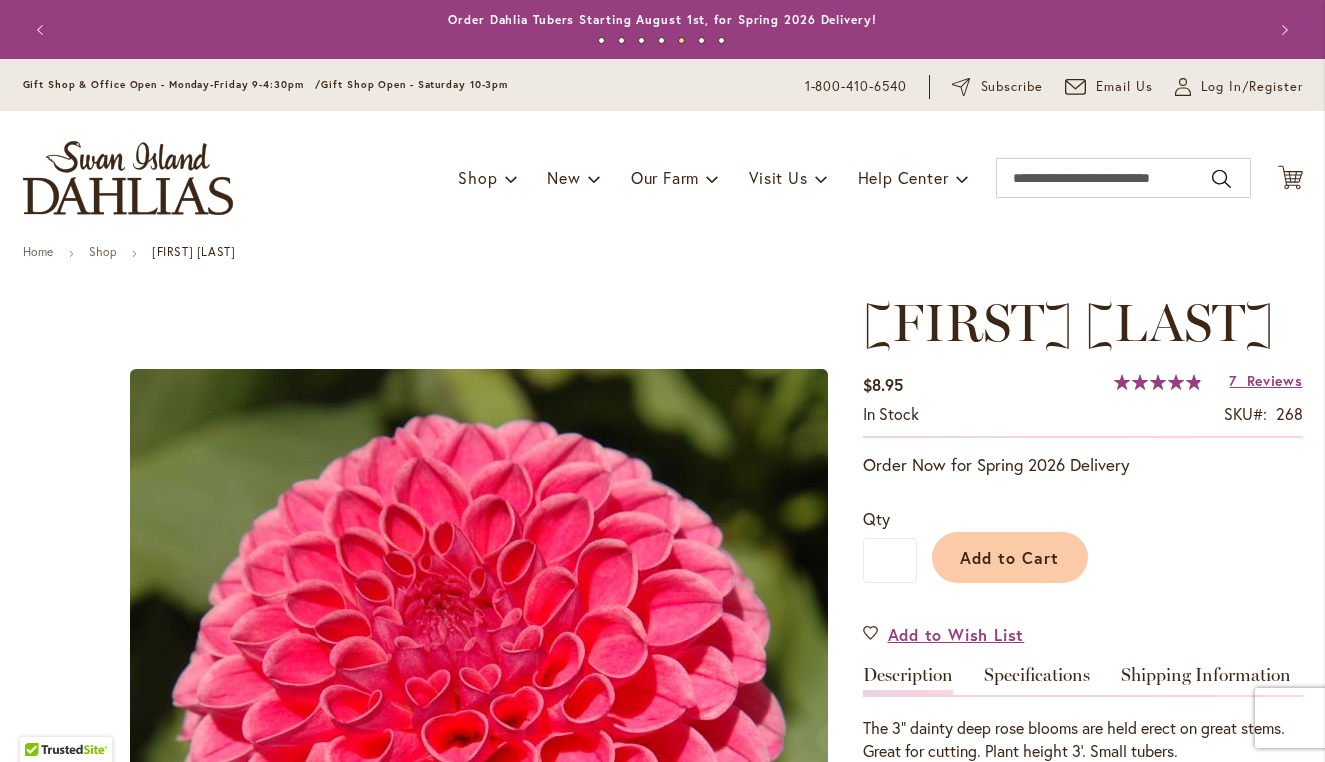 scroll, scrollTop: 0, scrollLeft: 0, axis: both 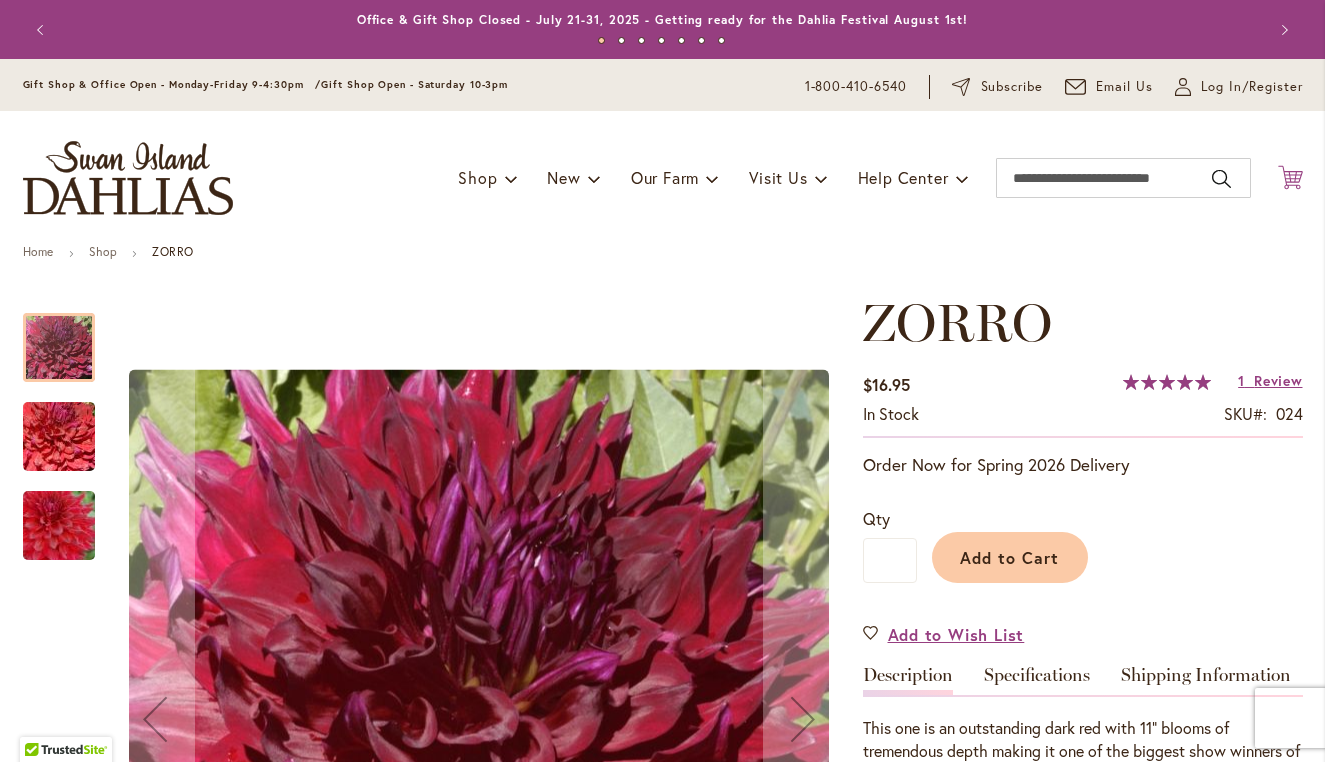 click 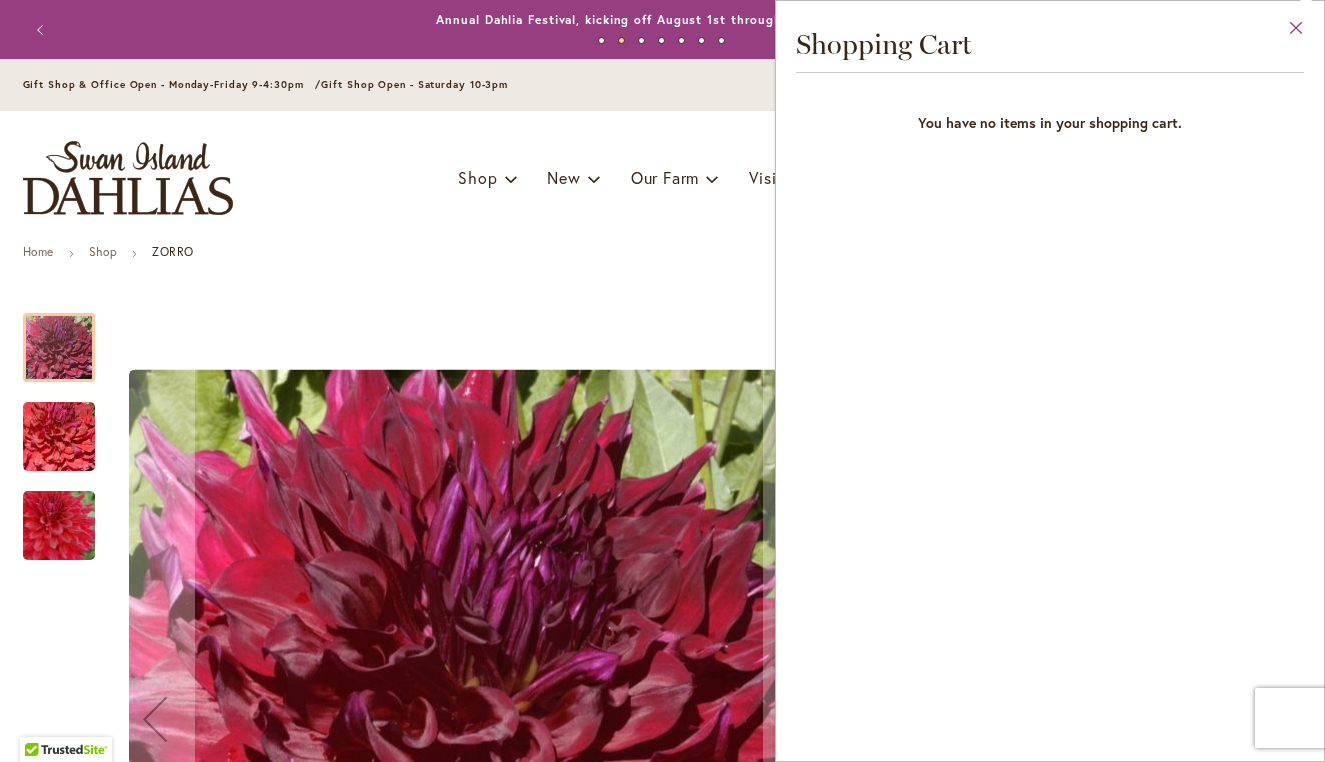 click on "Close" at bounding box center [1296, 32] 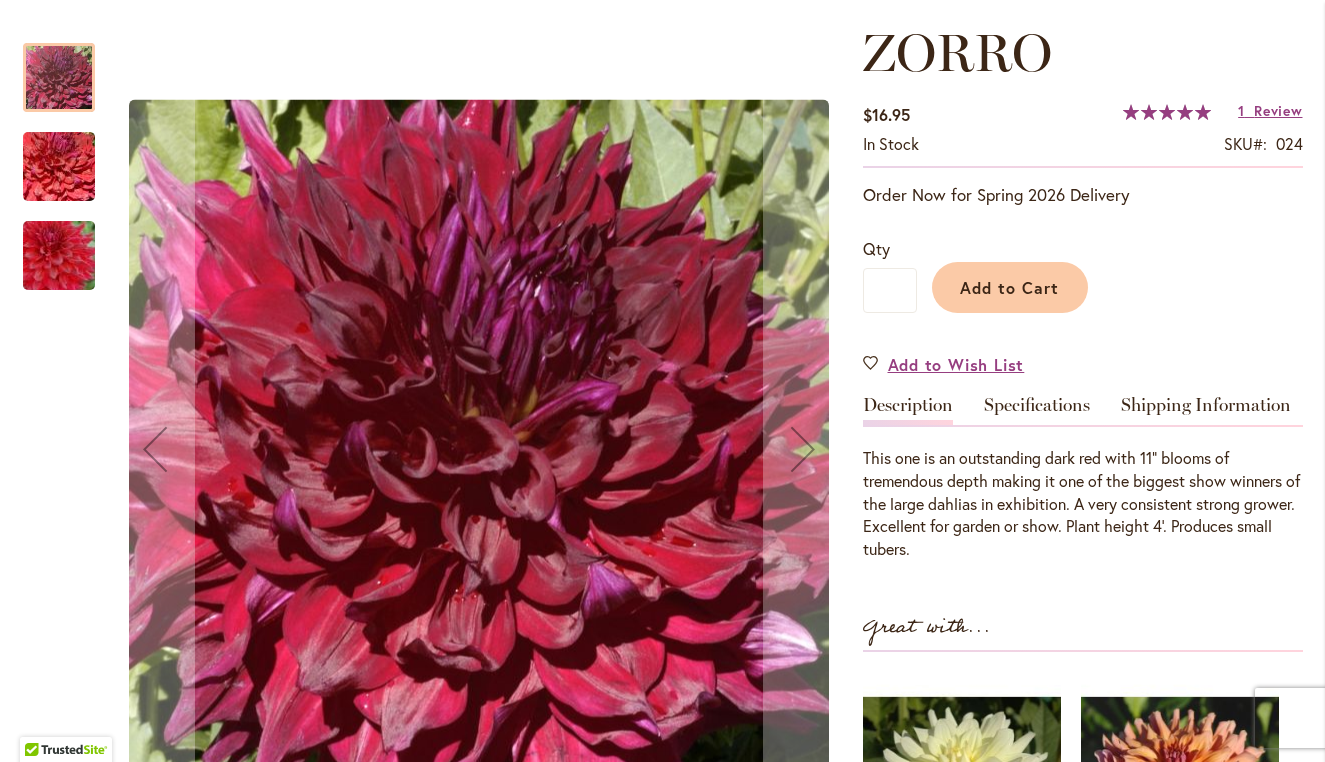 scroll, scrollTop: 291, scrollLeft: 0, axis: vertical 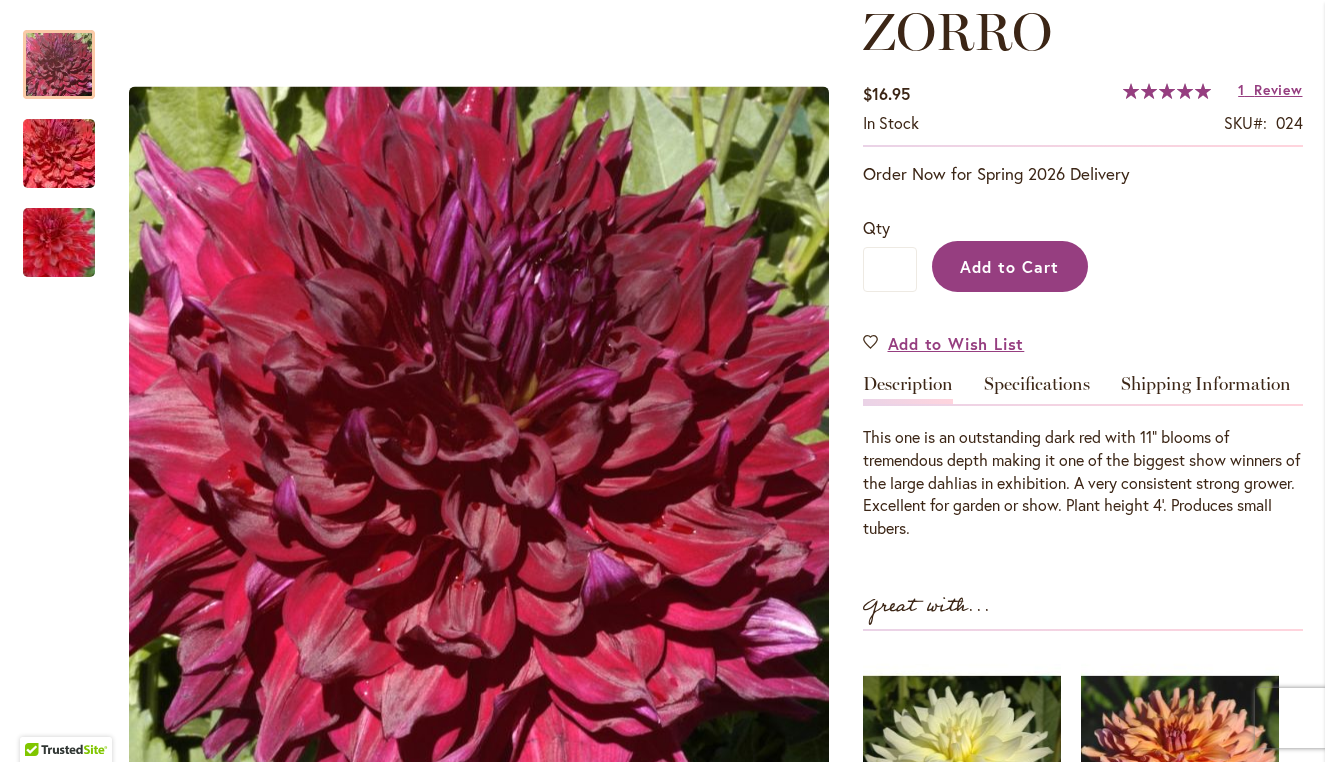 click on "Add to Cart" at bounding box center [1009, 266] 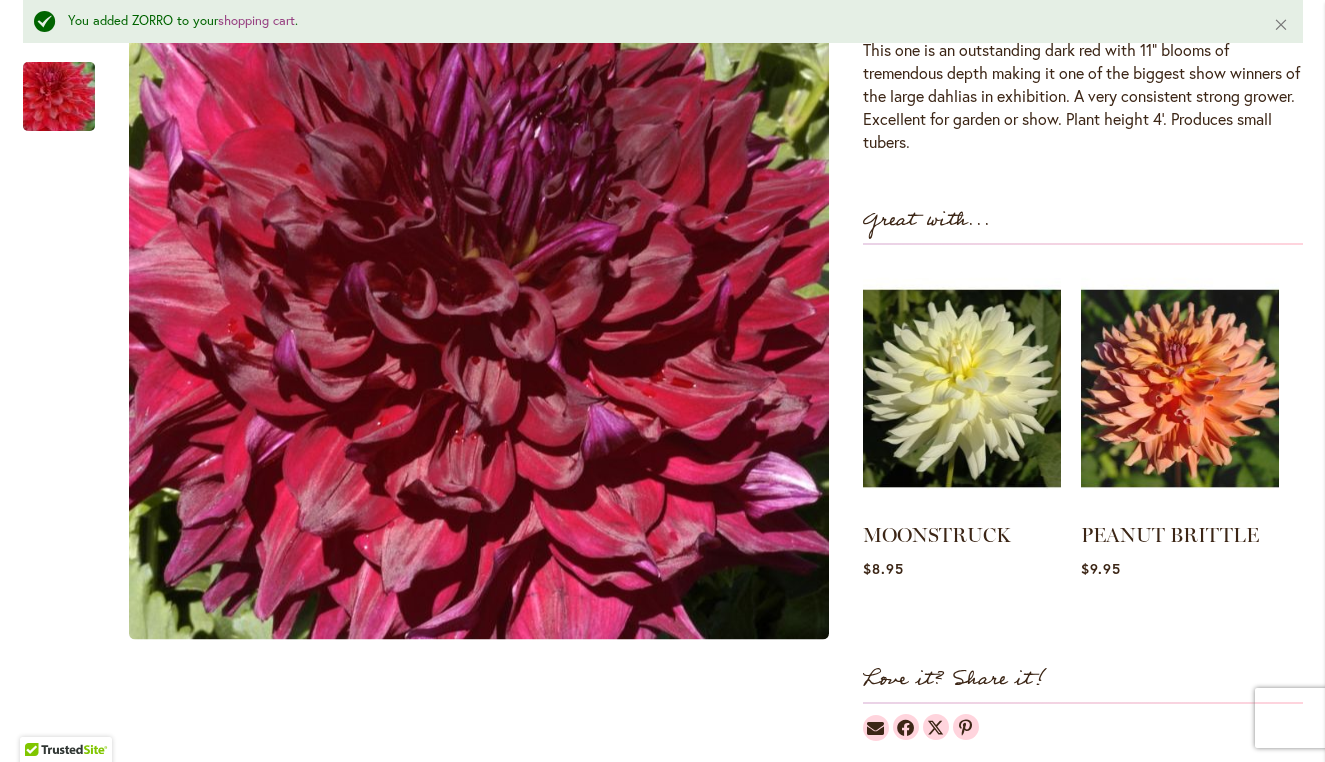 scroll, scrollTop: 445, scrollLeft: 0, axis: vertical 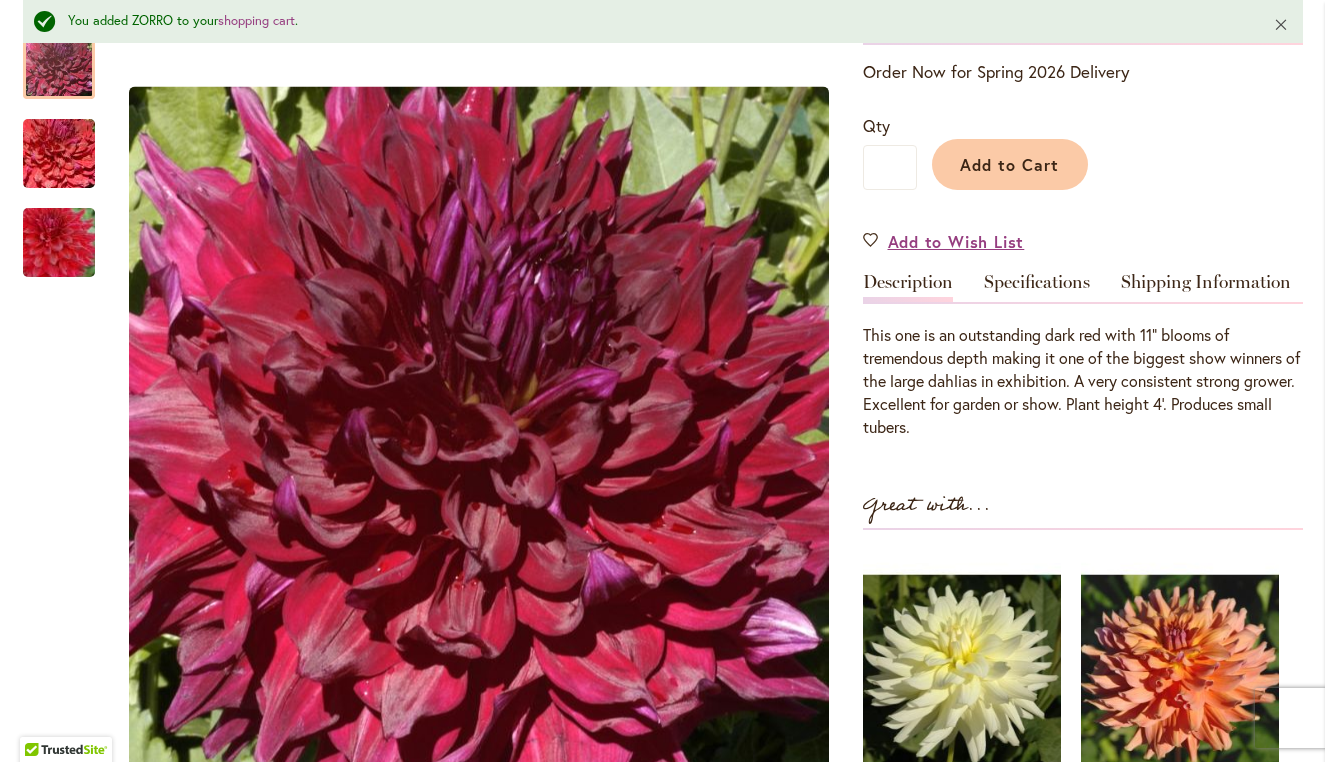 click on "Close" at bounding box center [1281, 24] 